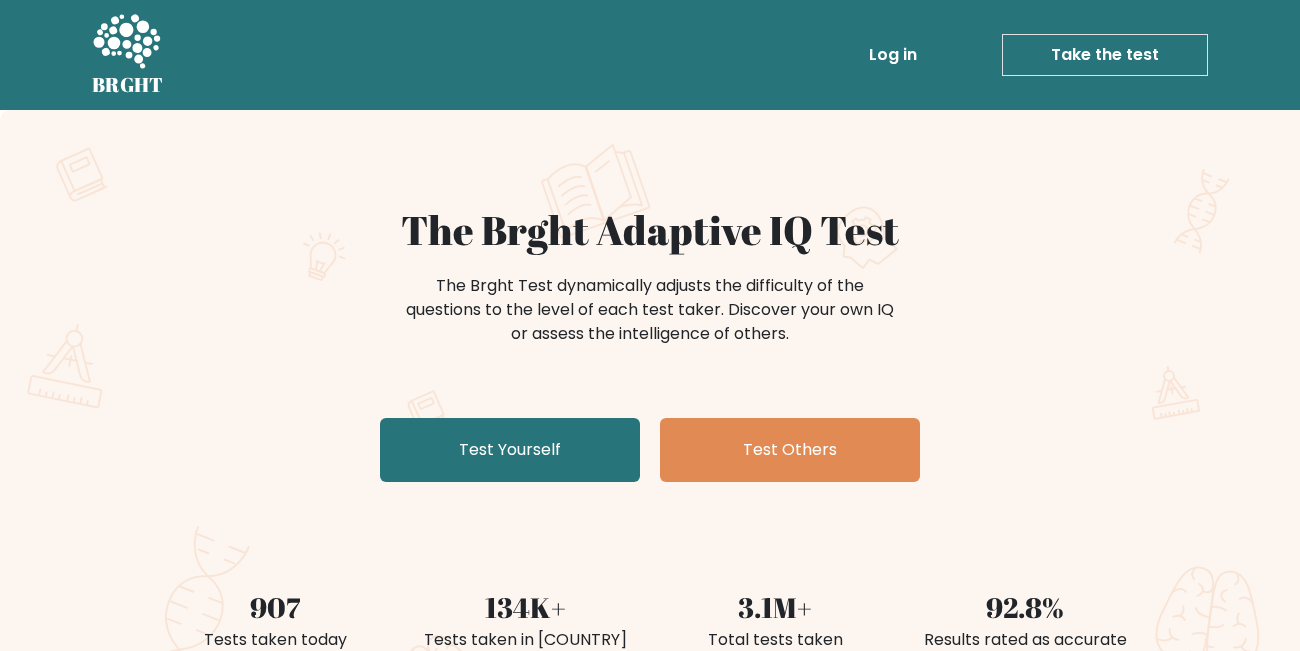scroll, scrollTop: 0, scrollLeft: 0, axis: both 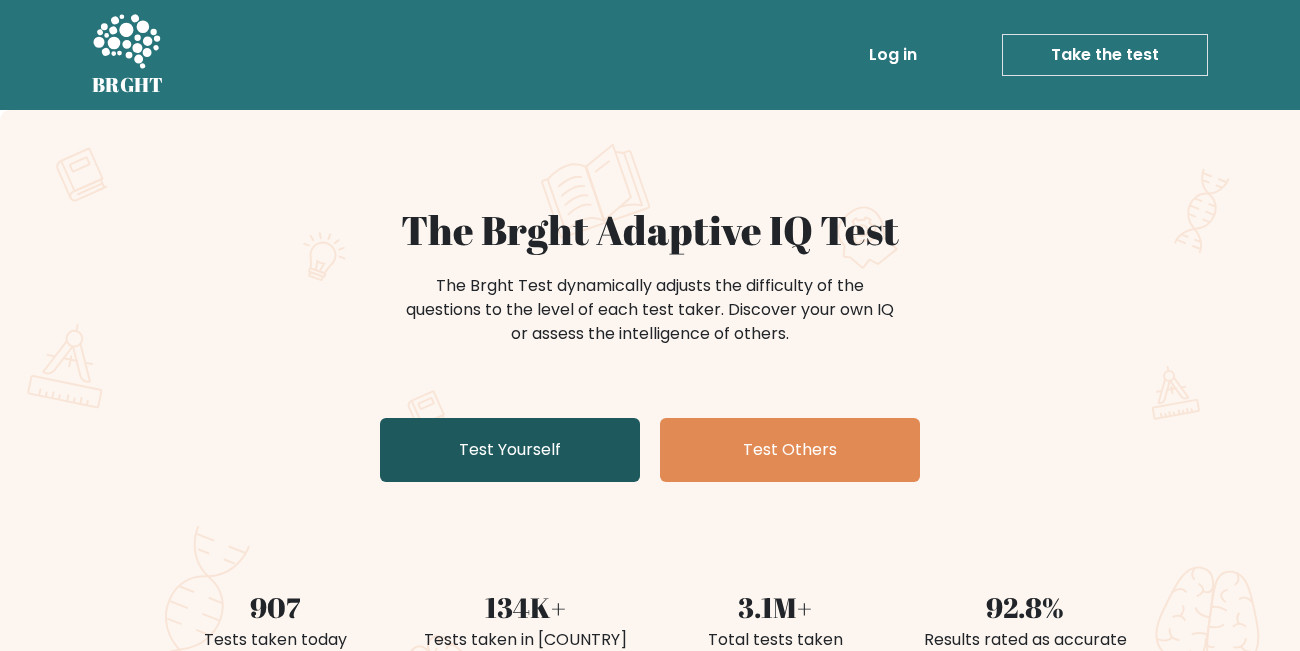 click on "Test Yourself" at bounding box center [510, 450] 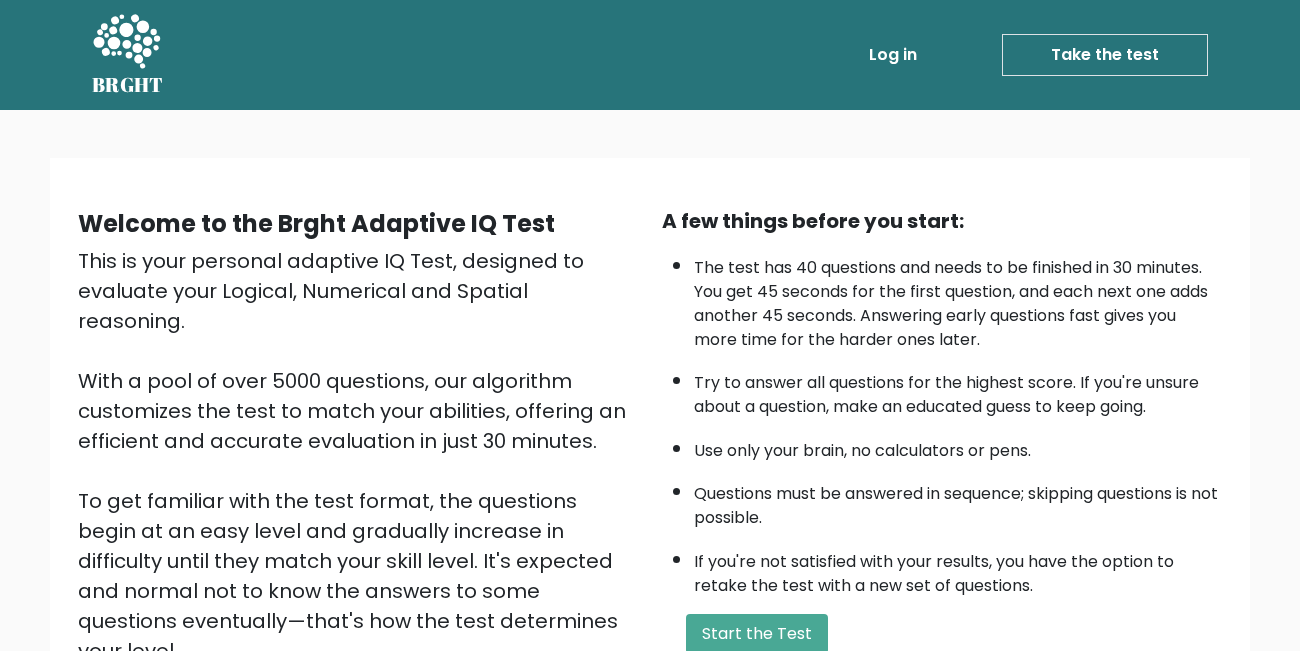 scroll, scrollTop: 283, scrollLeft: 0, axis: vertical 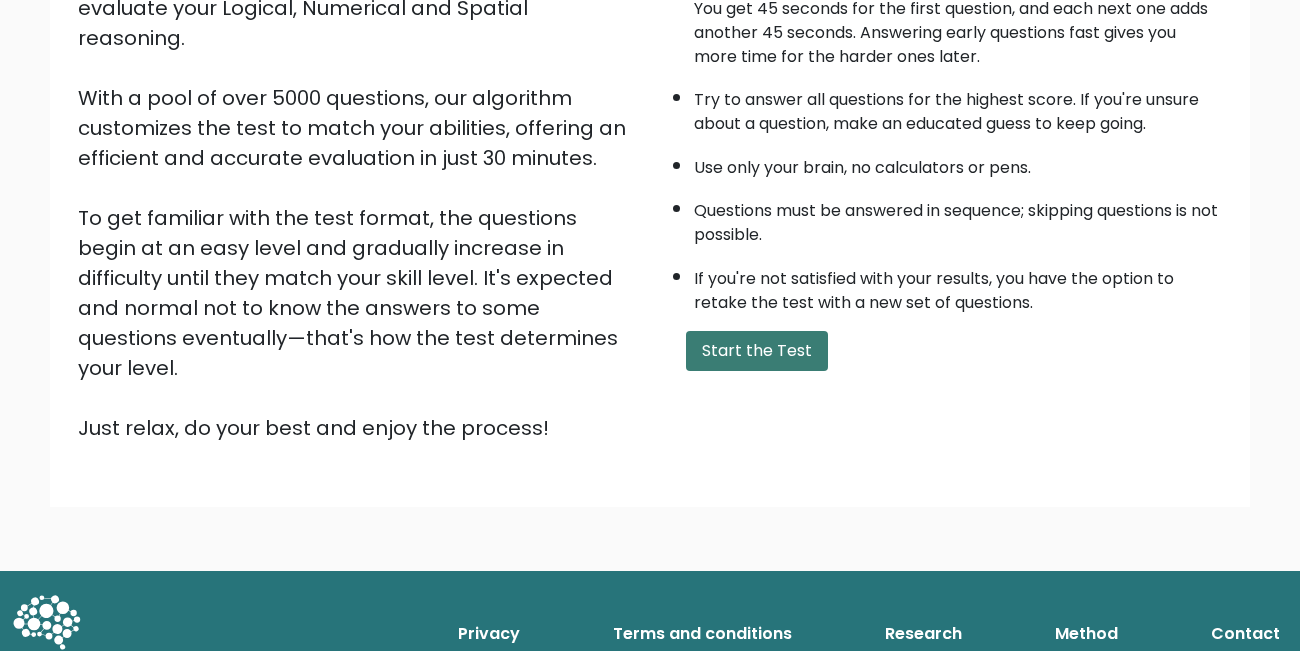 click on "Start the Test" at bounding box center [757, 351] 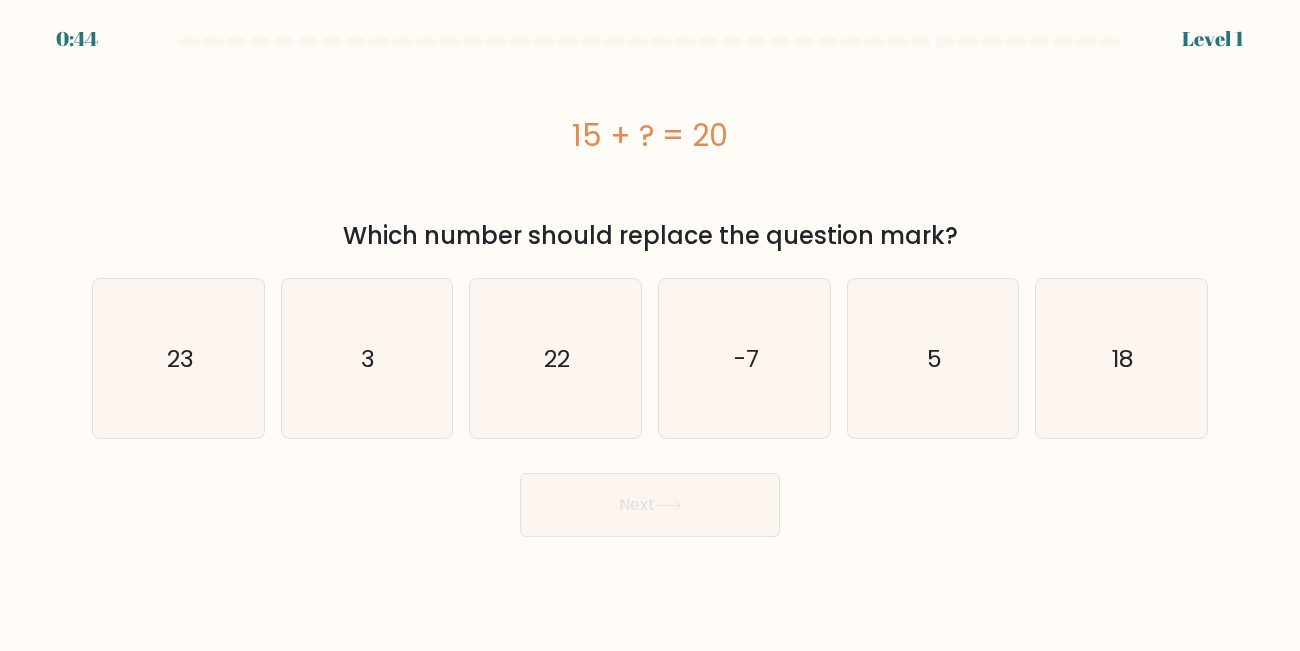 scroll, scrollTop: 0, scrollLeft: 0, axis: both 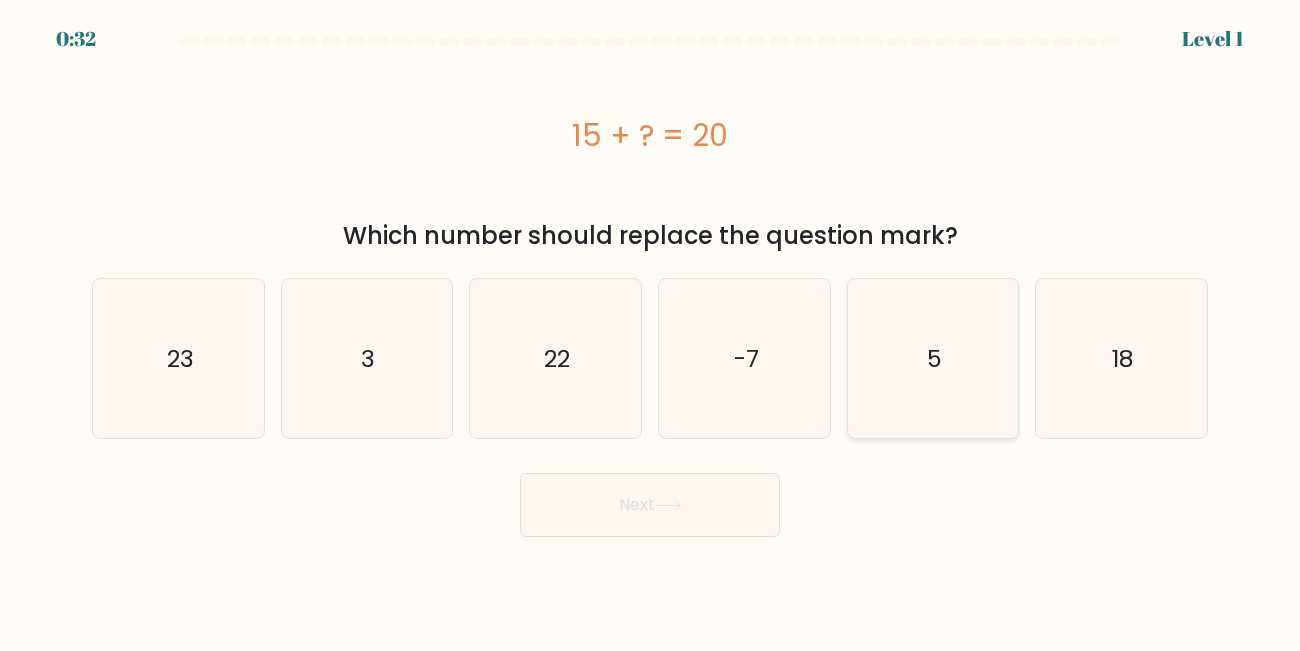 click on "5" 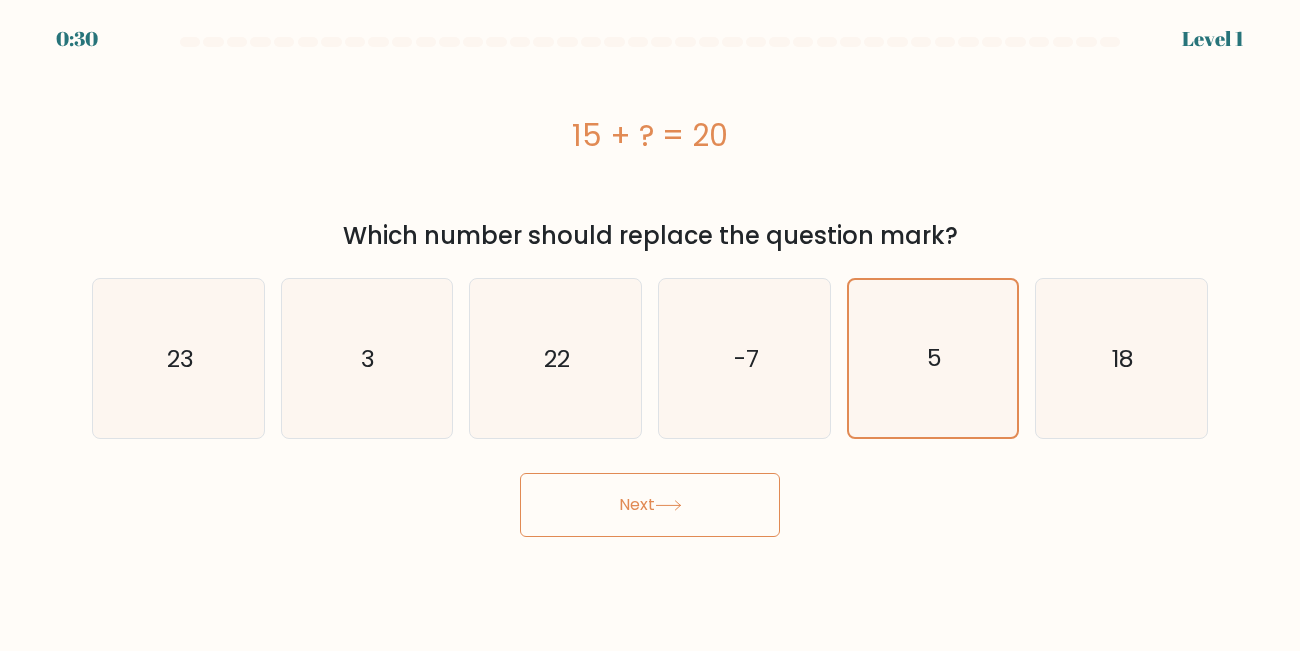 click on "Next" at bounding box center [650, 505] 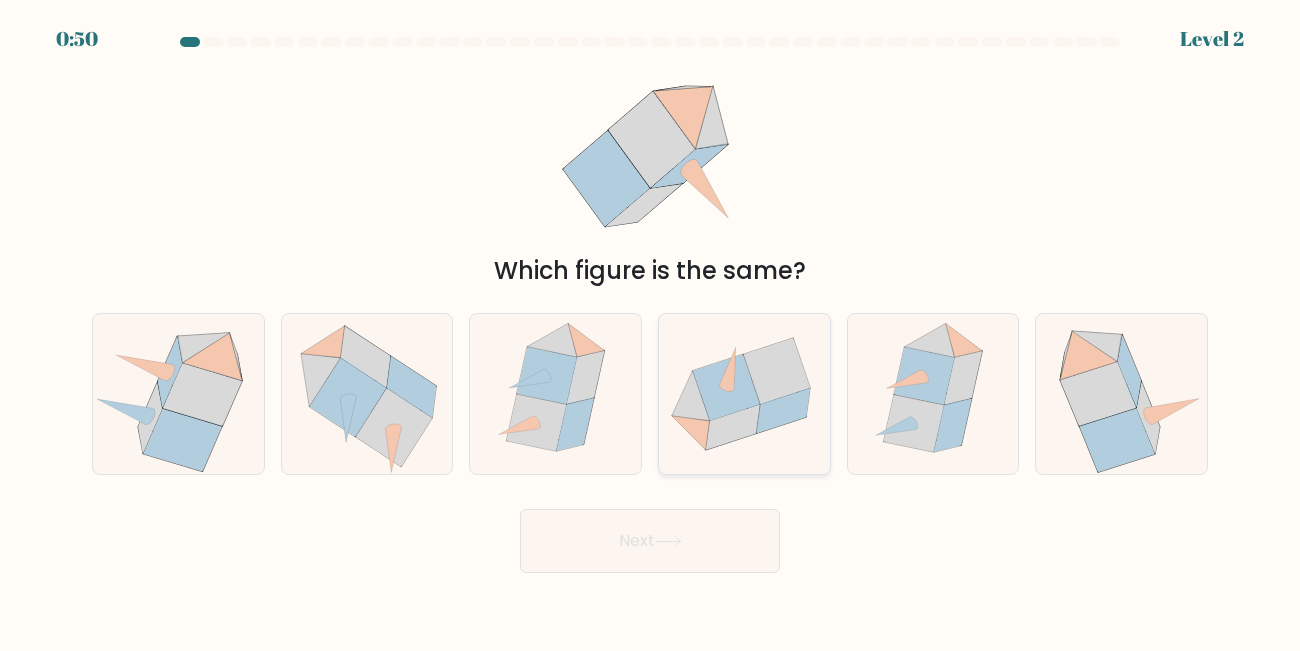 click 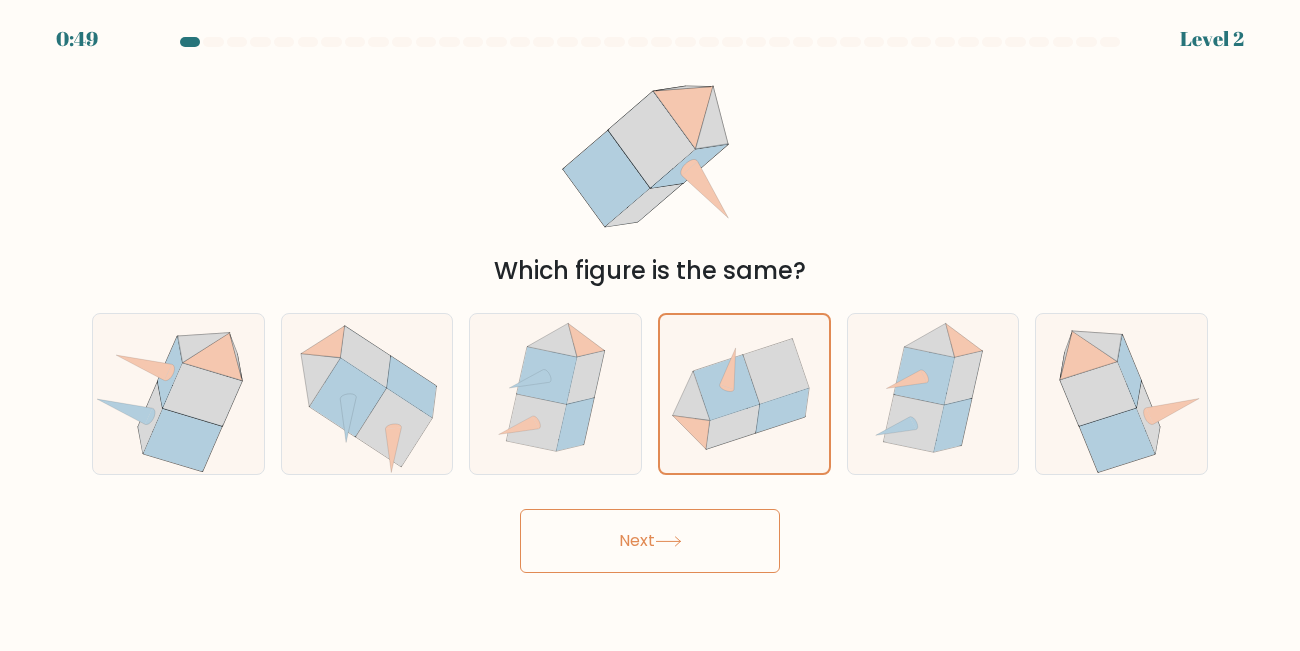 click on "Next" at bounding box center [650, 541] 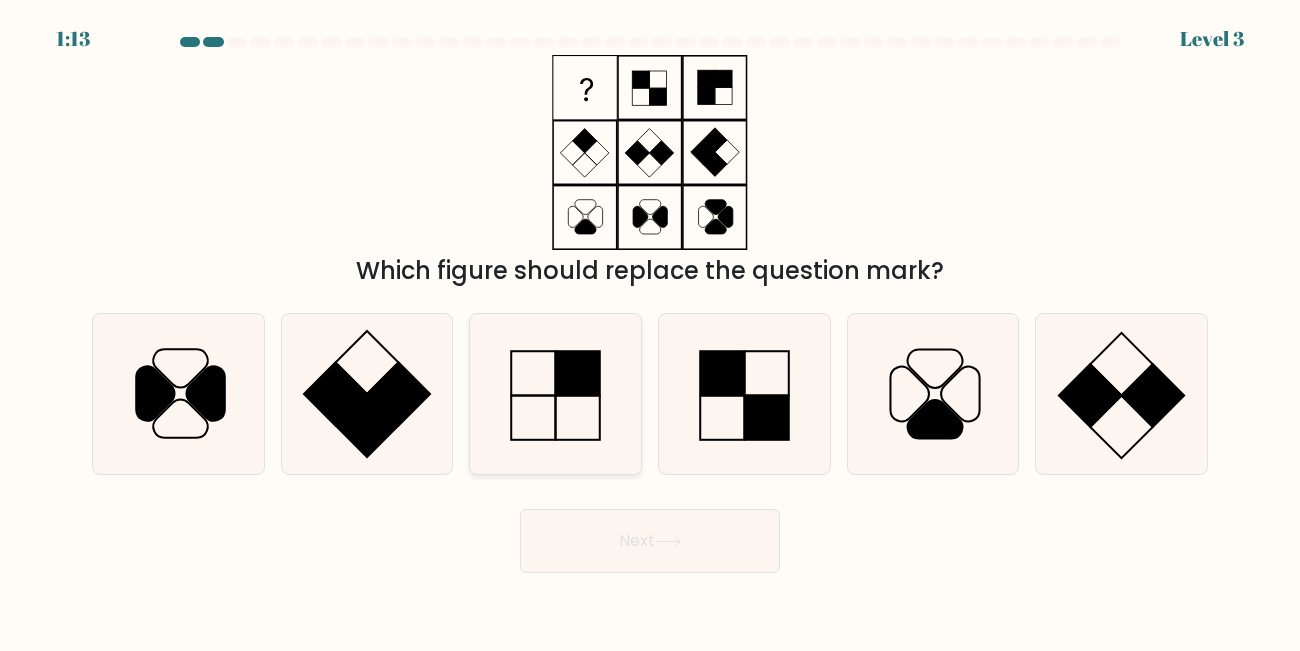 click 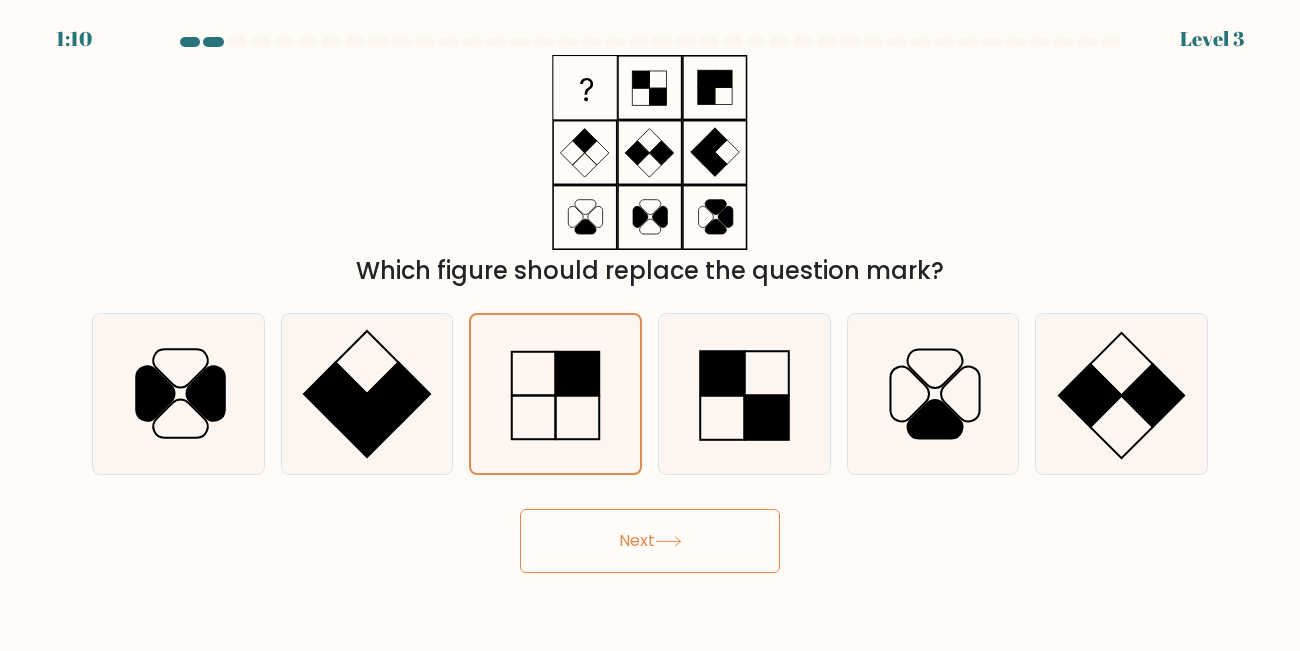 click on "Next" at bounding box center [650, 541] 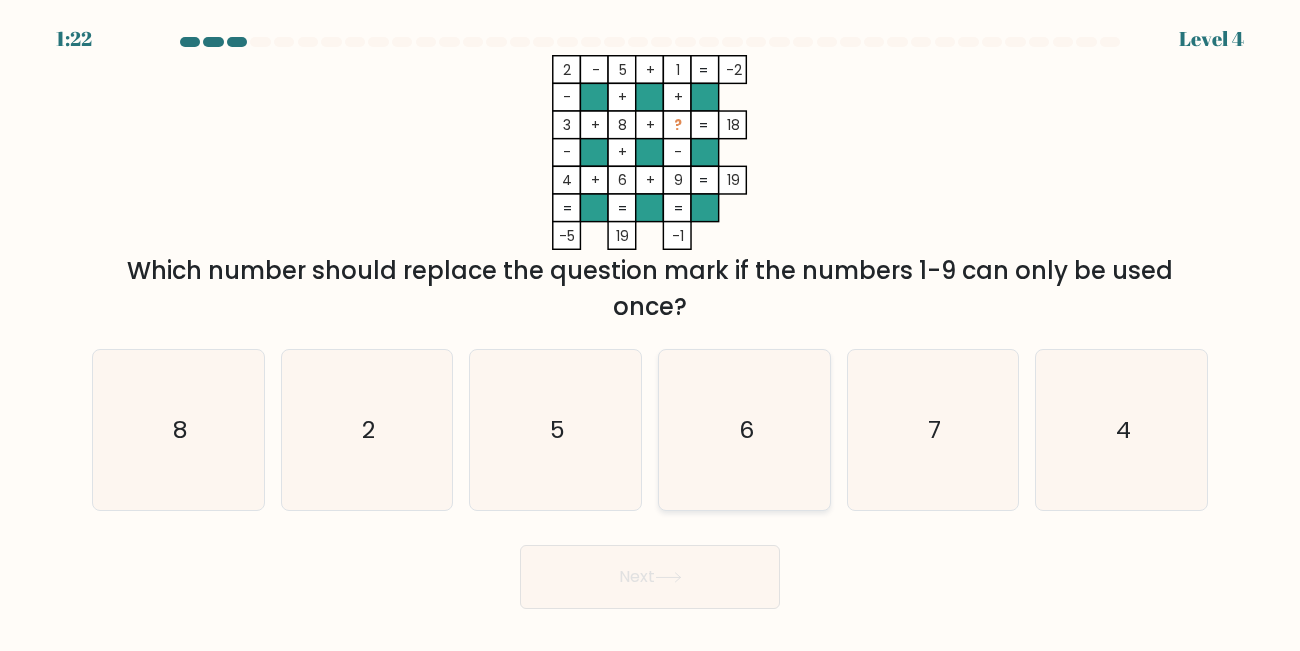 click on "6" 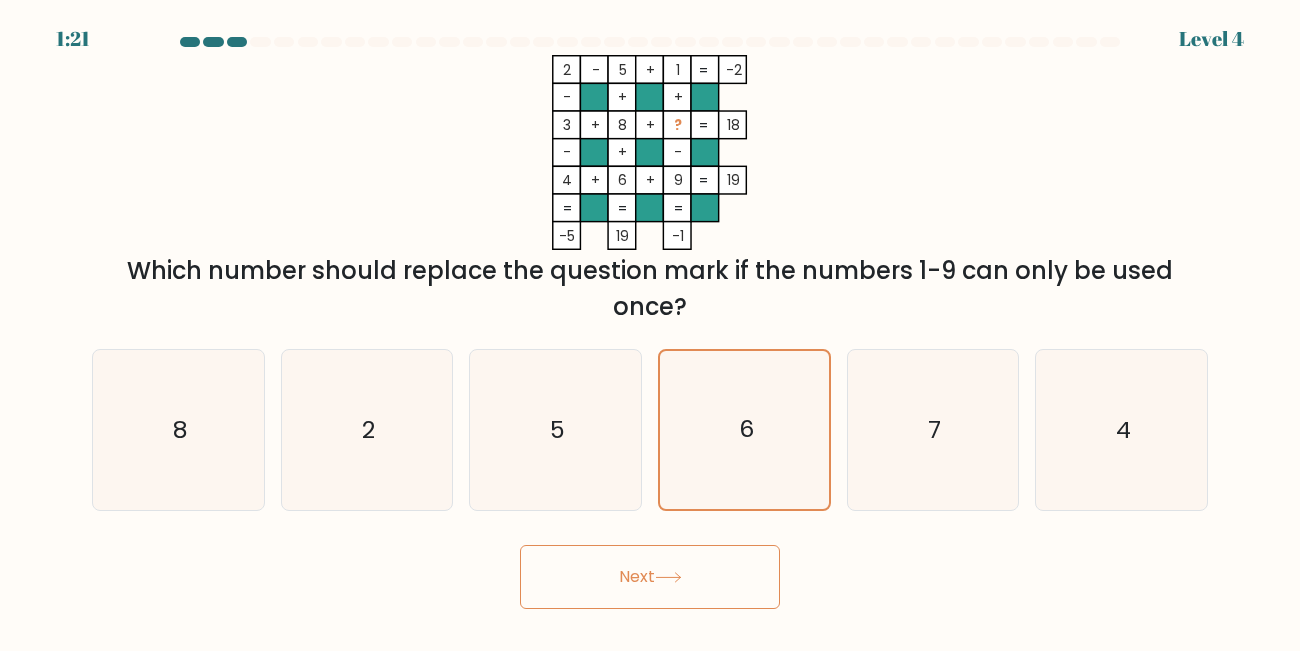 click on "Next" at bounding box center (650, 577) 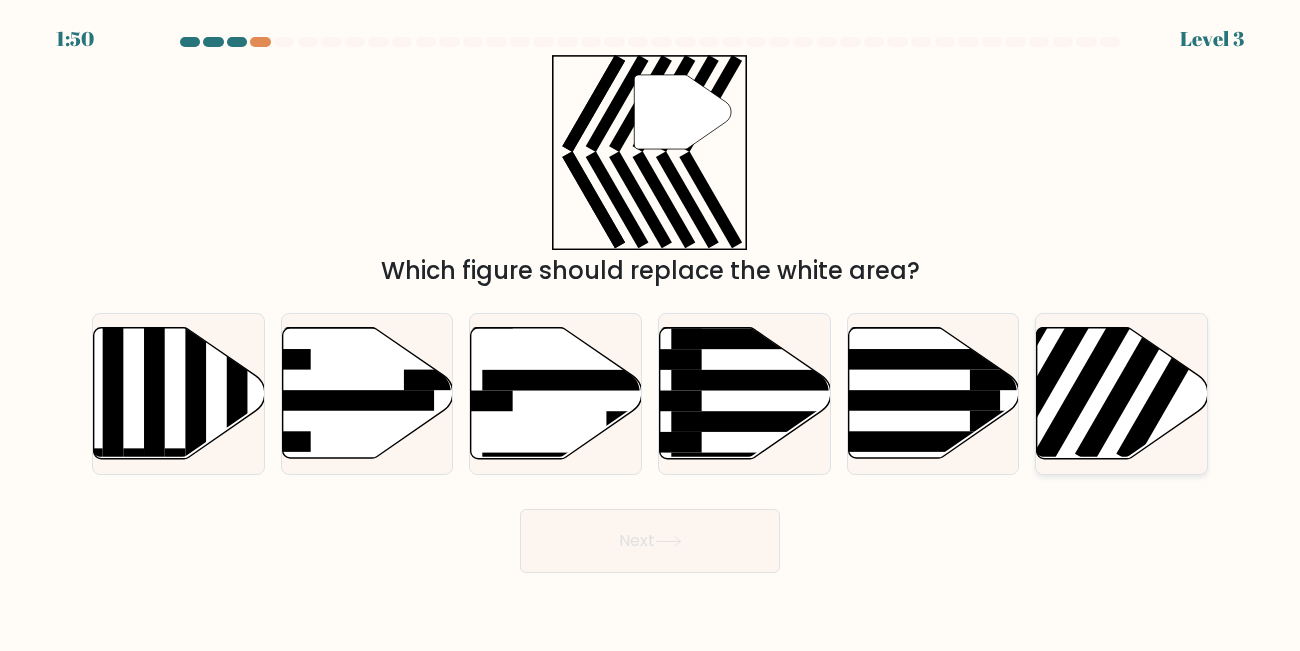 click 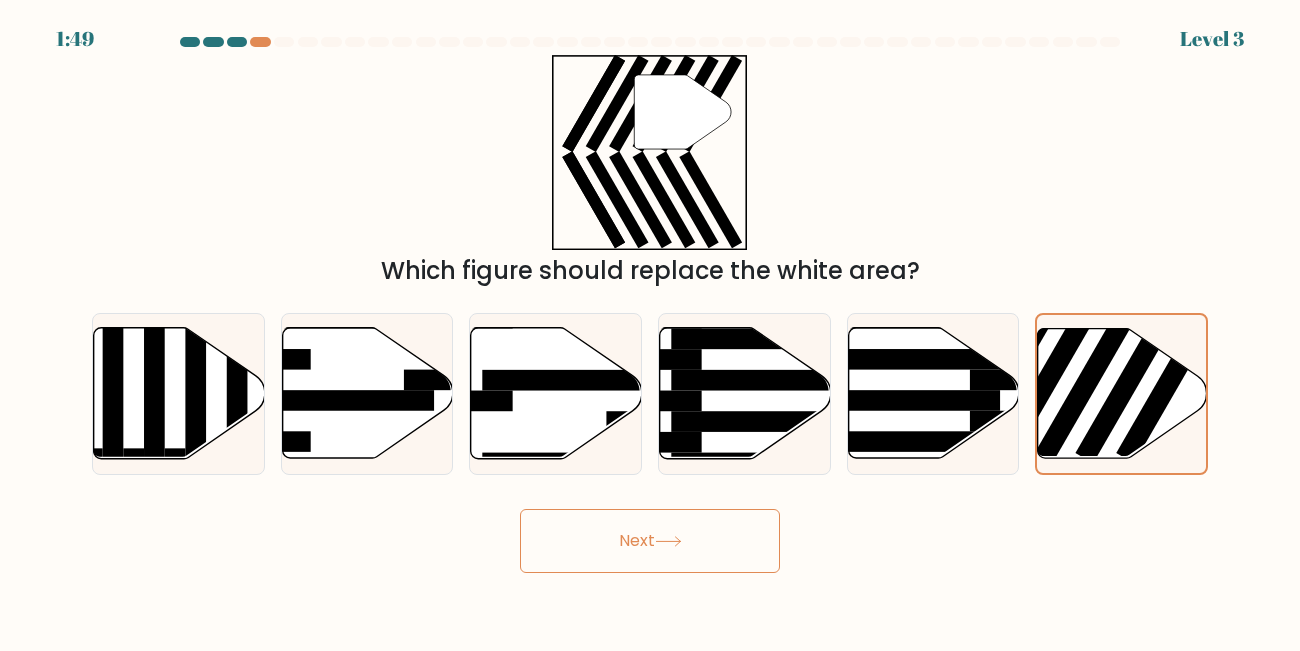 click on "Next" at bounding box center [650, 541] 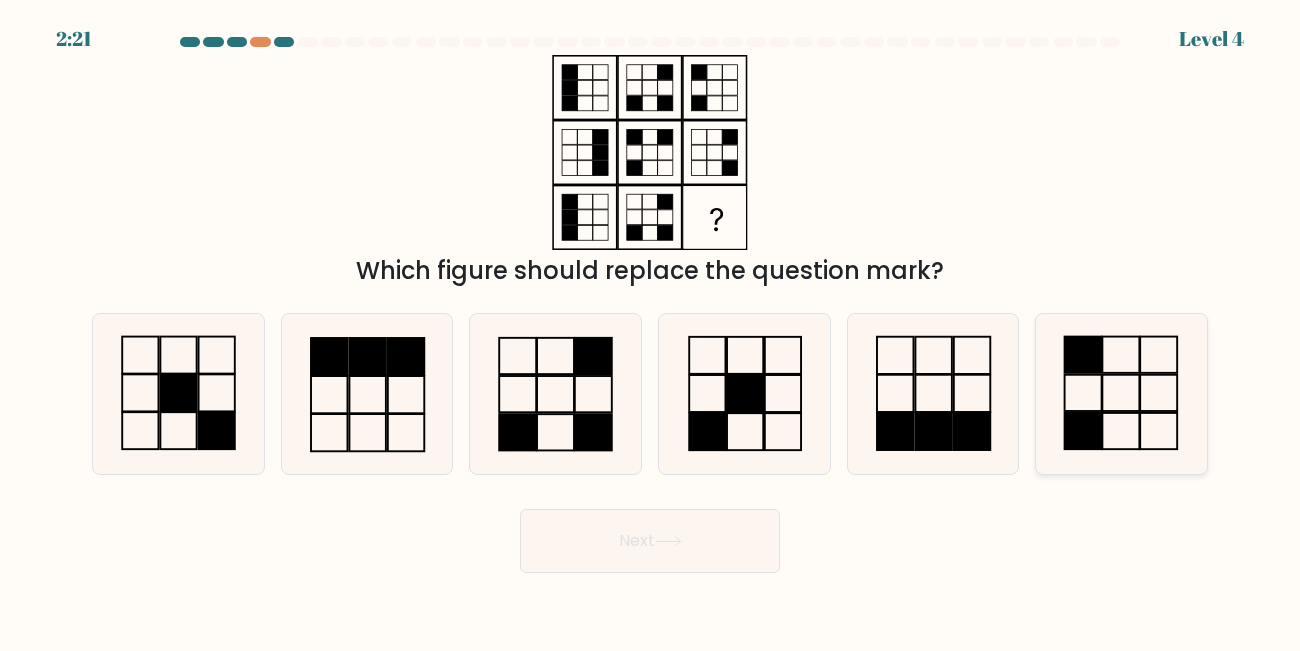 click 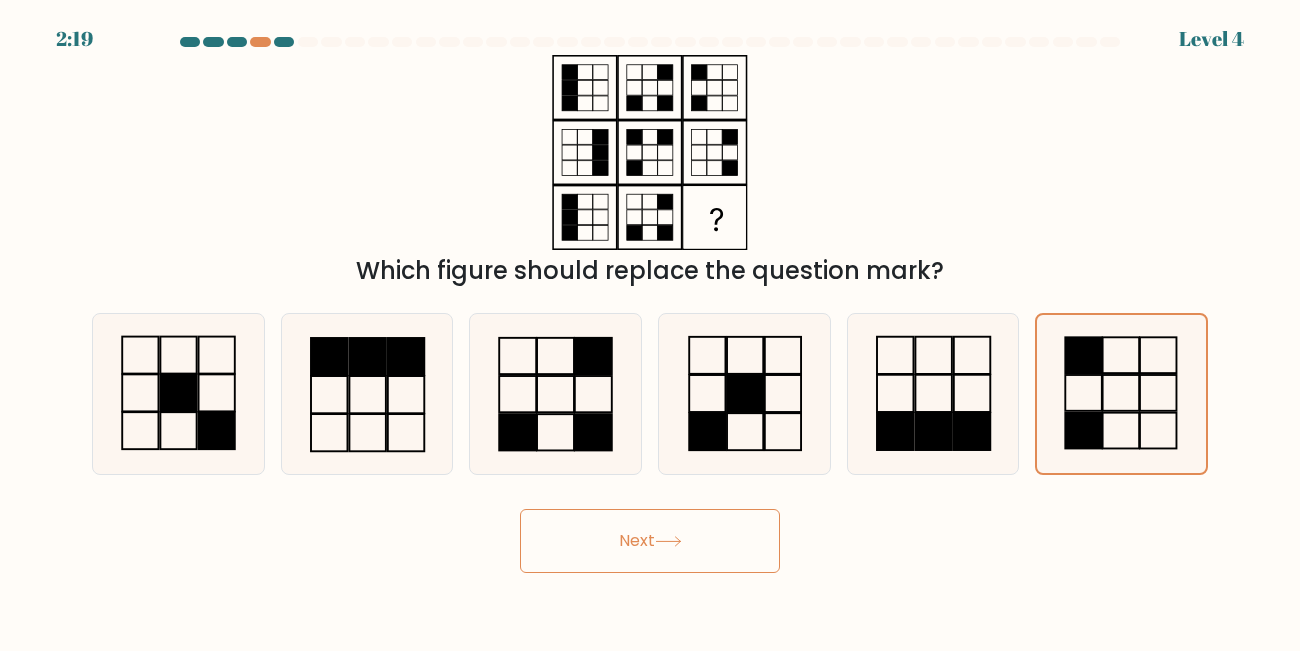 click on "Next" at bounding box center (650, 541) 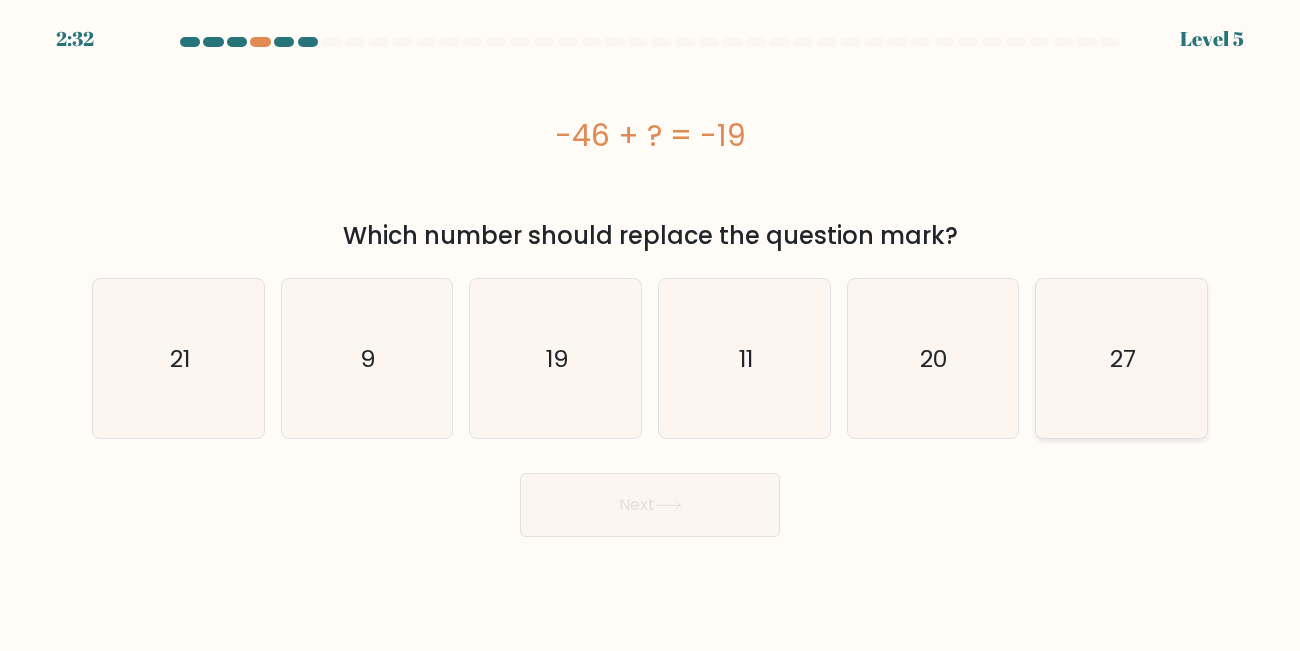 click on "27" 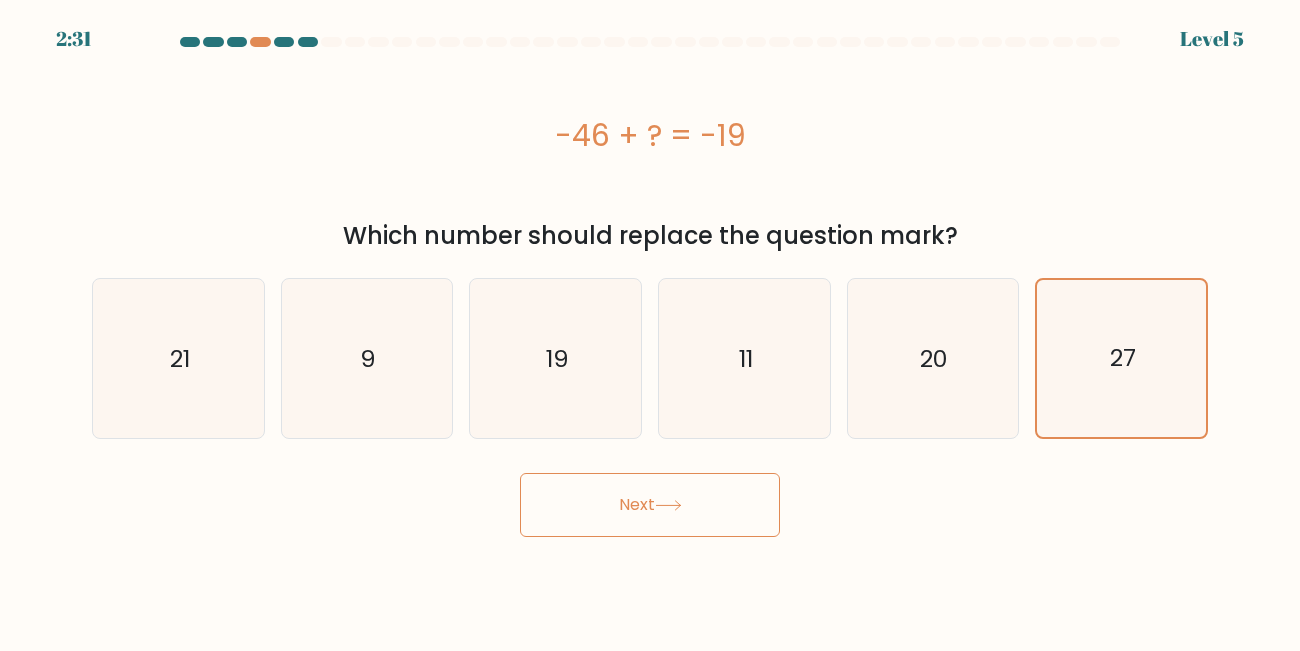 click on "Next" at bounding box center [650, 505] 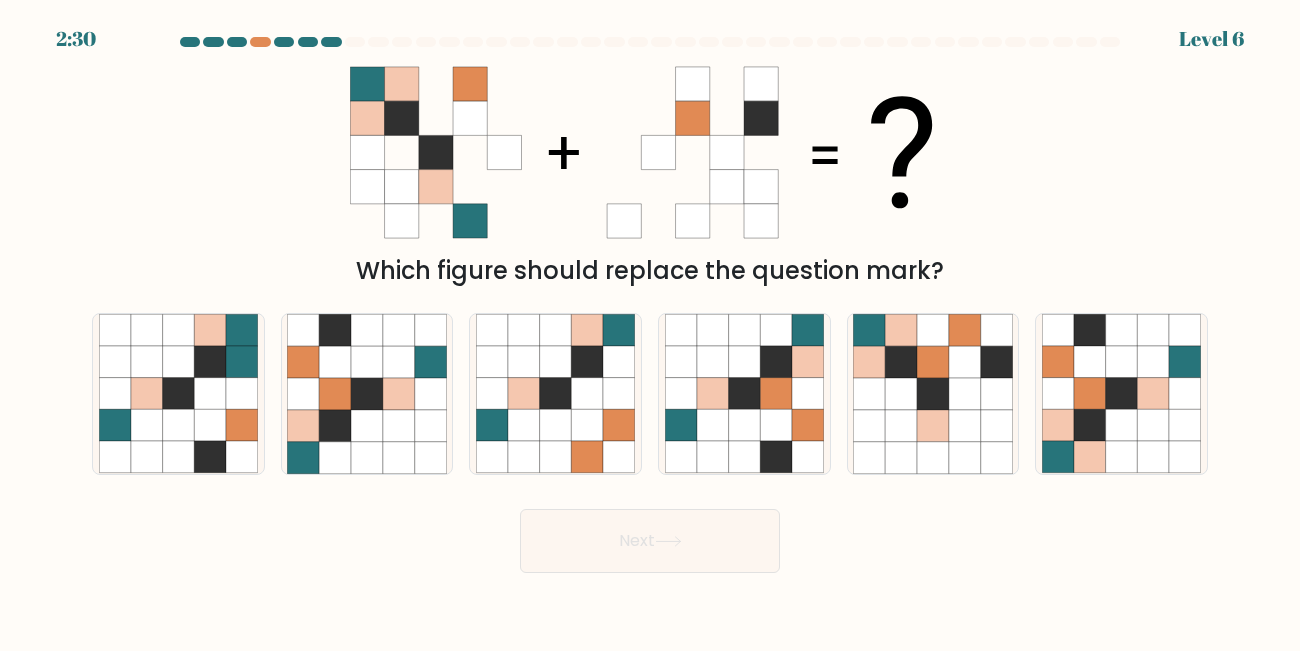 click on "Next" at bounding box center (650, 536) 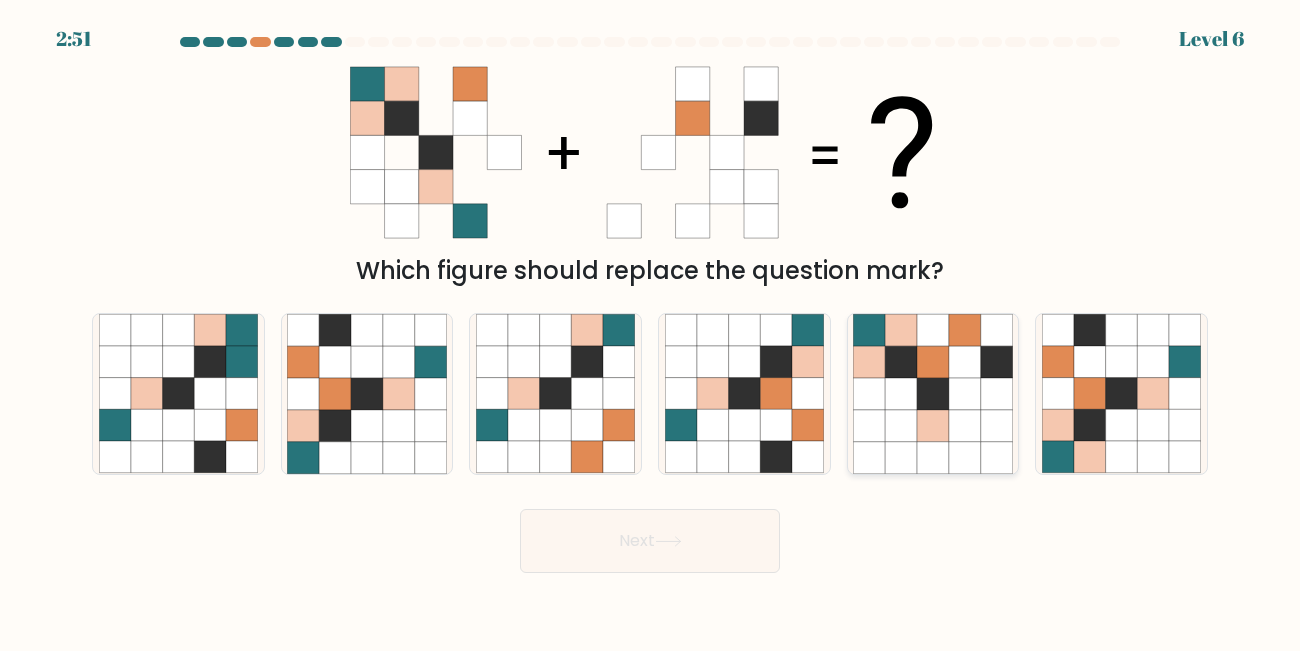 click 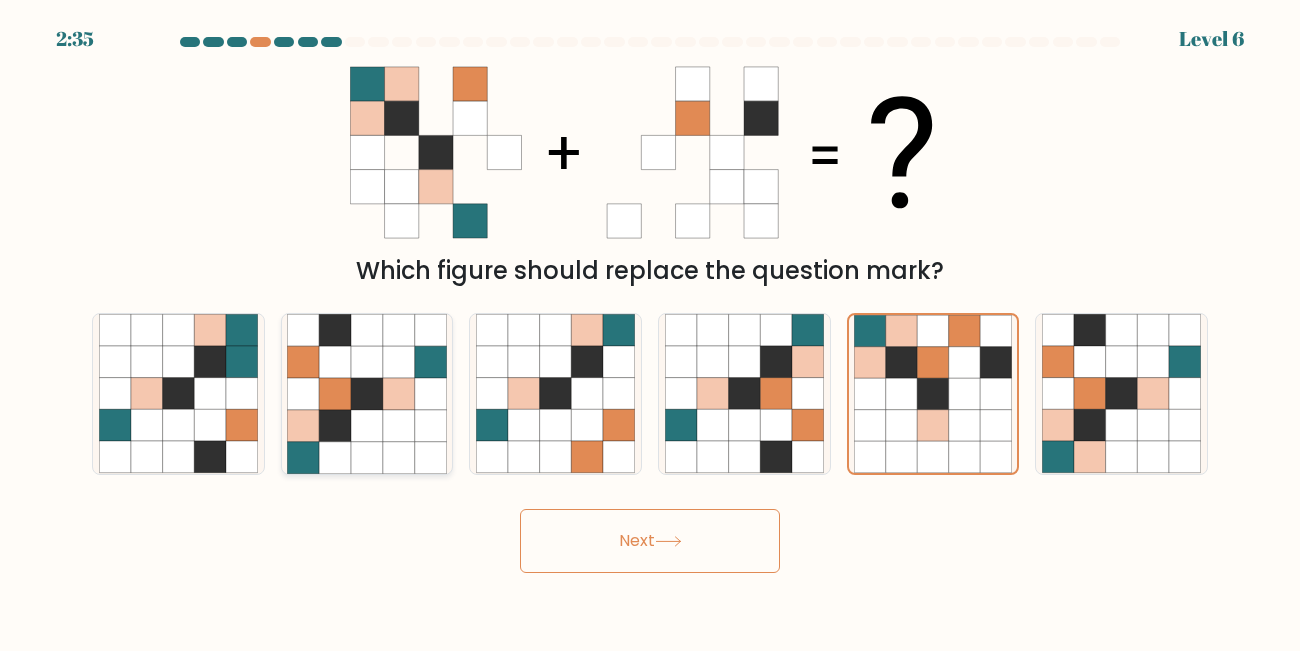 click 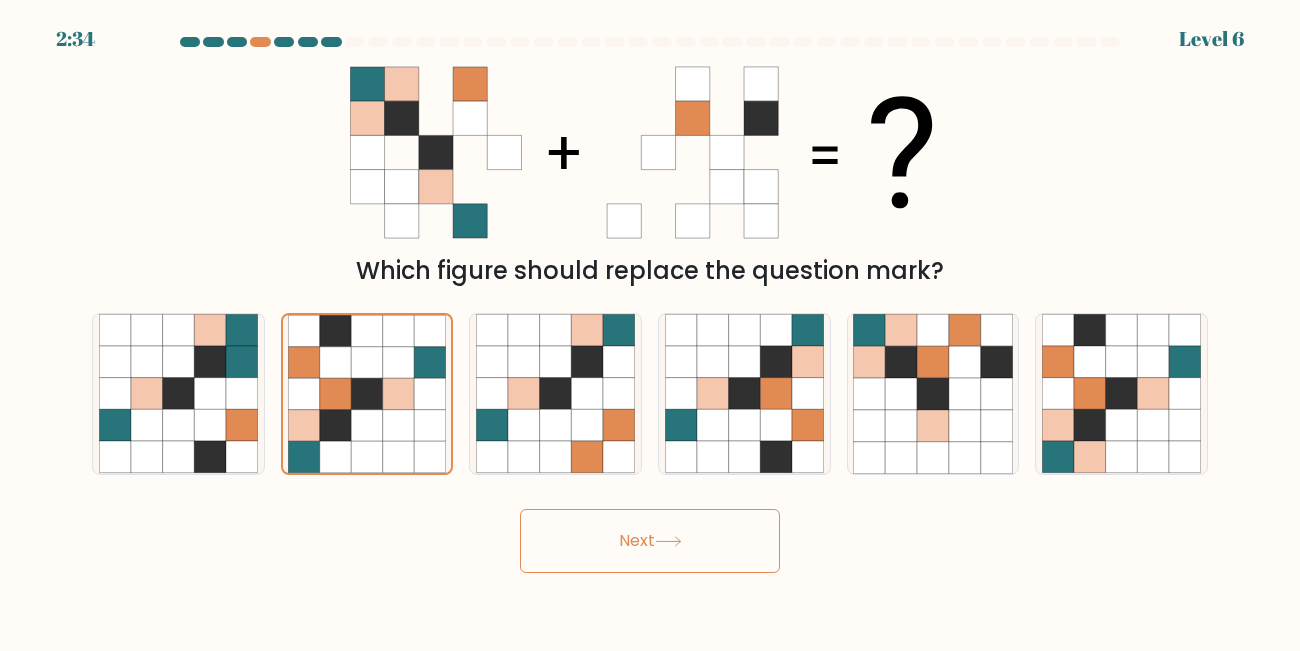click on "Next" at bounding box center [650, 541] 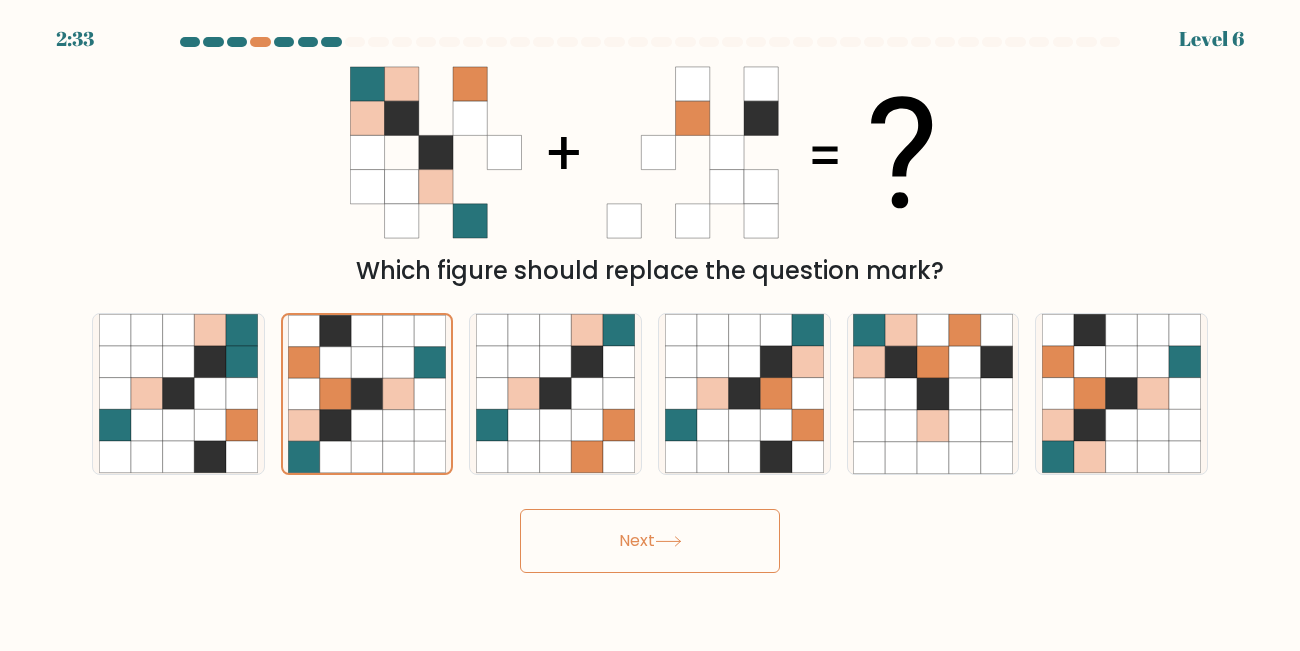 click on "Next" at bounding box center [650, 541] 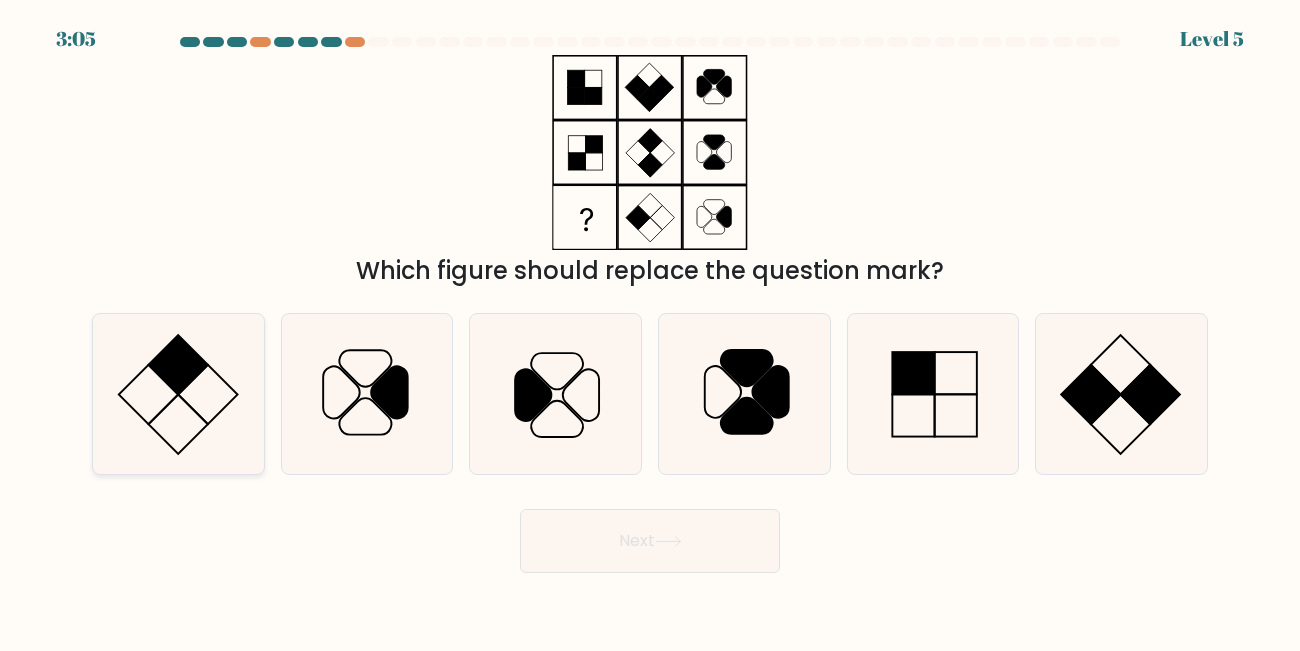 click 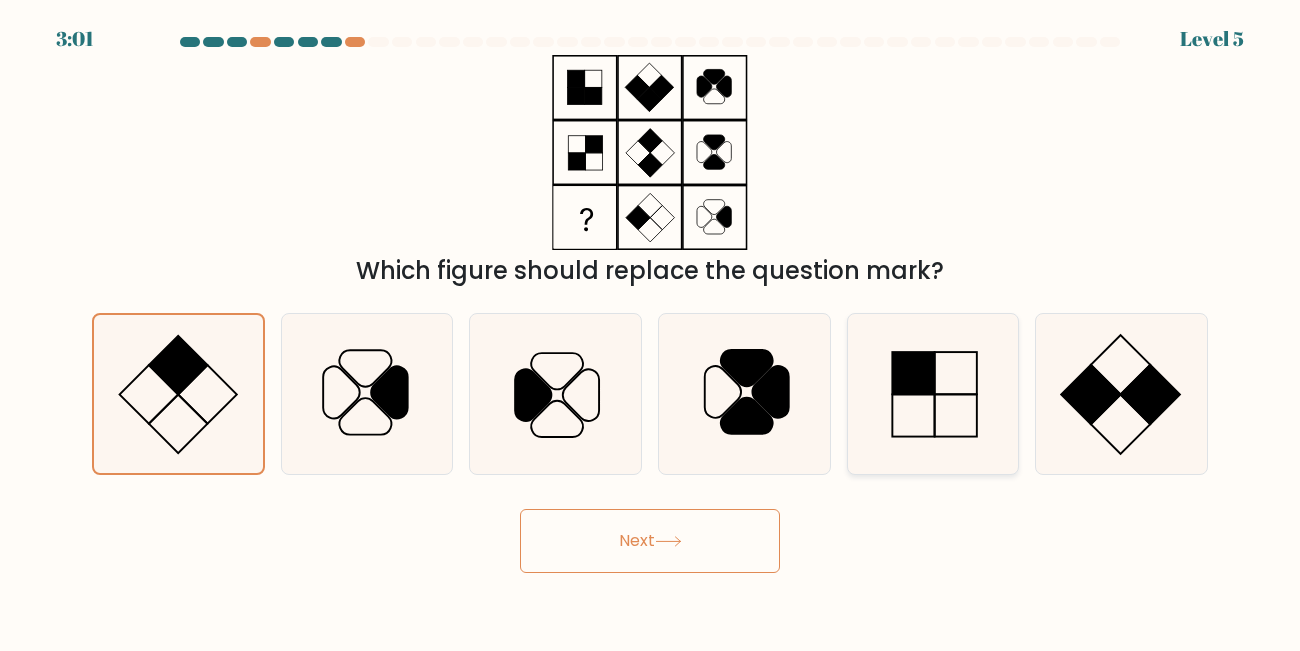 click 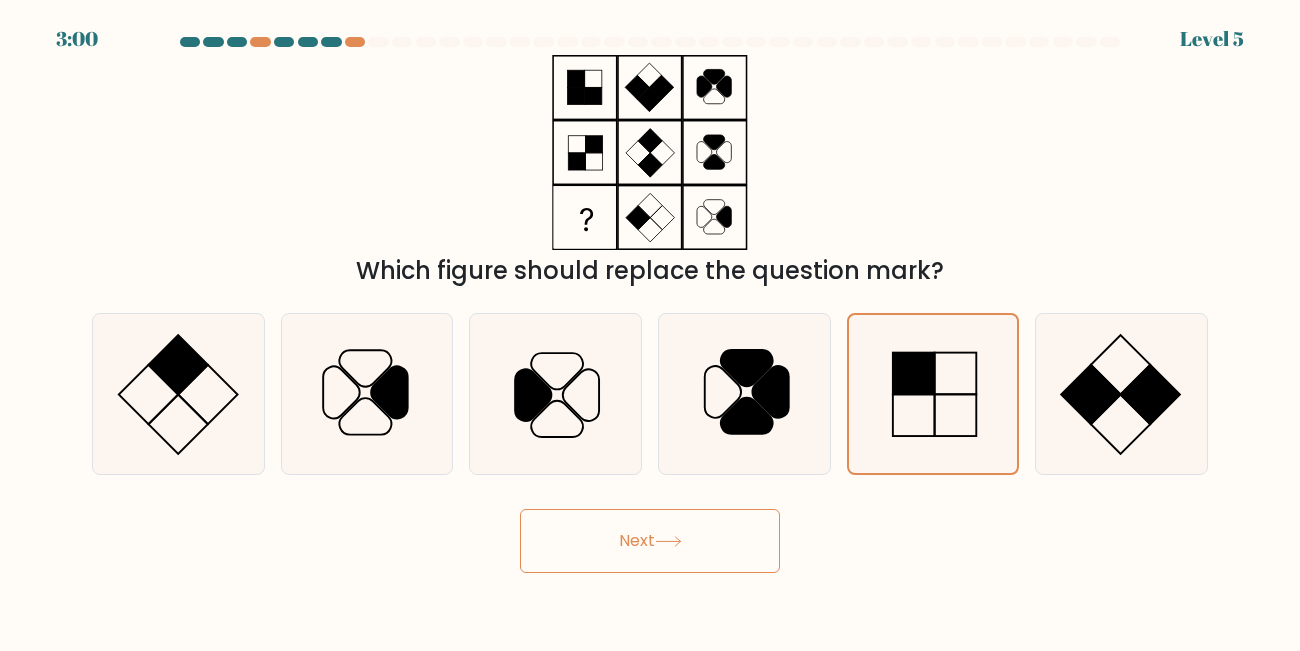 click 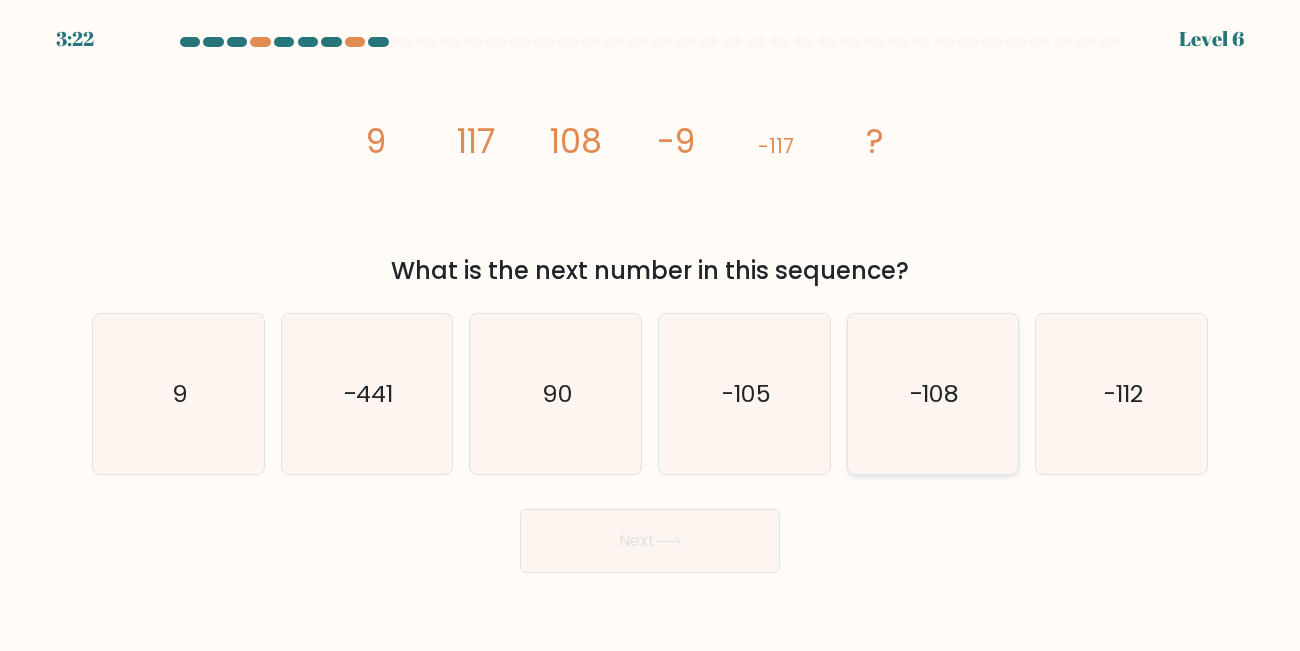 click on "-108" 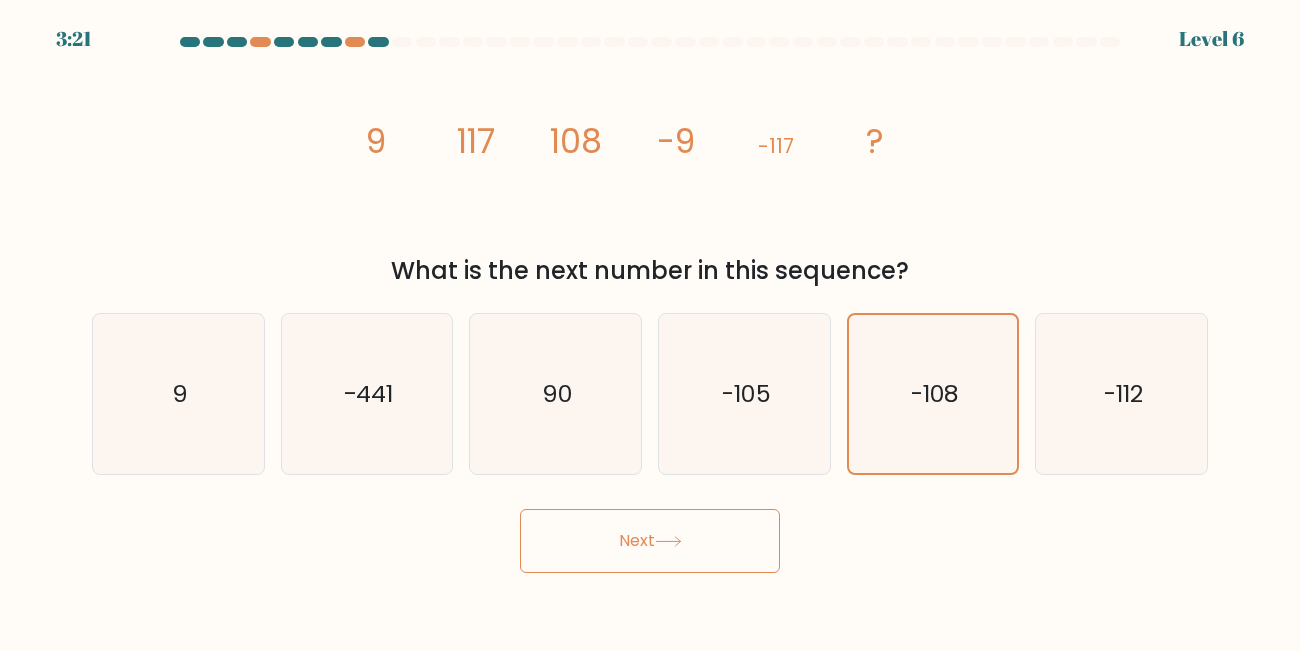 click on "Next" at bounding box center [650, 541] 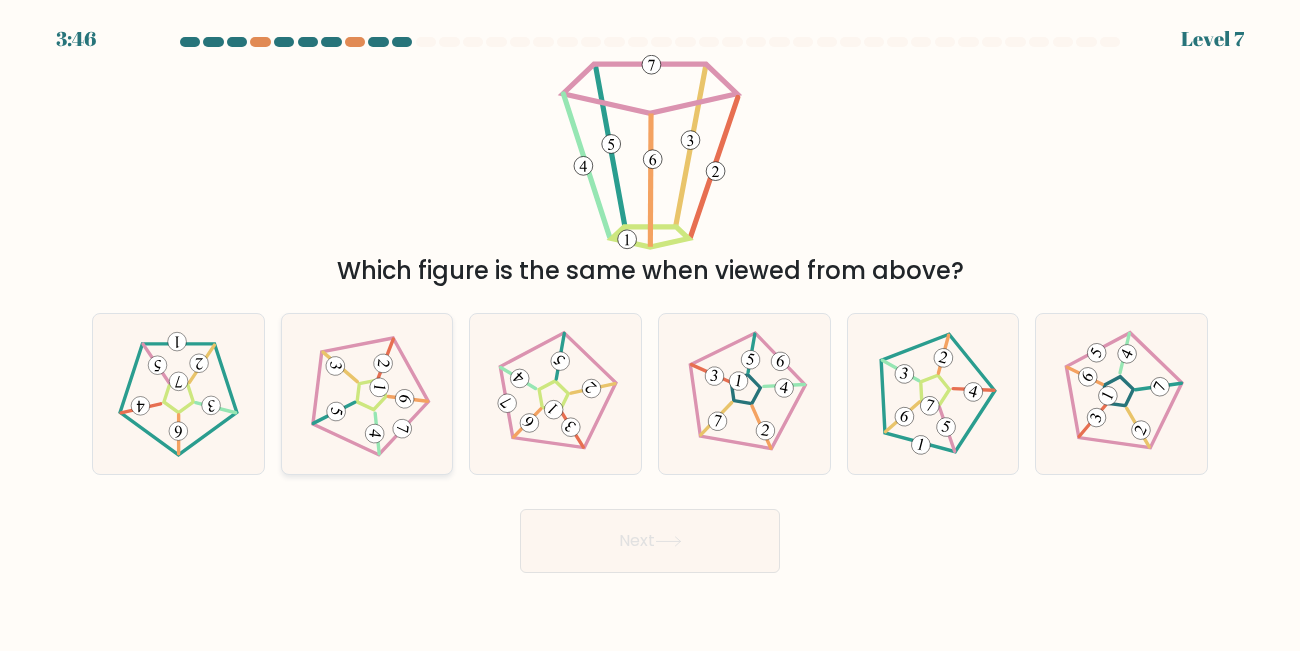 click 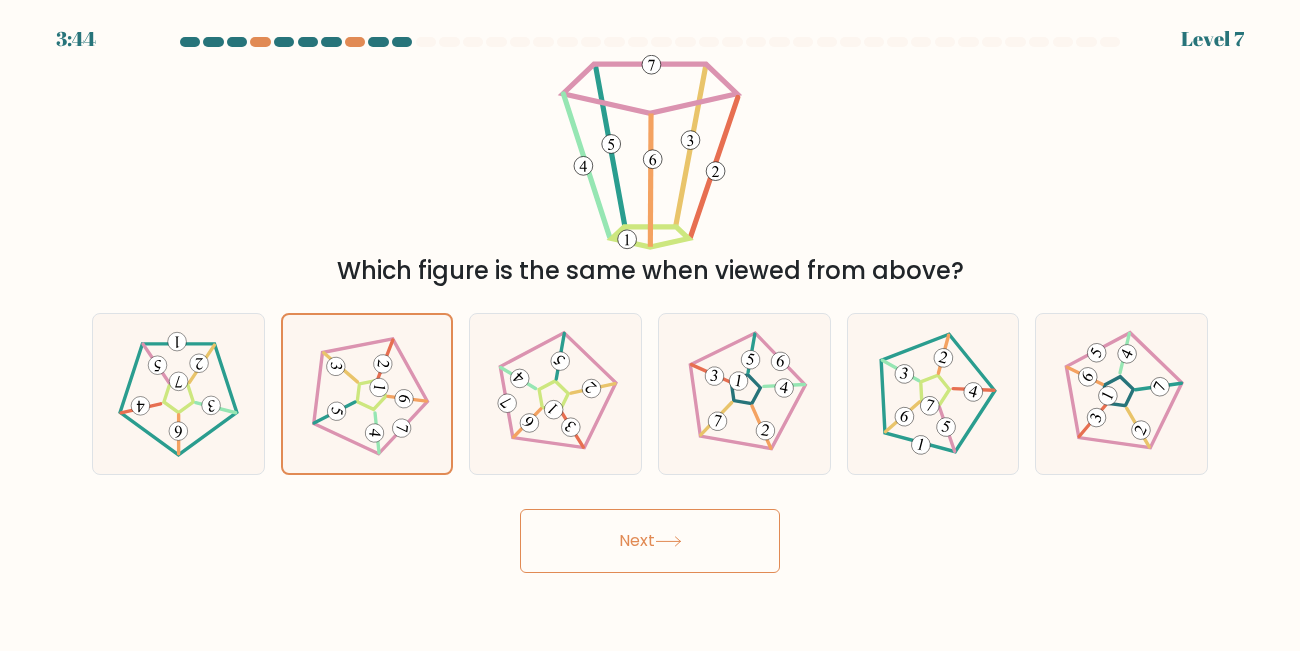 click on "Next" at bounding box center (650, 541) 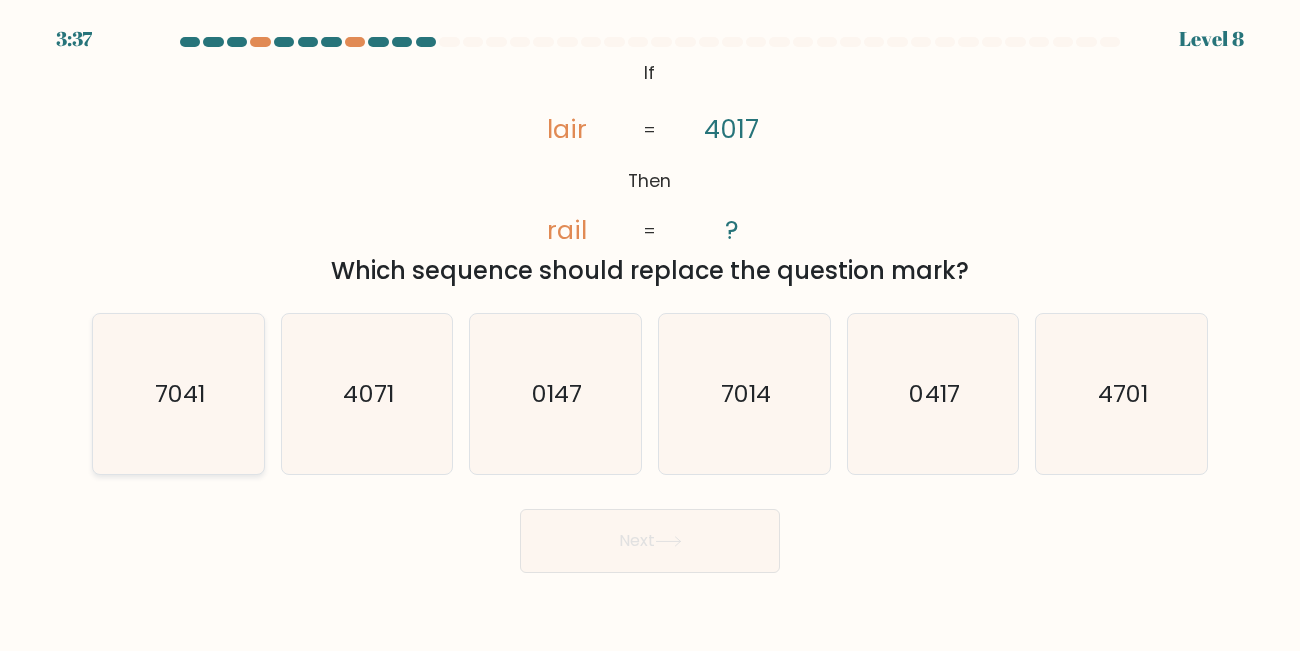 click on "7041" 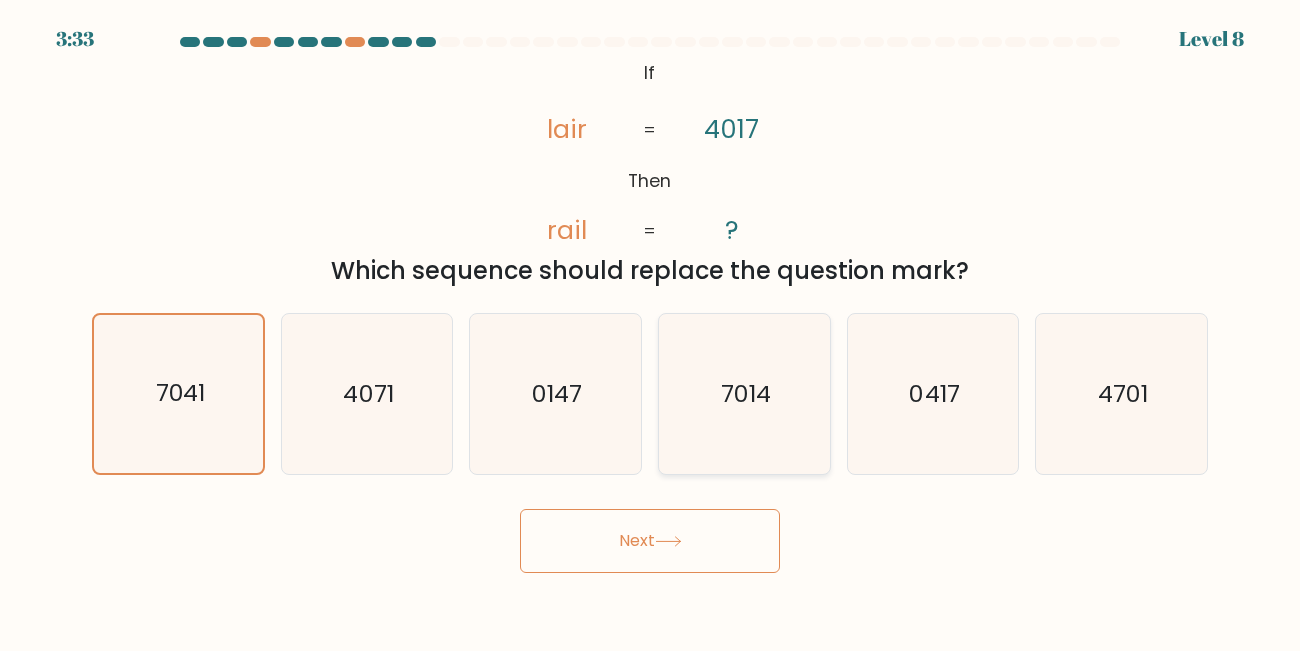 click on "7014" 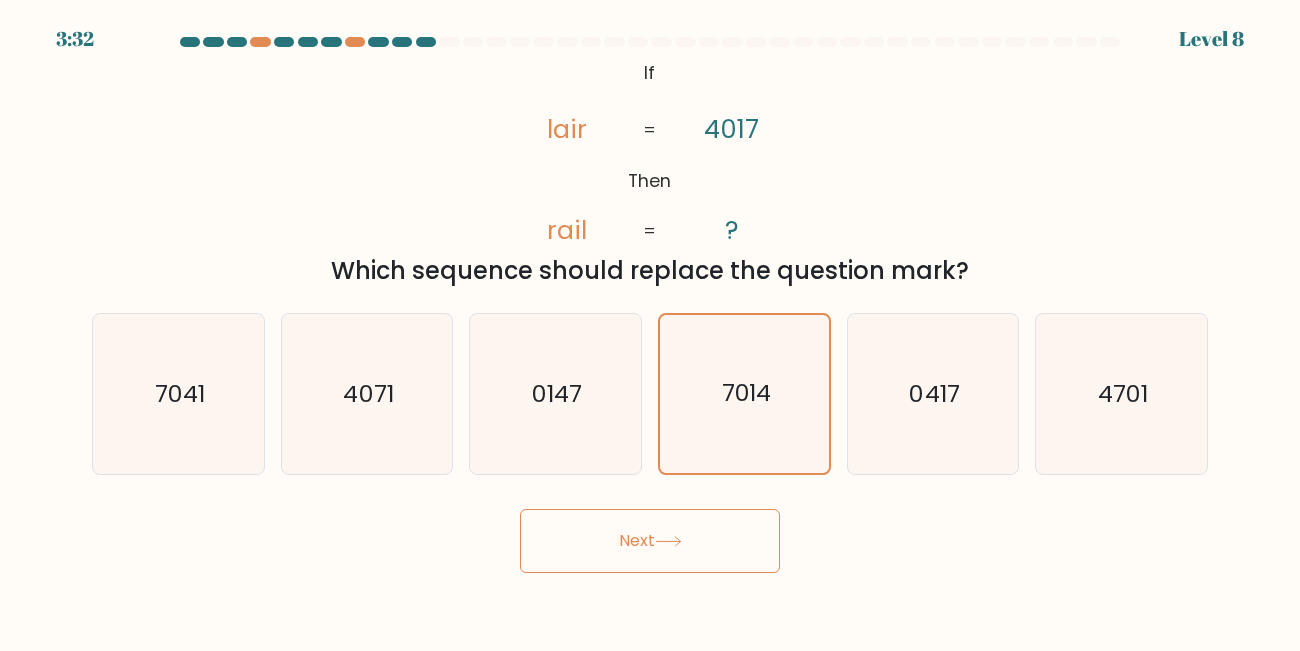 click on "Next" at bounding box center [650, 541] 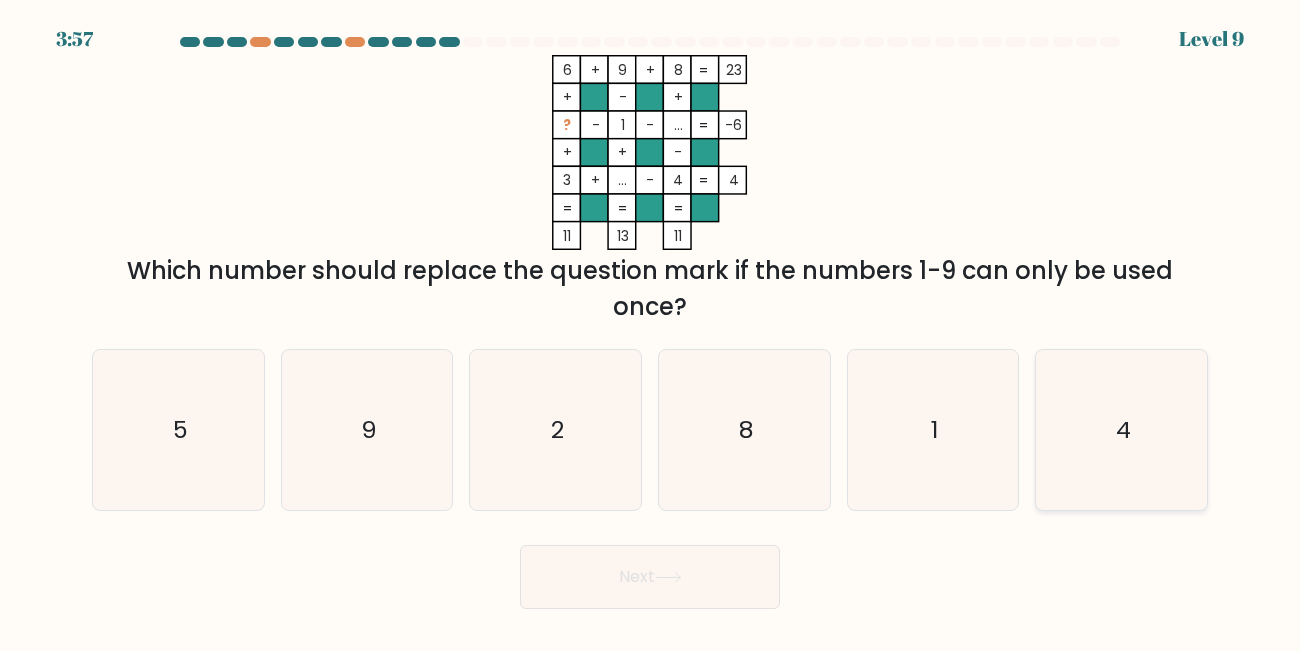 click on "4" 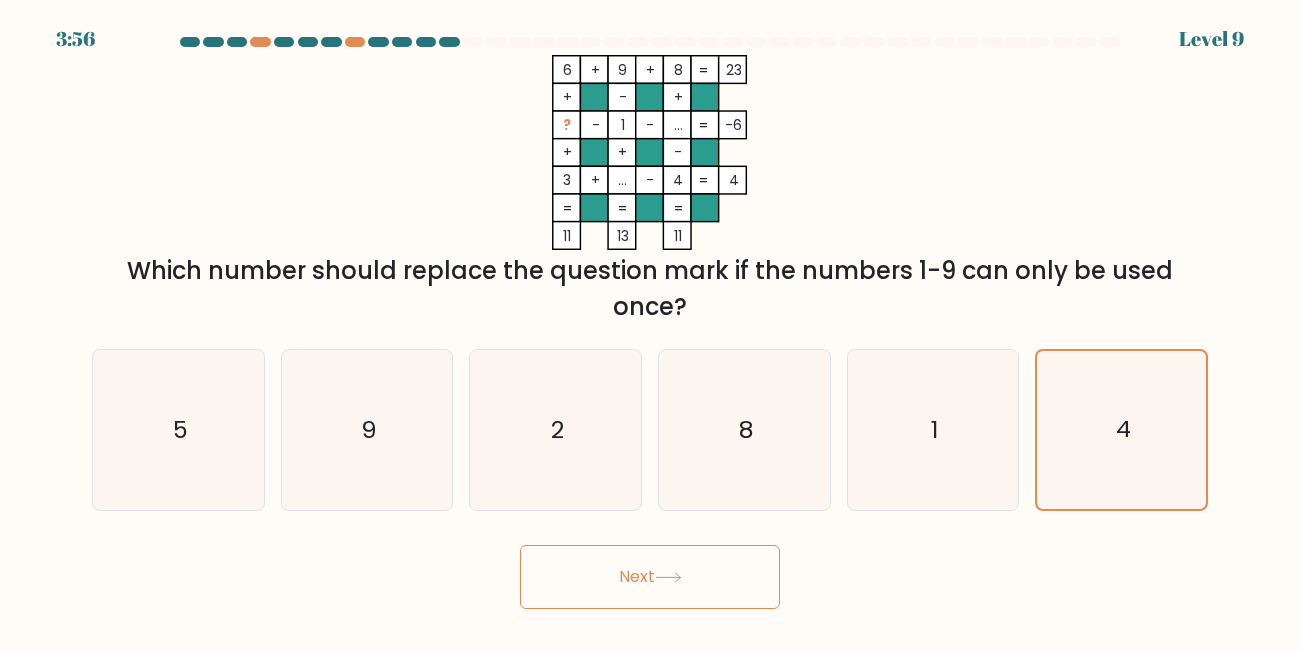 click on "Next" at bounding box center [650, 577] 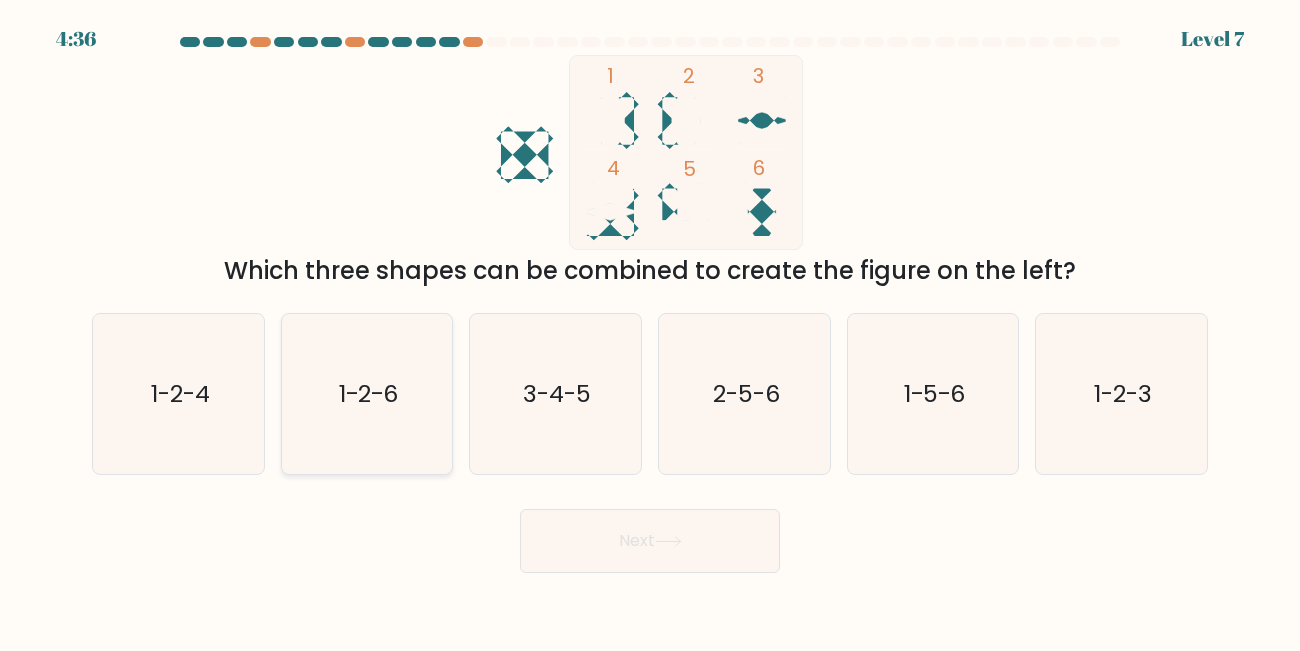 click on "1-2-6" 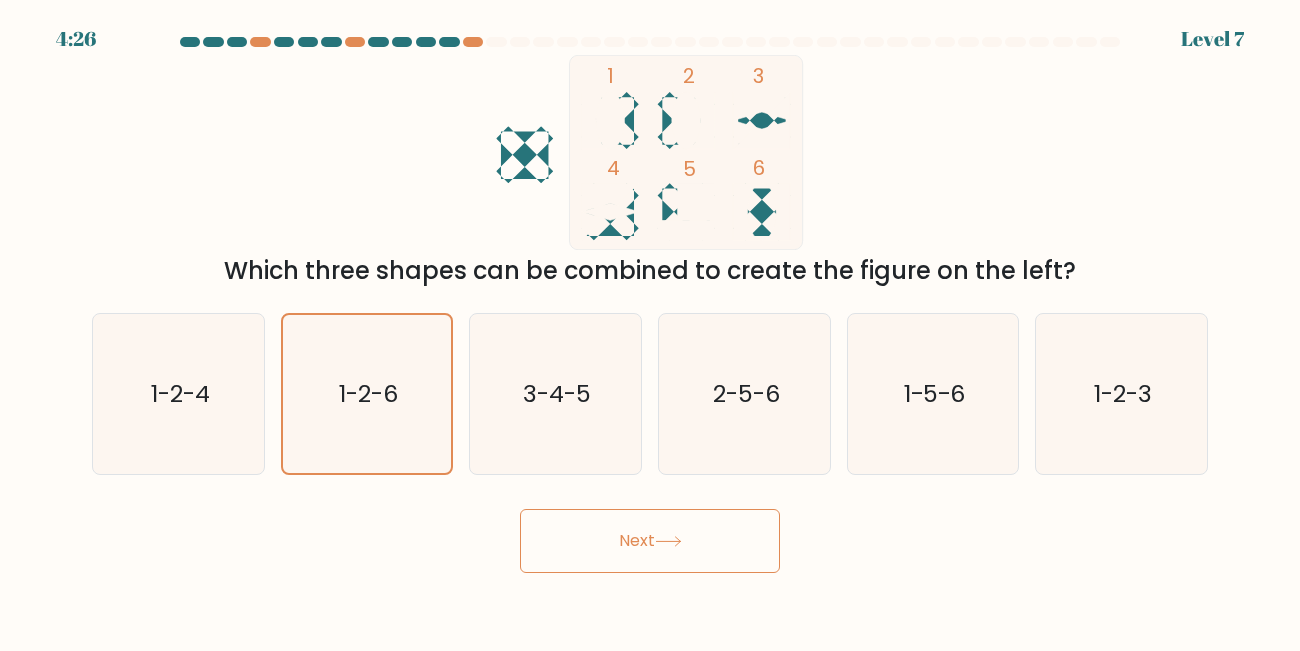 click on "Next" at bounding box center (650, 541) 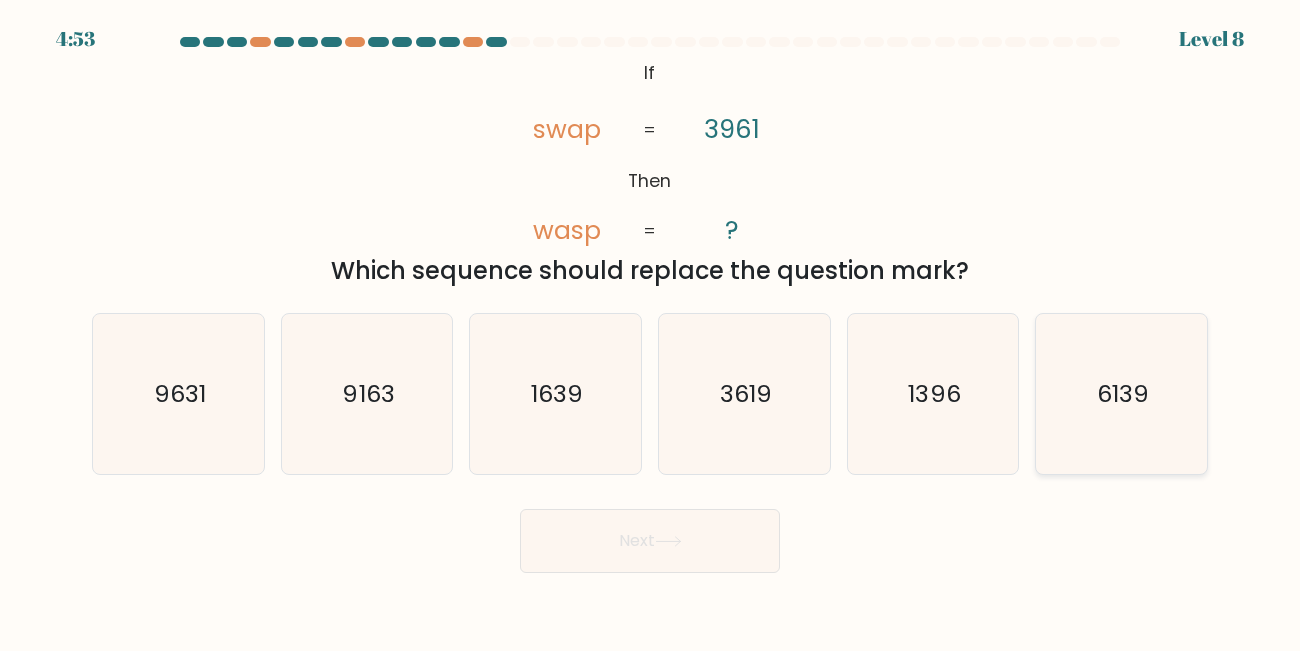 click on "6139" 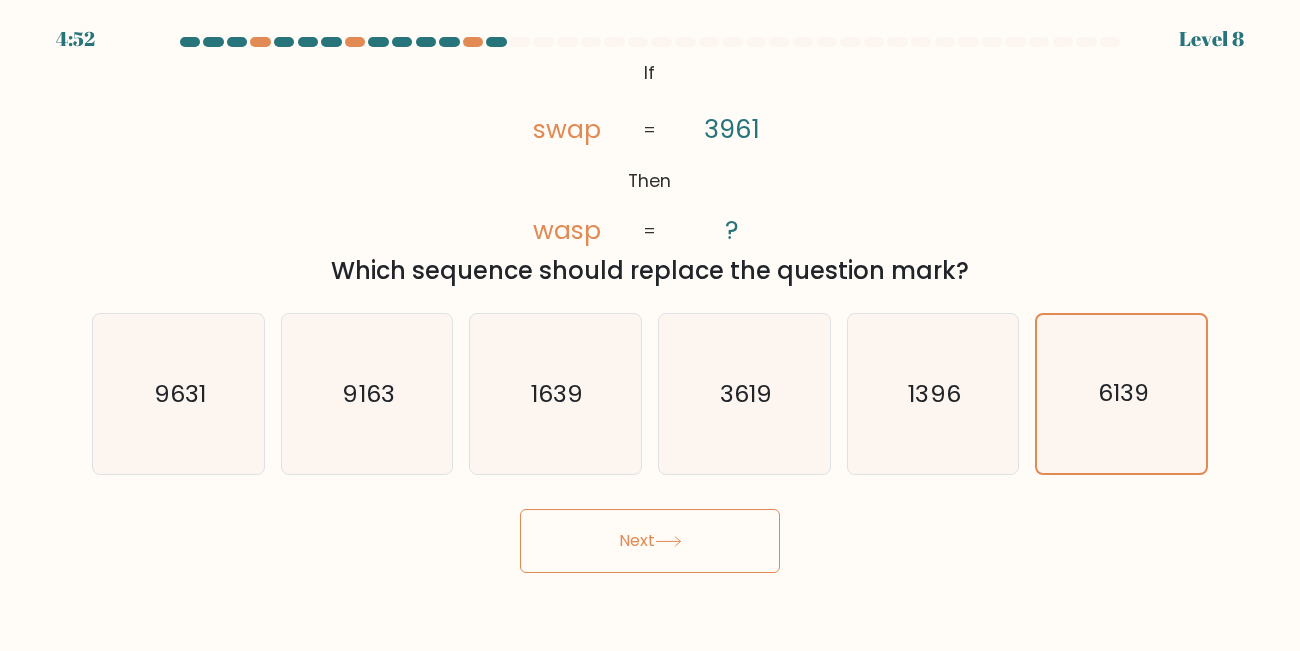 click on "Next" at bounding box center [650, 541] 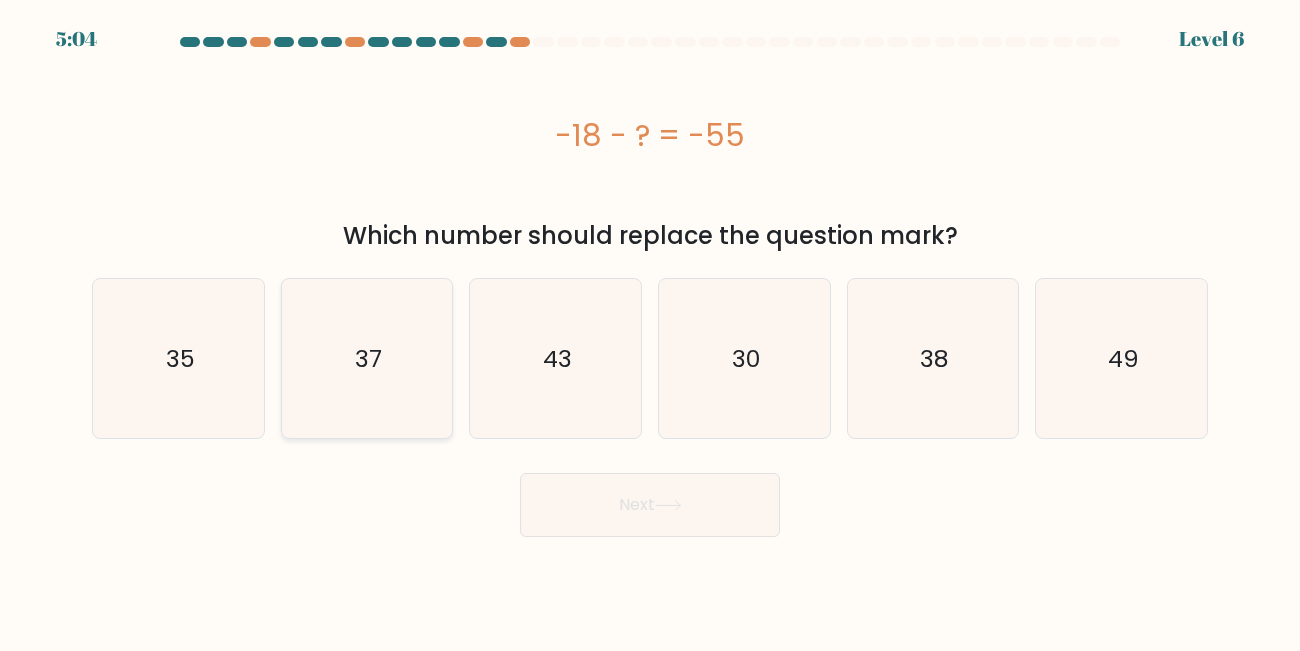 click on "37" 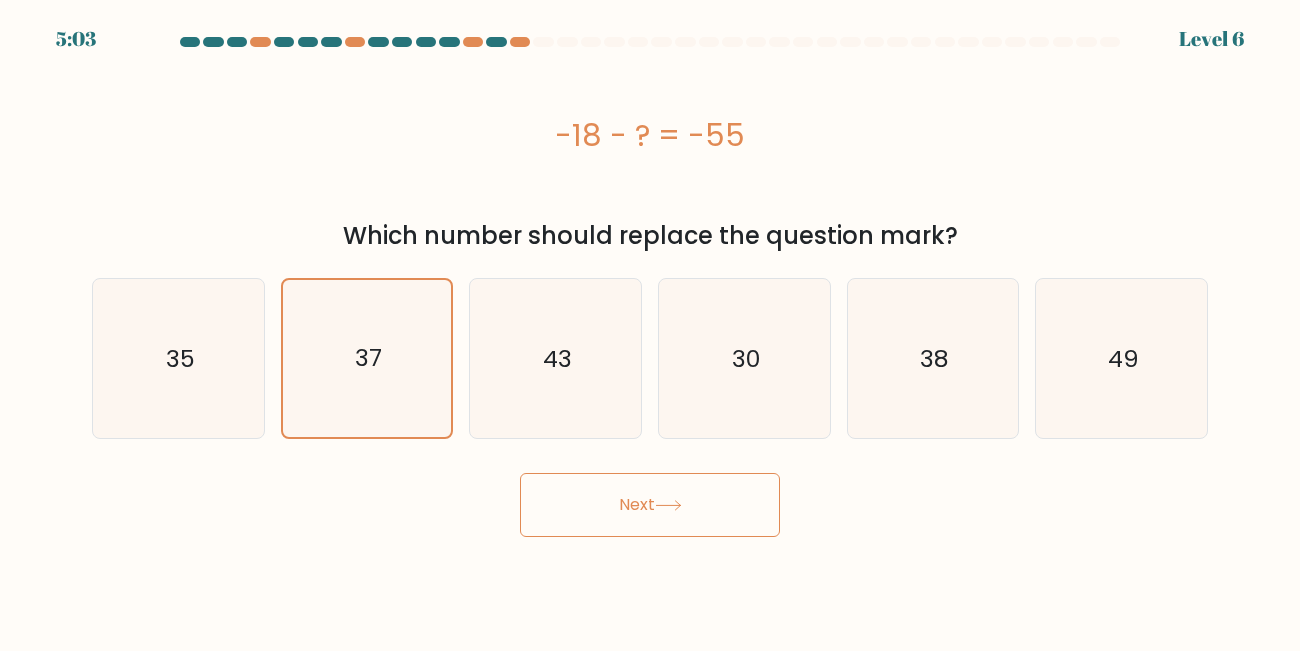 click on "Next" at bounding box center (650, 505) 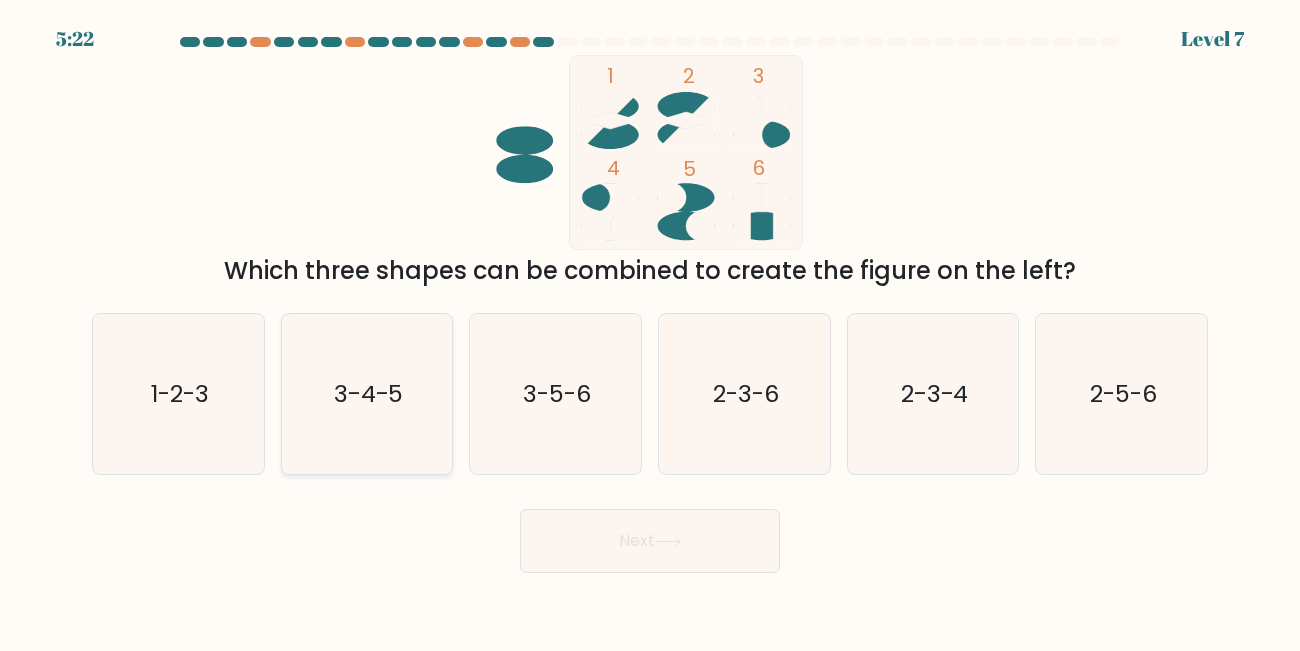 click on "3-4-5" 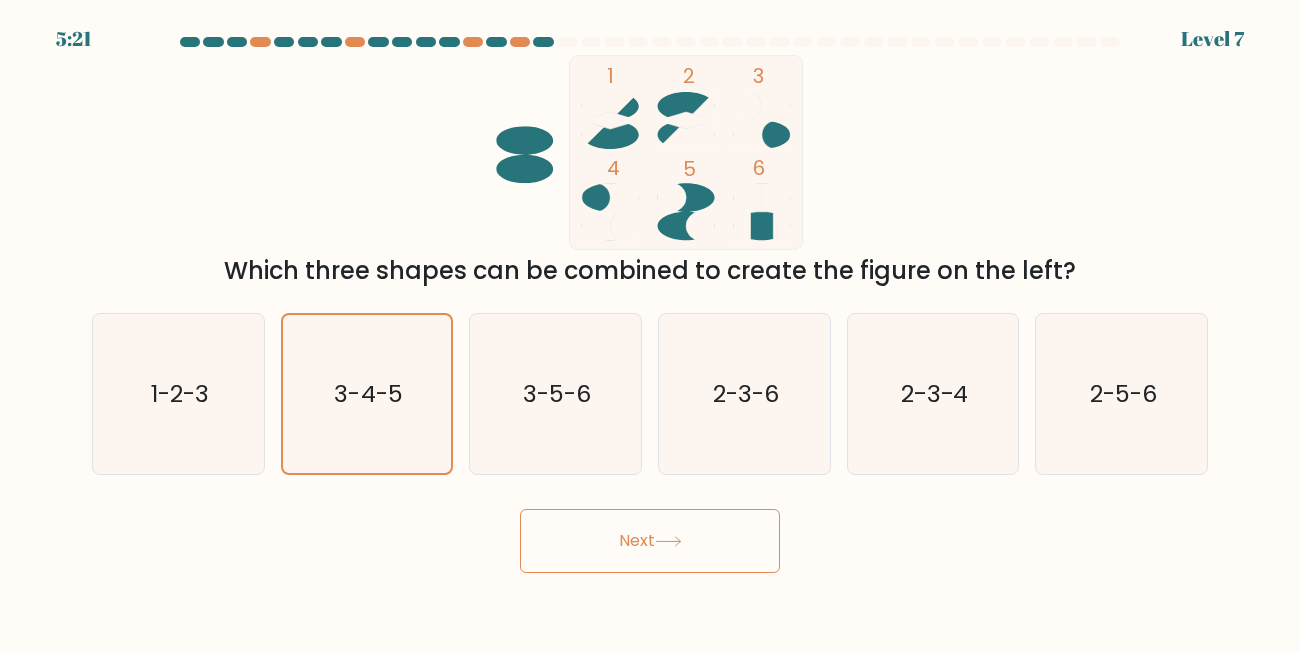 click on "Next" at bounding box center [650, 541] 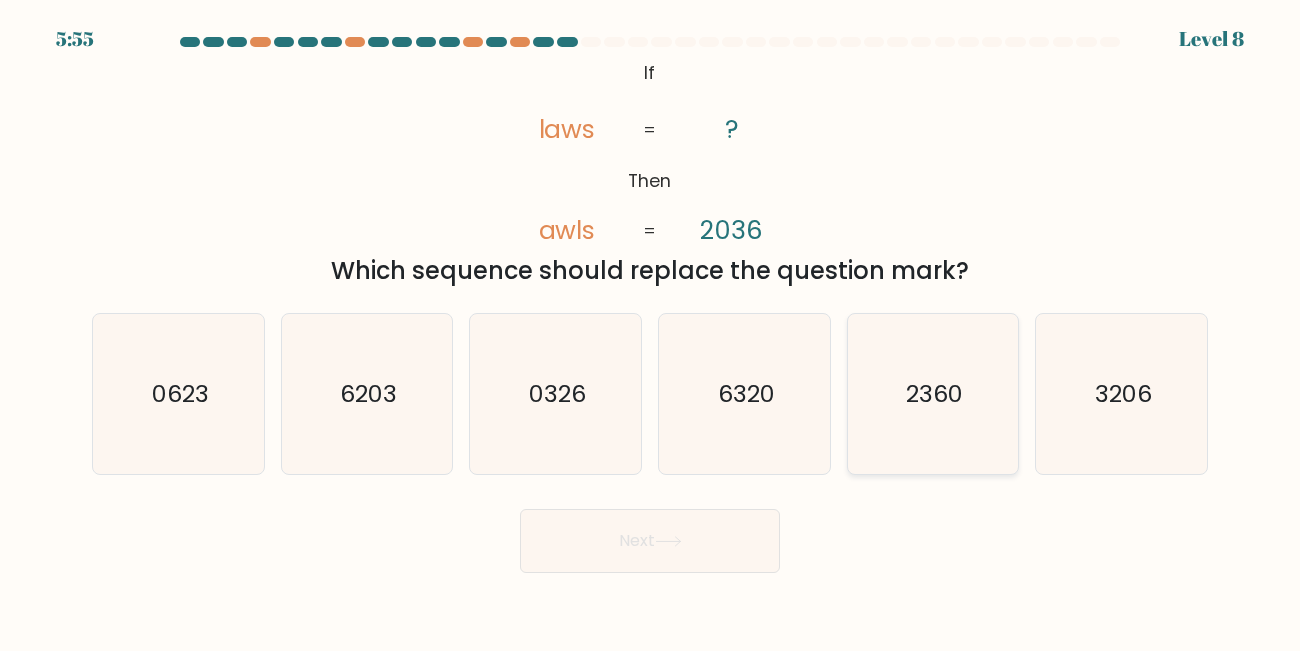 click on "2360" 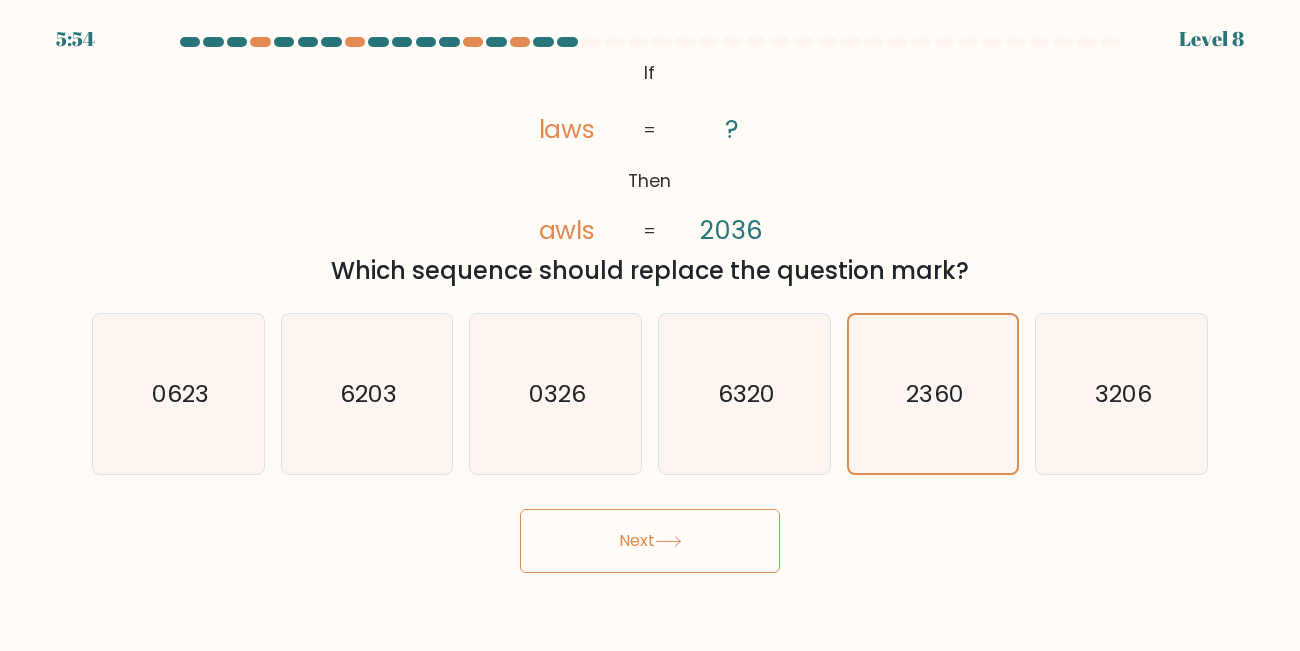 click on "Next" at bounding box center (650, 541) 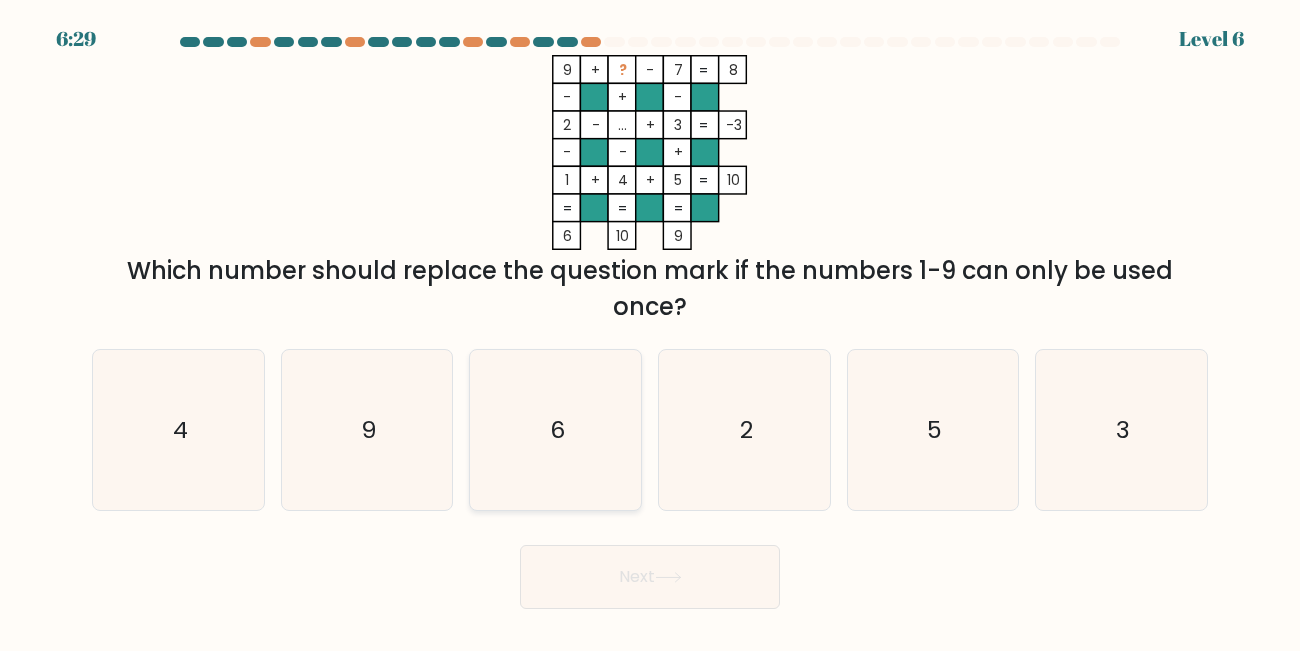 click on "6" 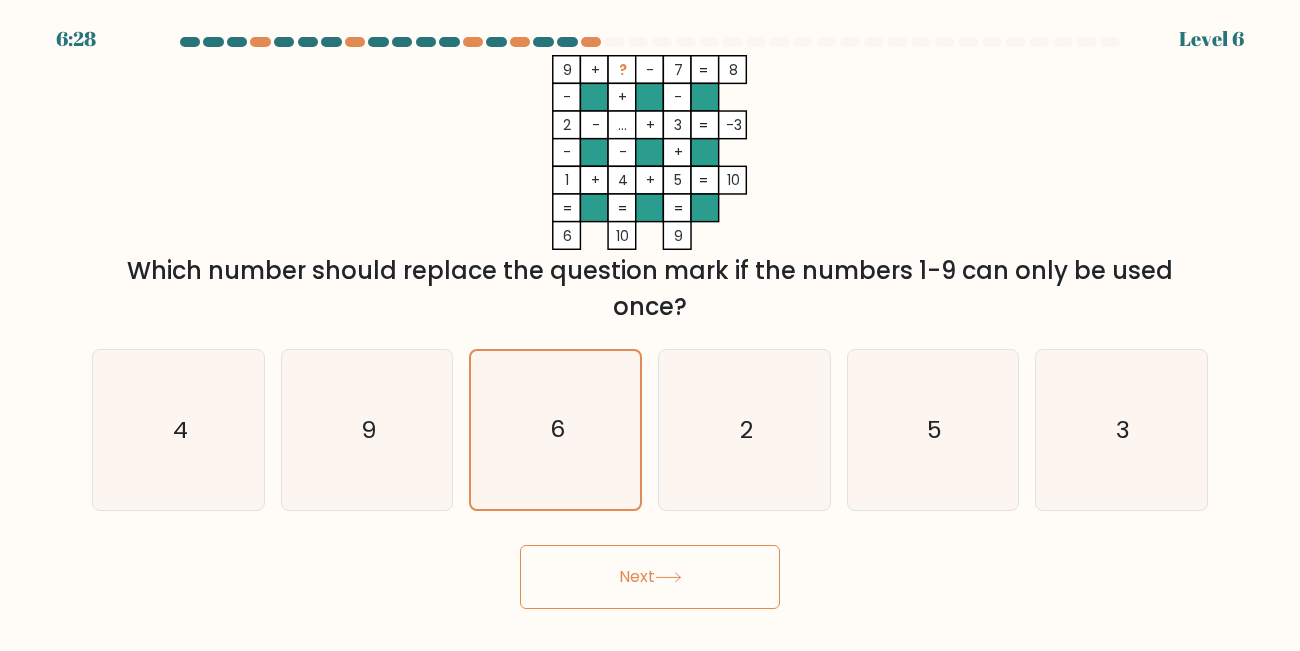 click on "Next" at bounding box center (650, 577) 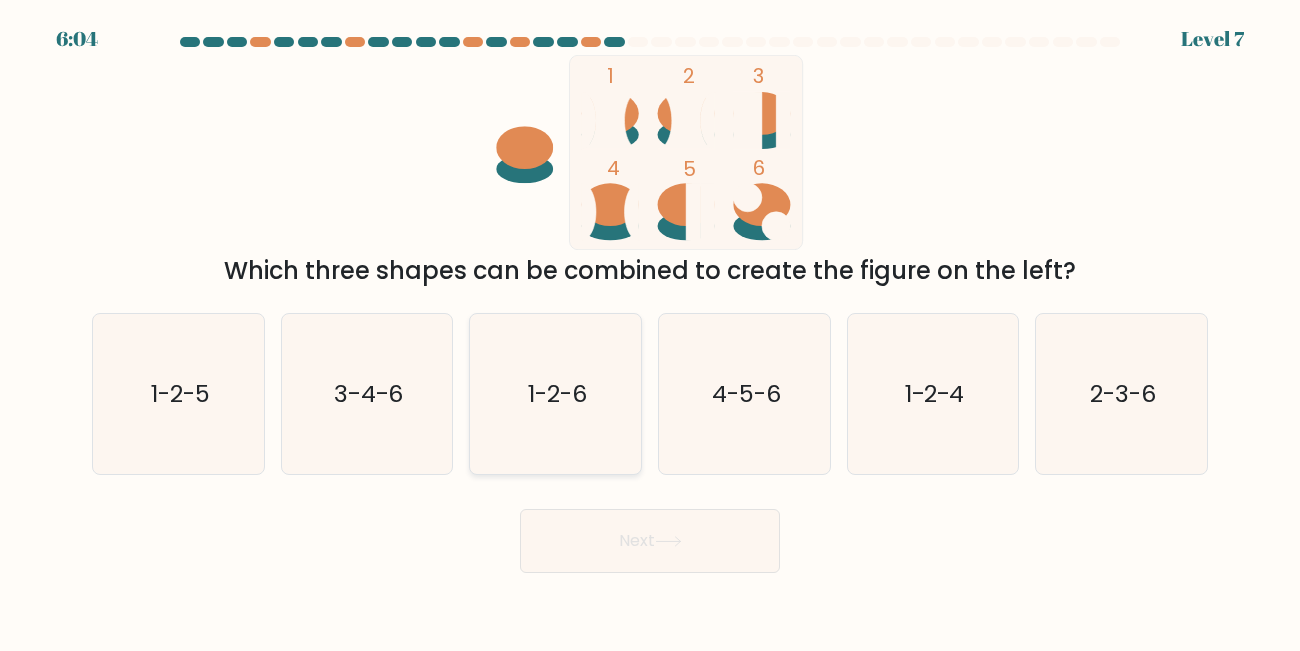 click on "1-2-6" 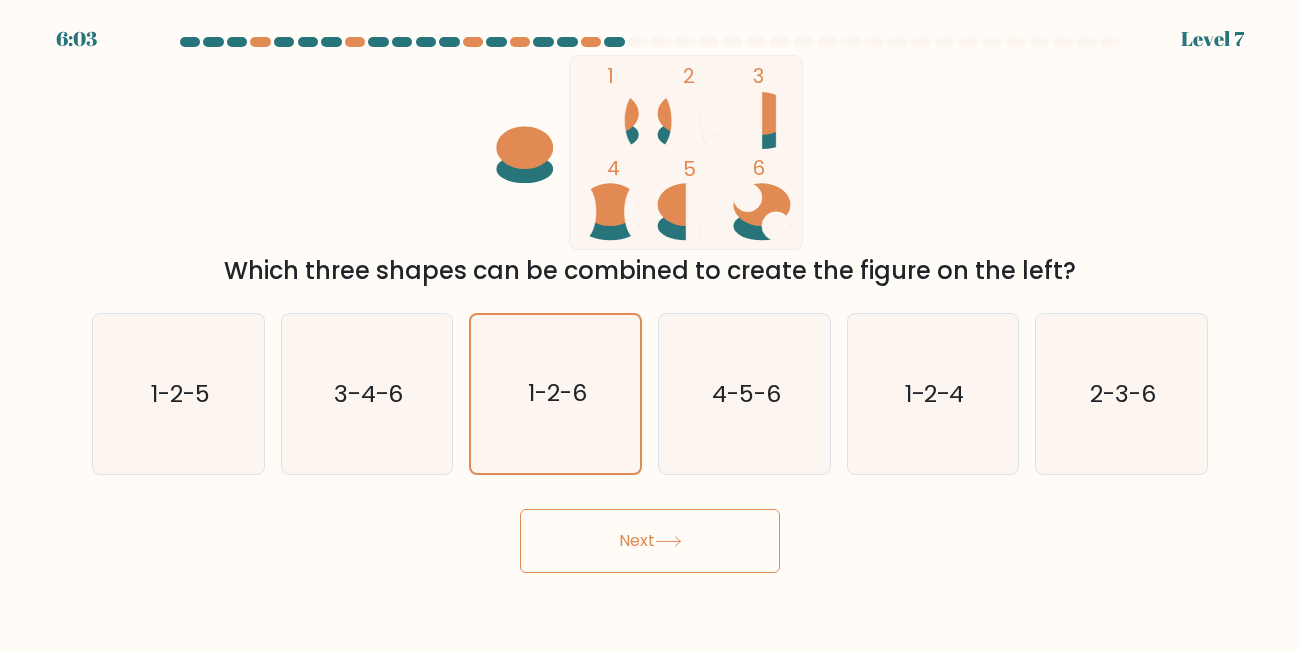 click on "Next" at bounding box center (650, 541) 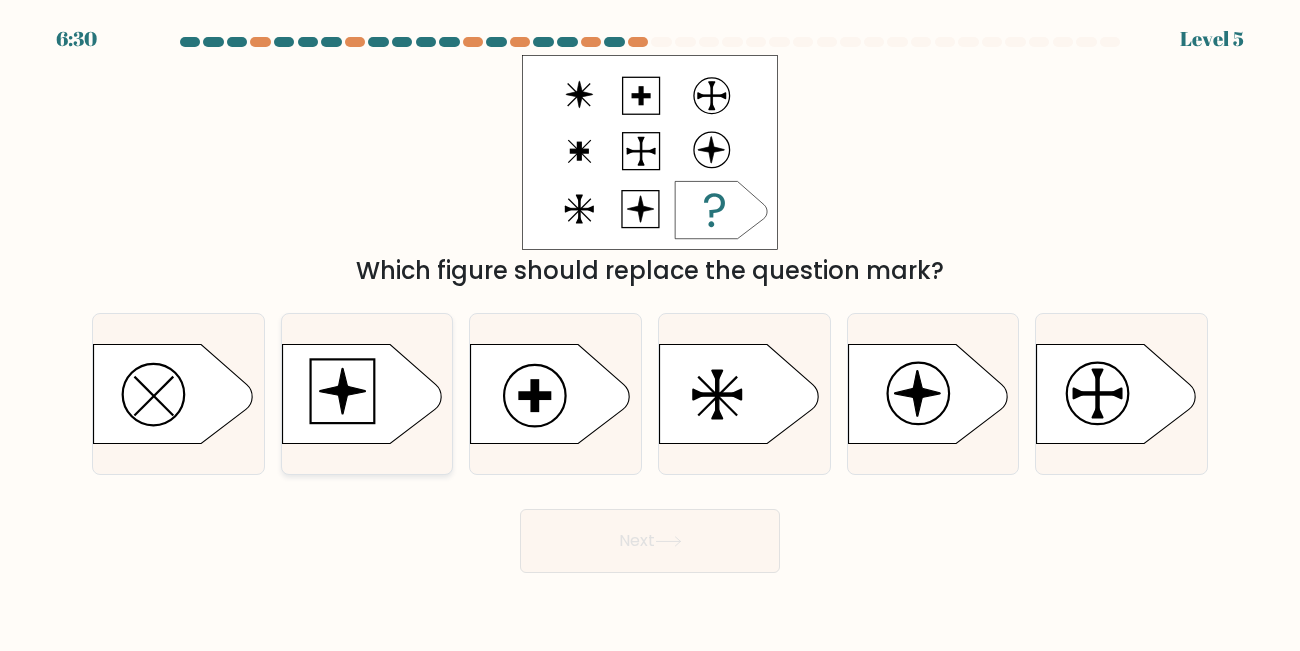 click 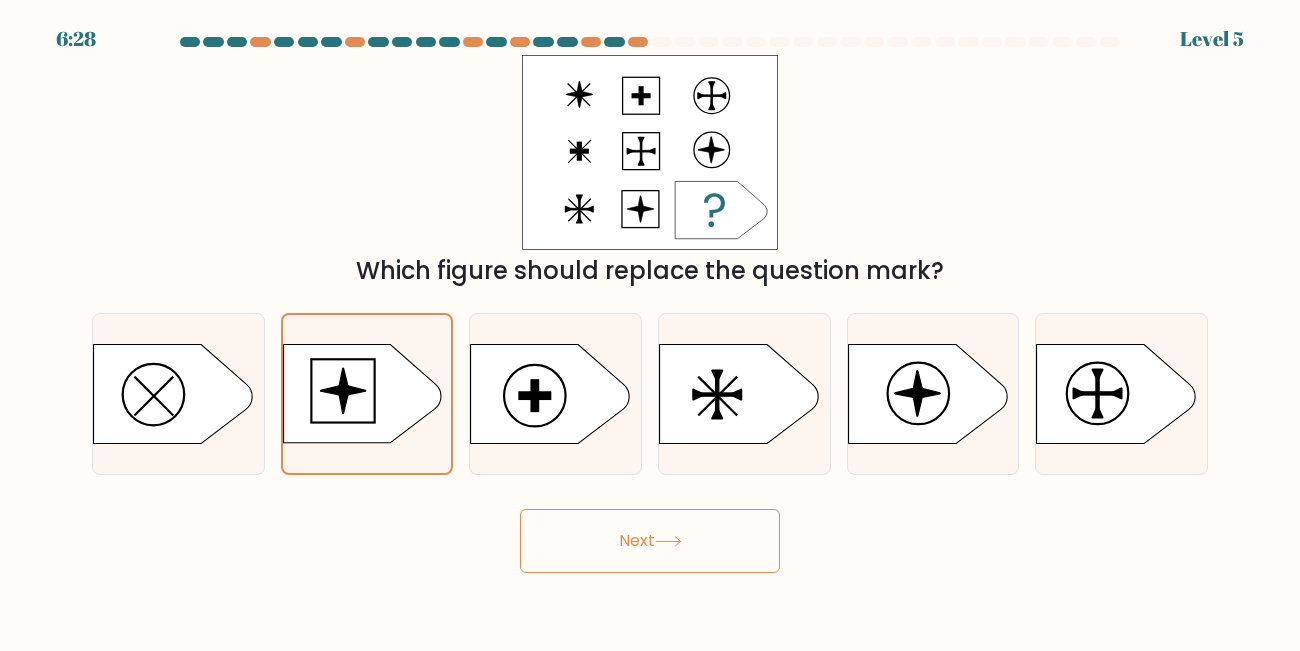 click on "Next" at bounding box center [650, 541] 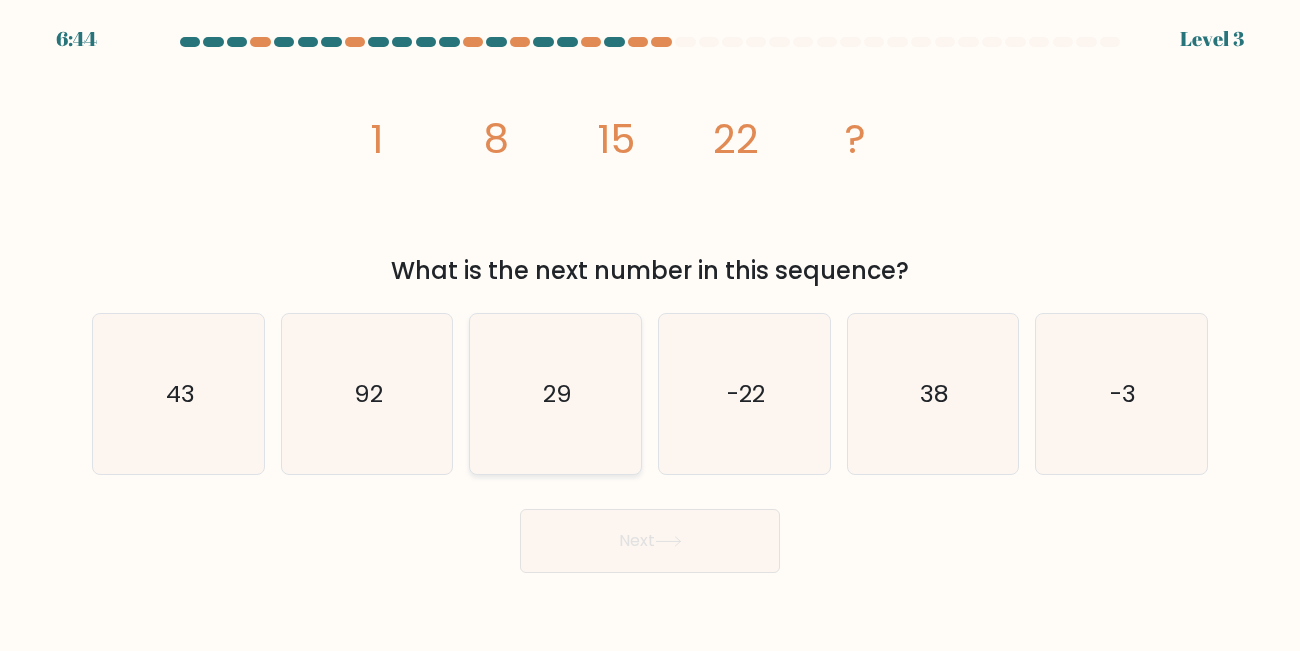 click on "29" 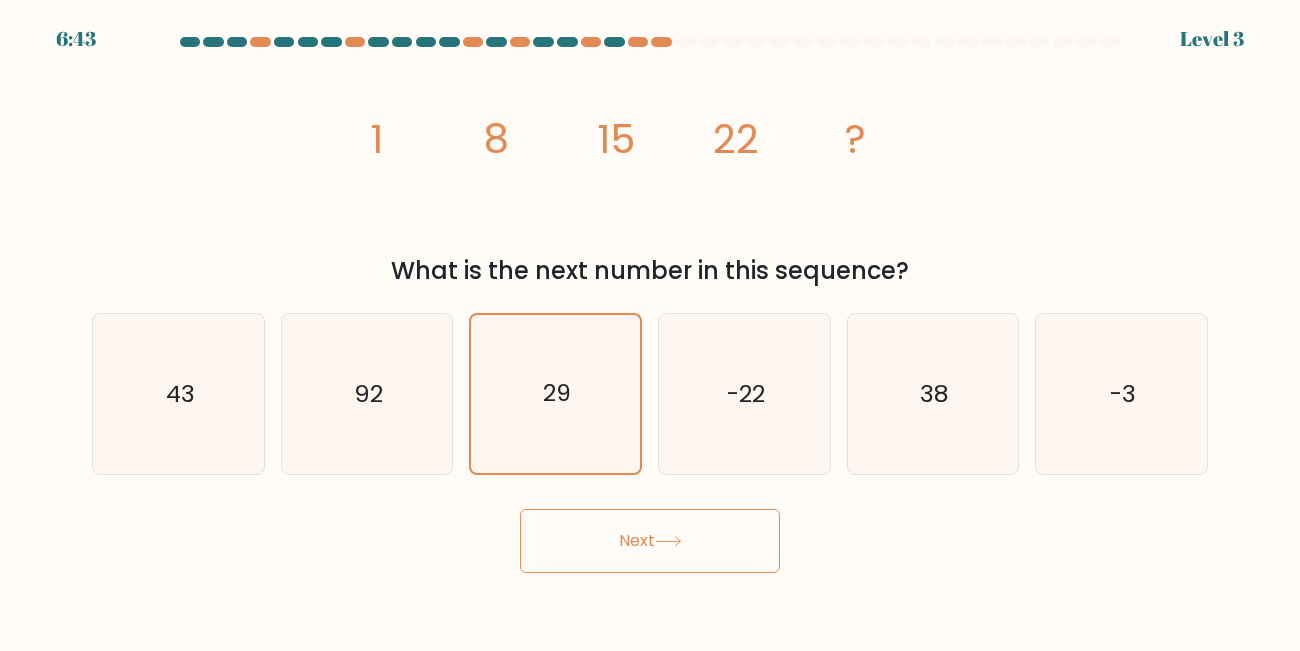 click on "Next" at bounding box center [650, 541] 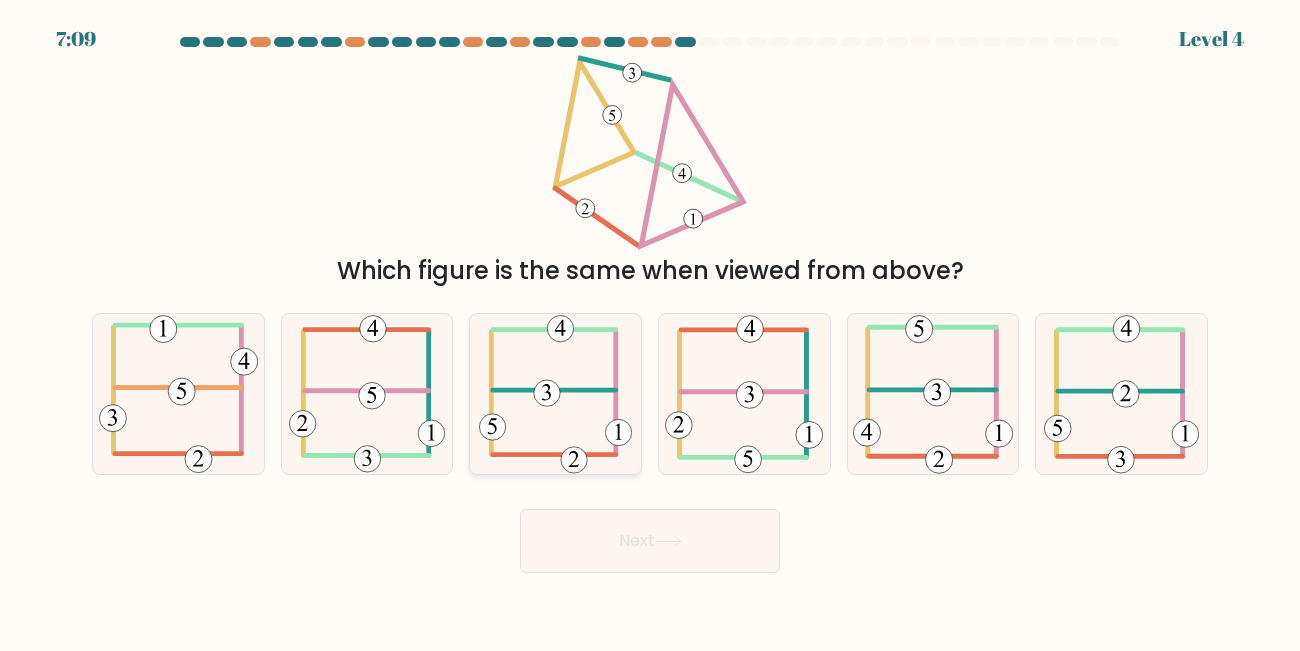 click 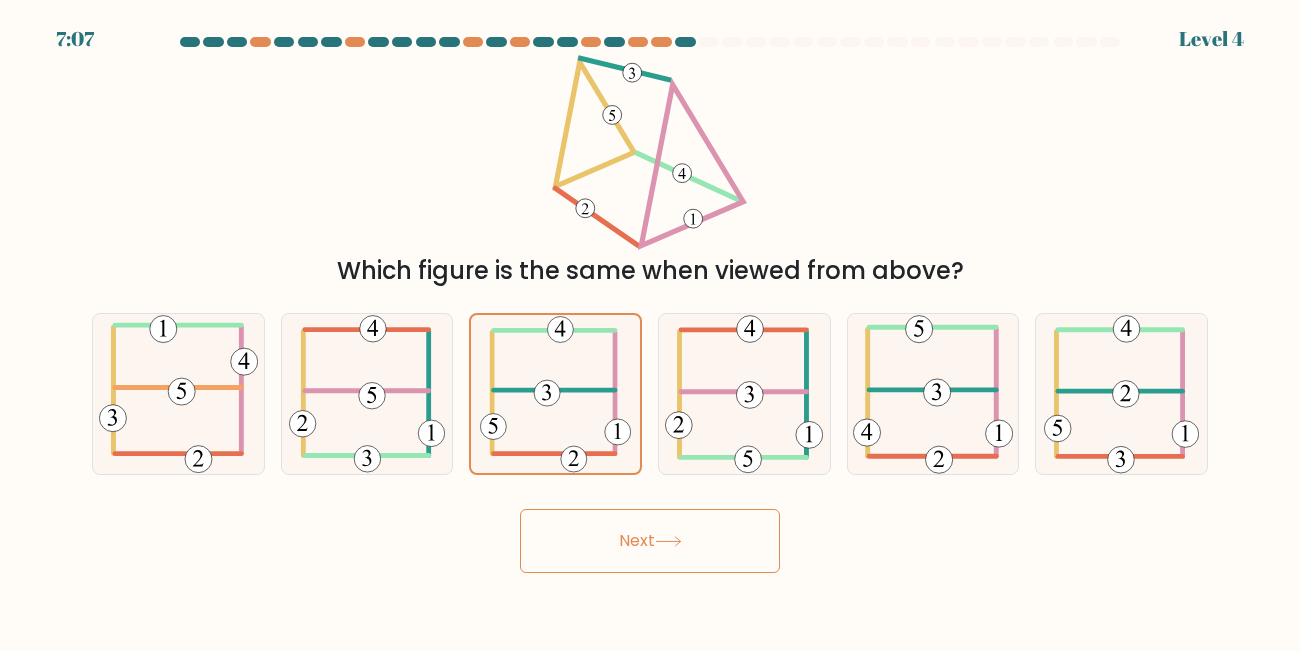click on "Next" at bounding box center (650, 541) 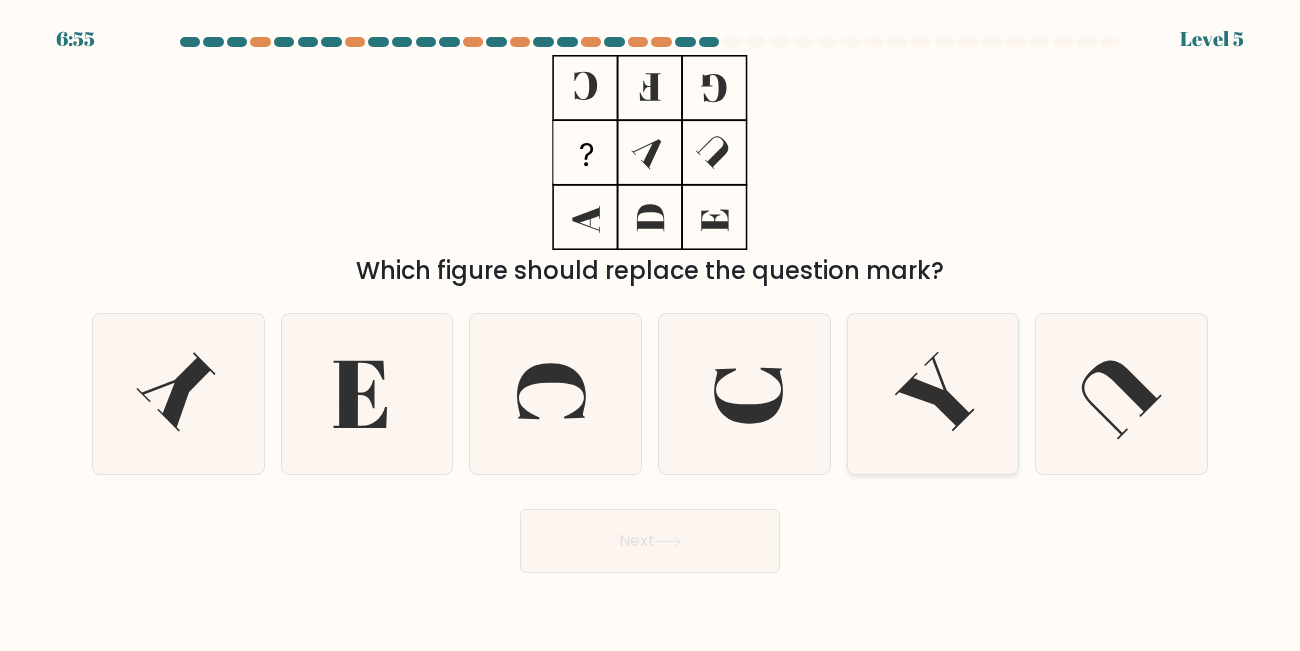 click 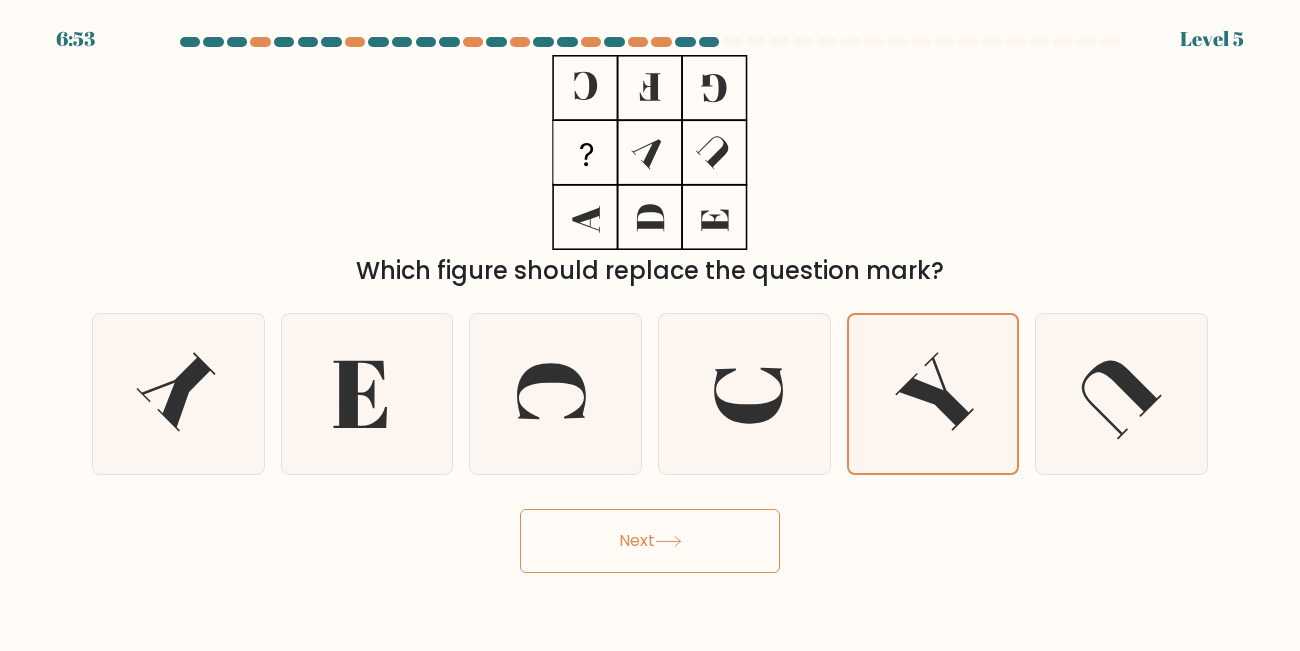 click on "Next" at bounding box center (650, 541) 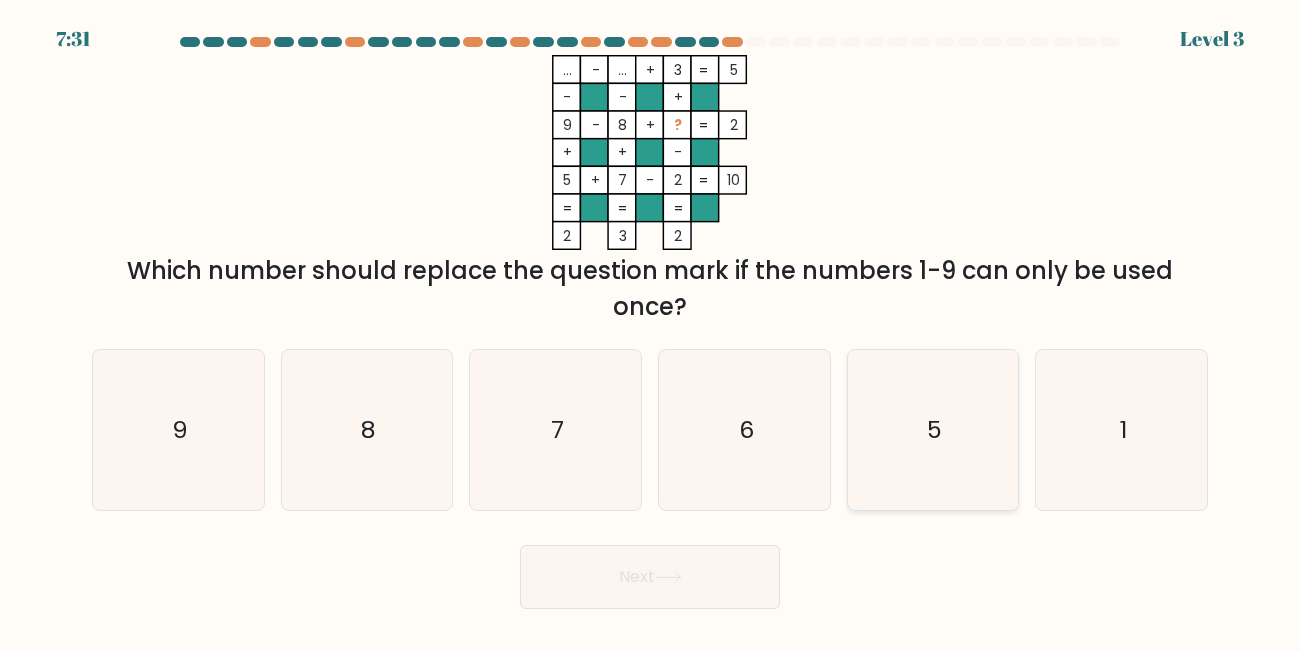 click on "5" 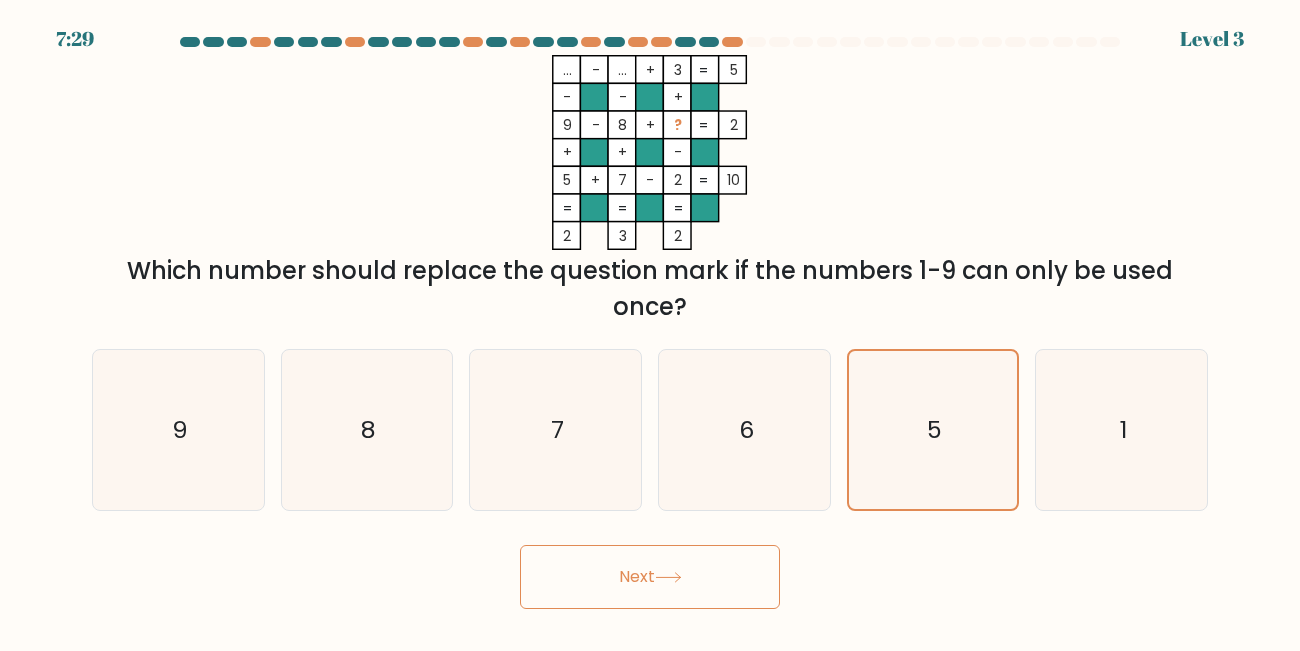 click on "Next" at bounding box center (650, 577) 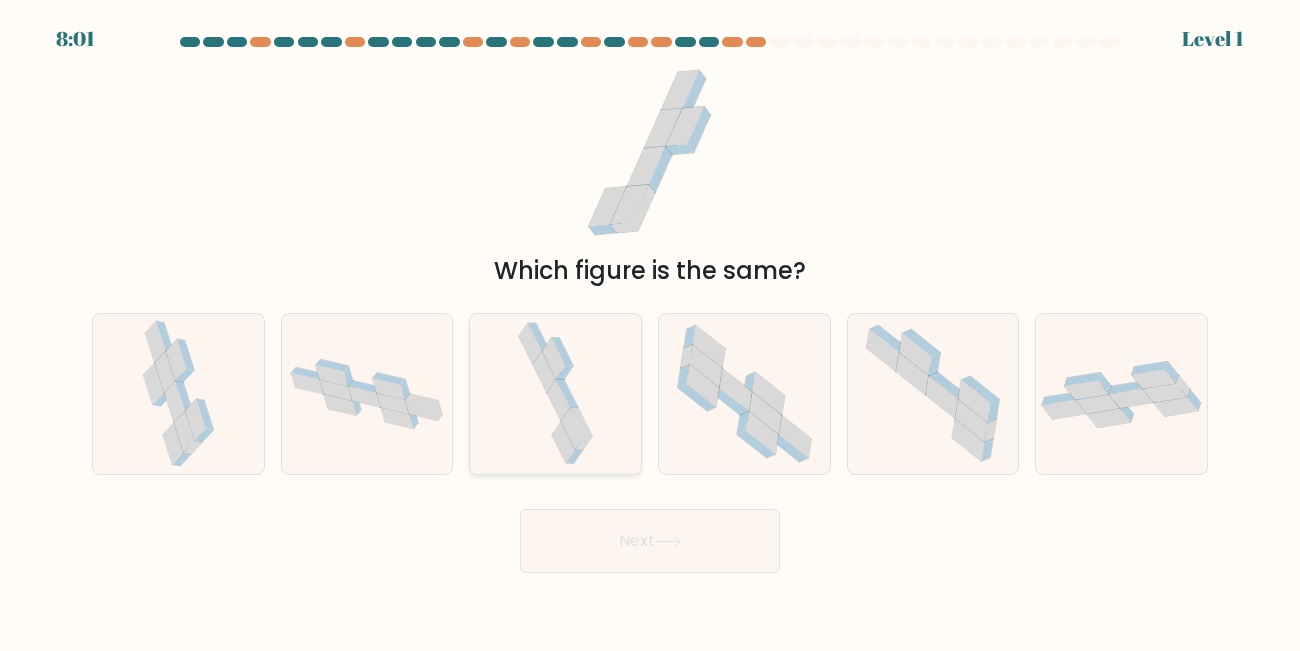 click 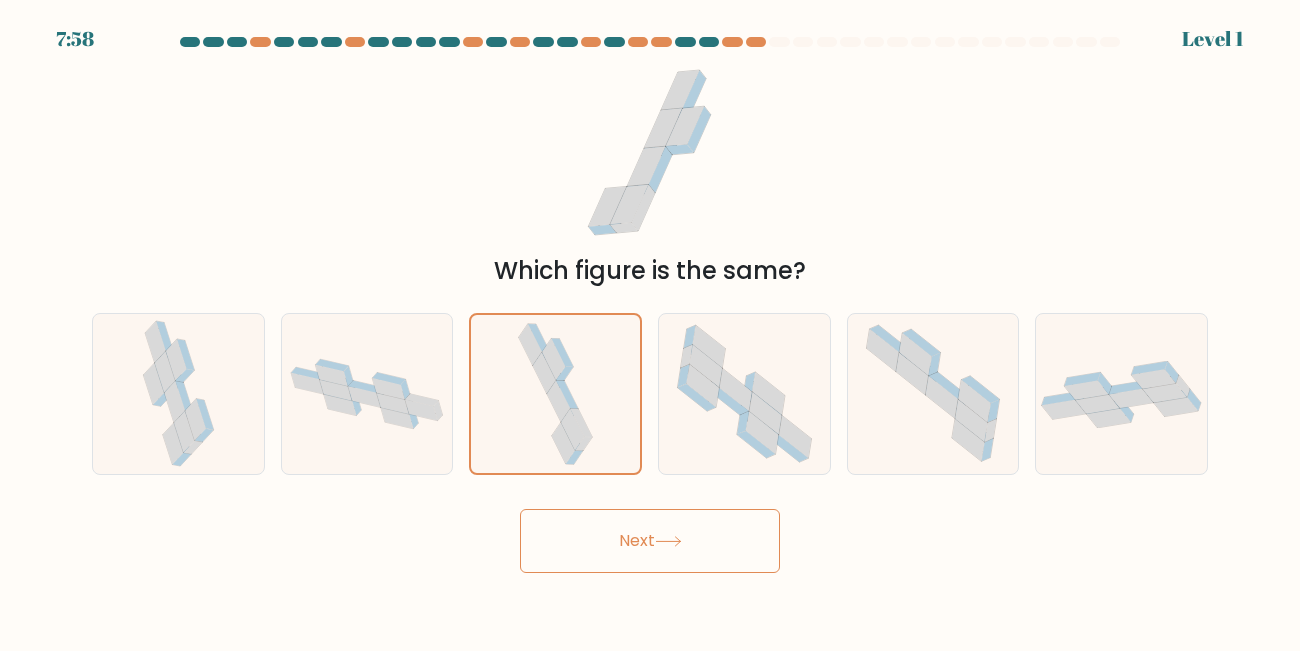 click on "Next" at bounding box center (650, 541) 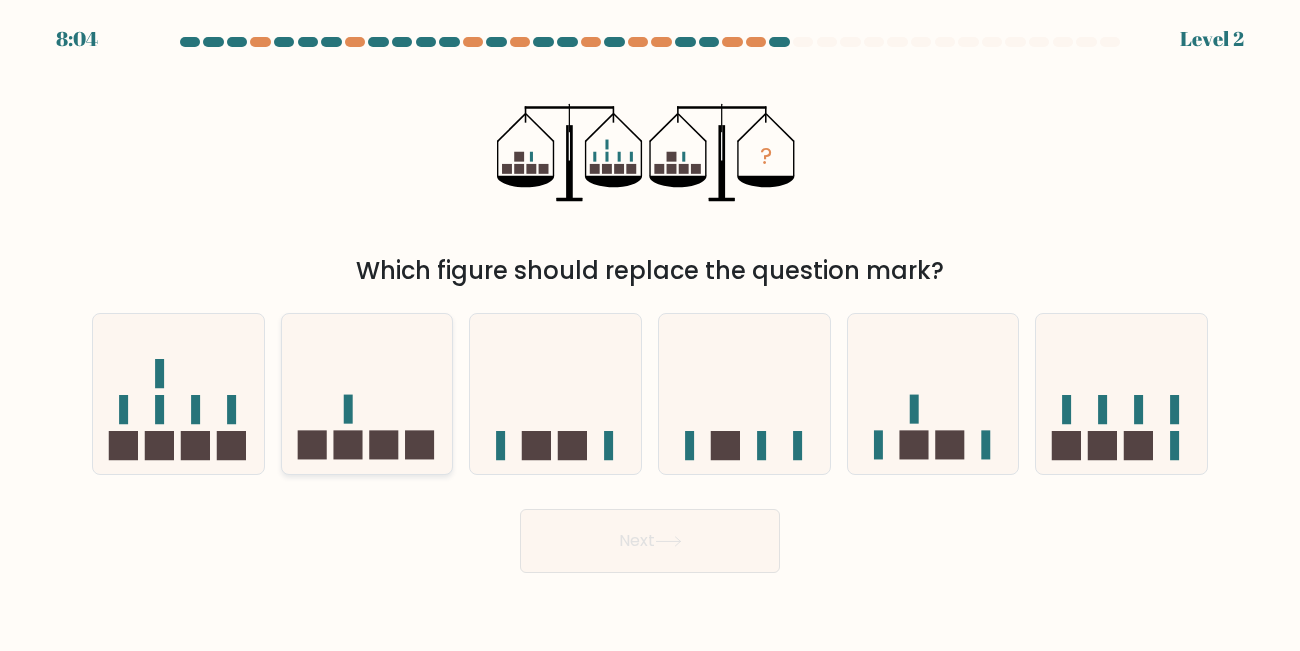 click 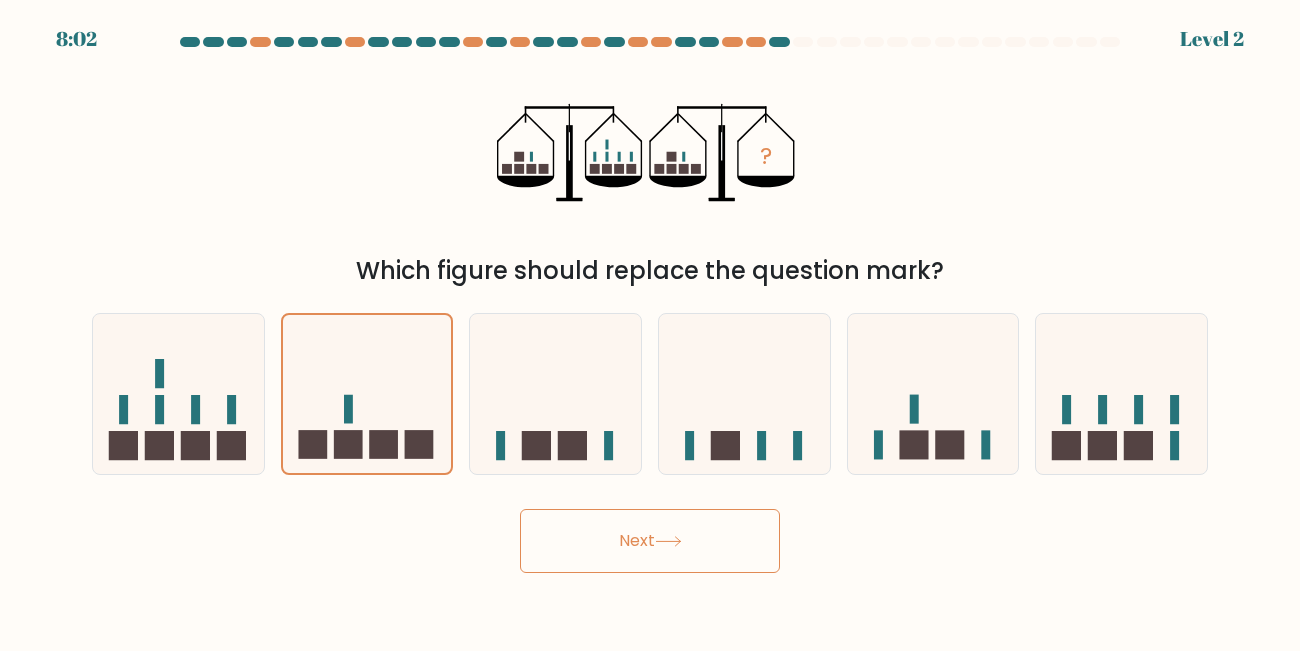 click on "Next" at bounding box center [650, 541] 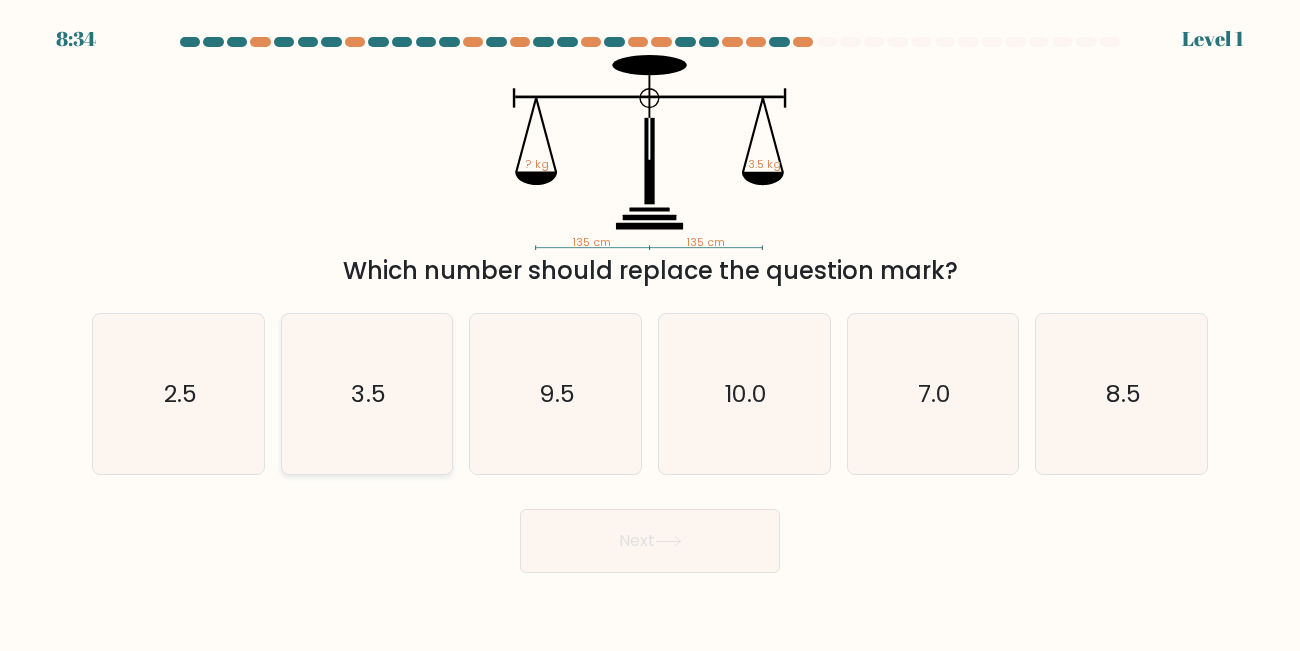 click on "3.5" 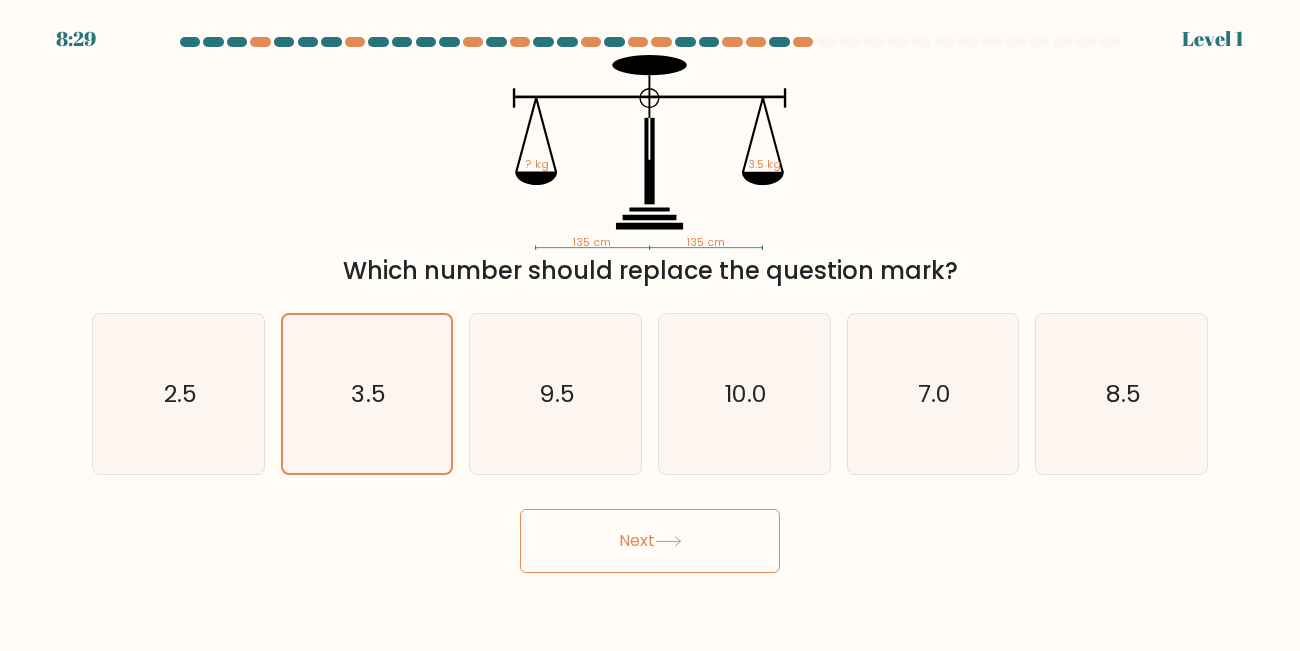 click on "Next" at bounding box center [650, 541] 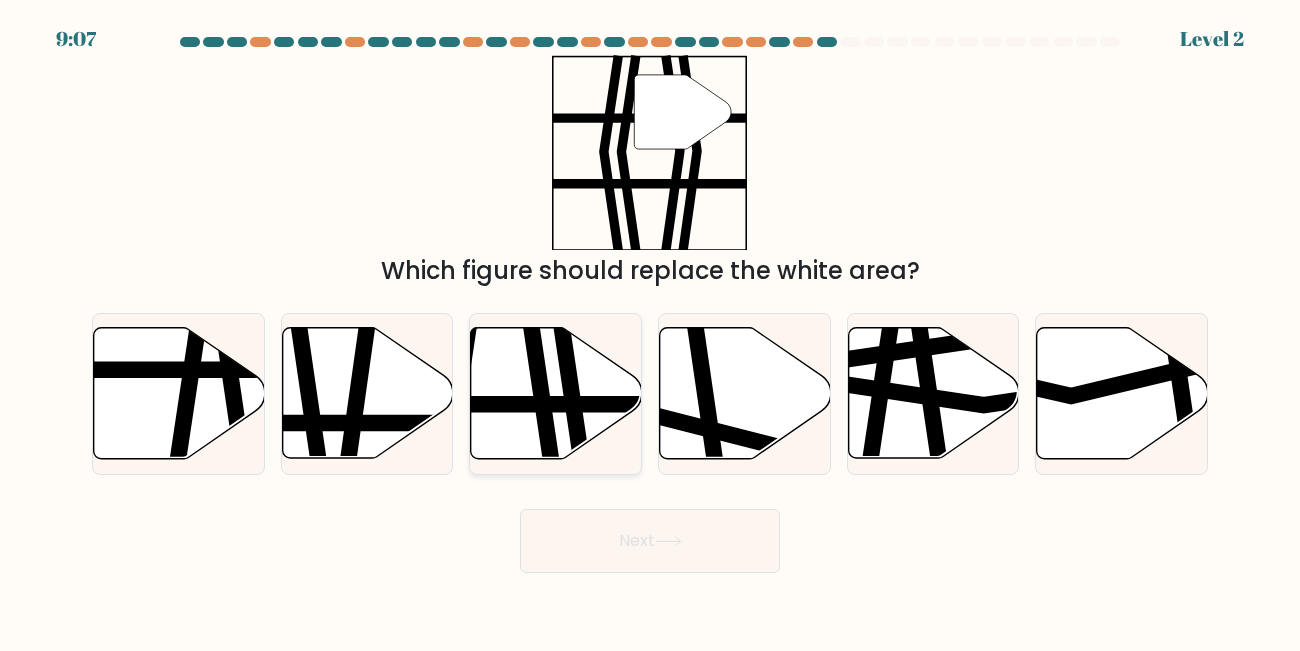 click 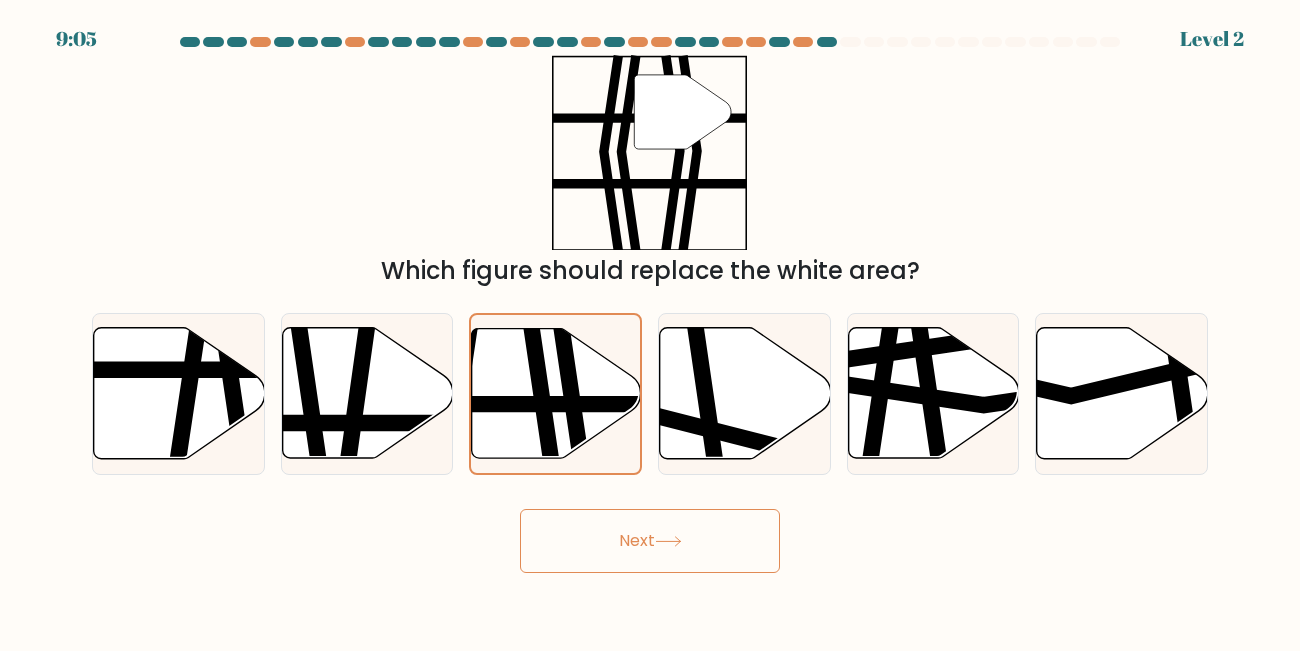 click on "Next" at bounding box center (650, 541) 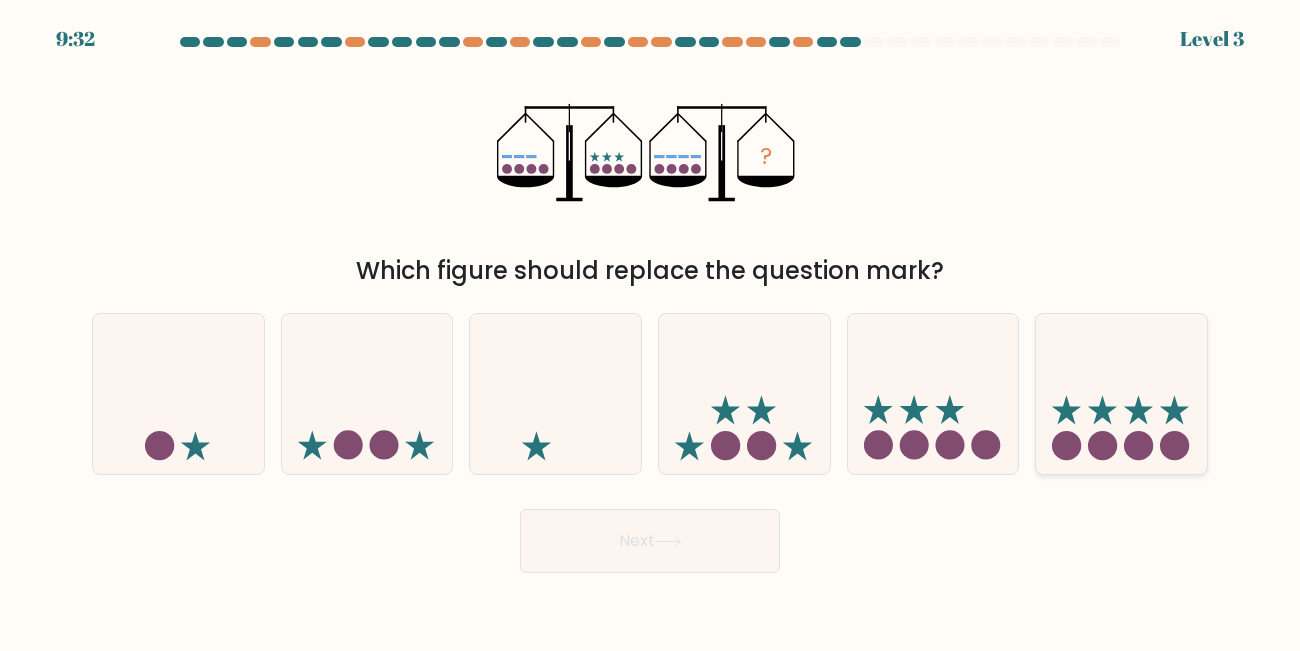 click 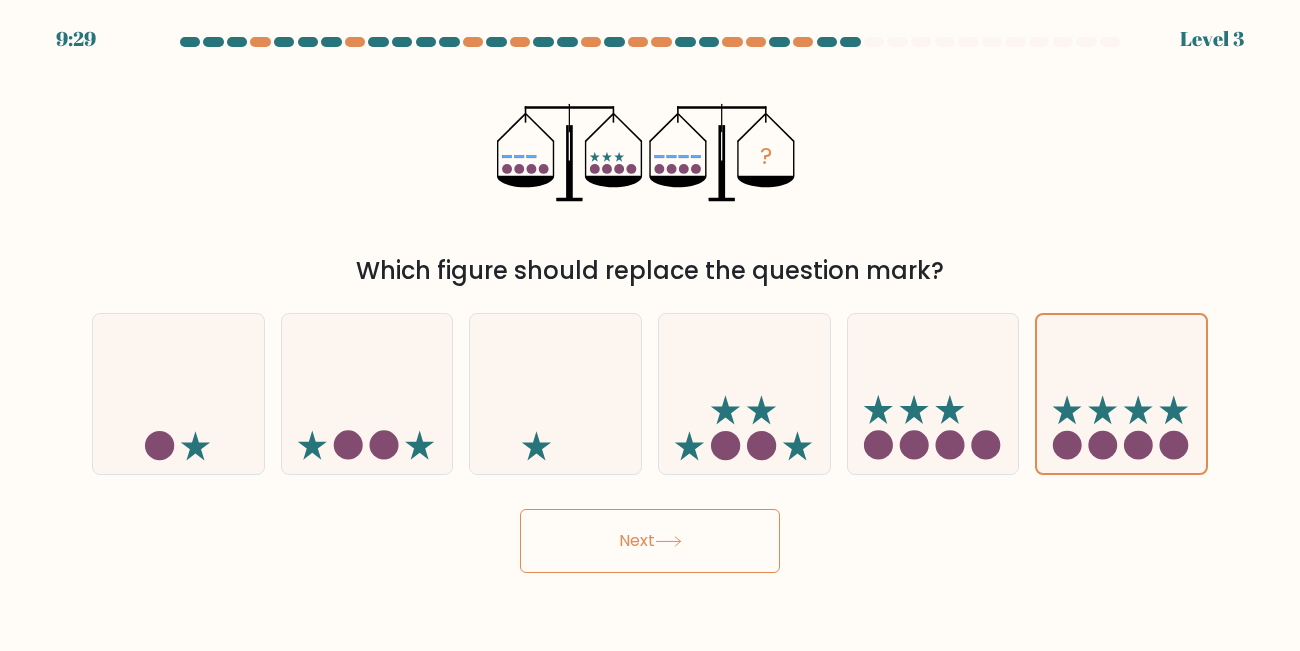 click on "Next" at bounding box center [650, 541] 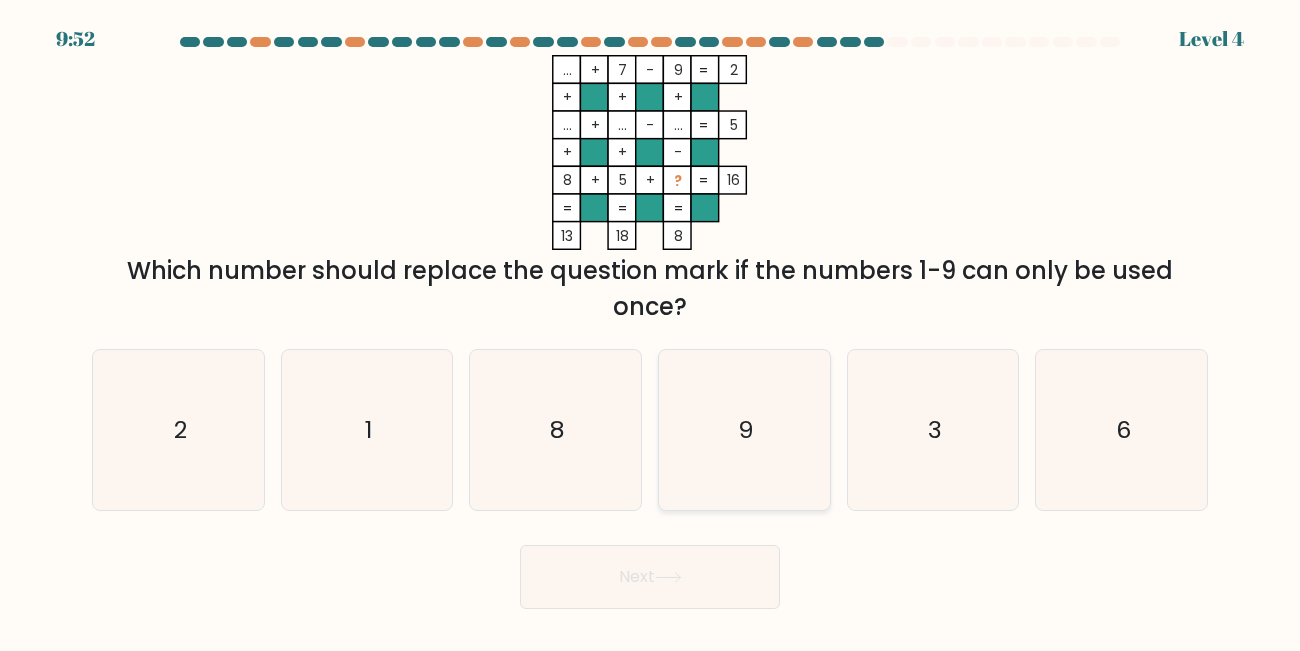 click on "9" 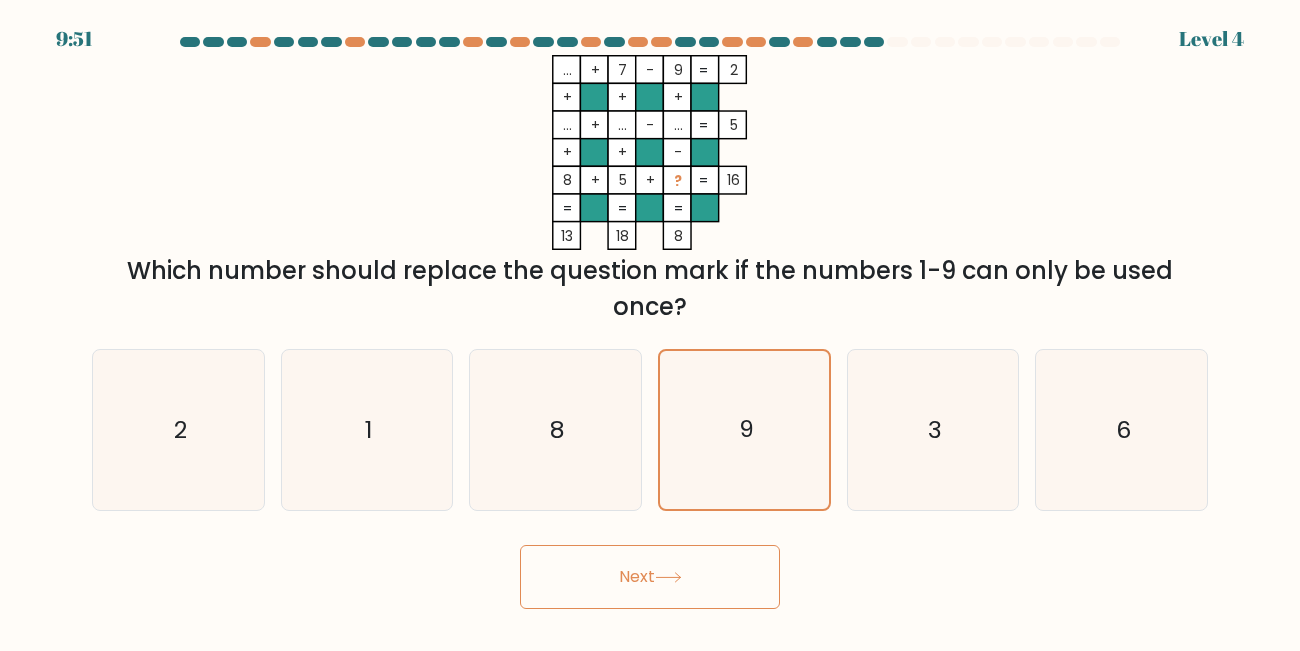 click on "Next" at bounding box center (650, 577) 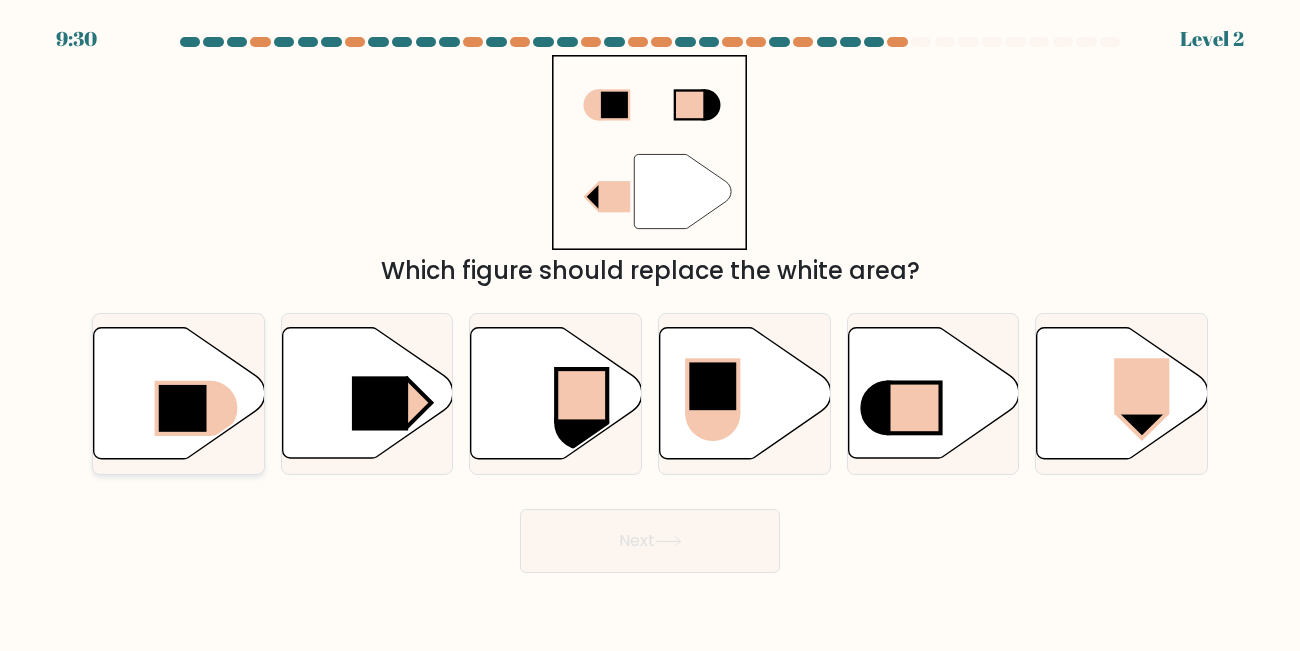 click 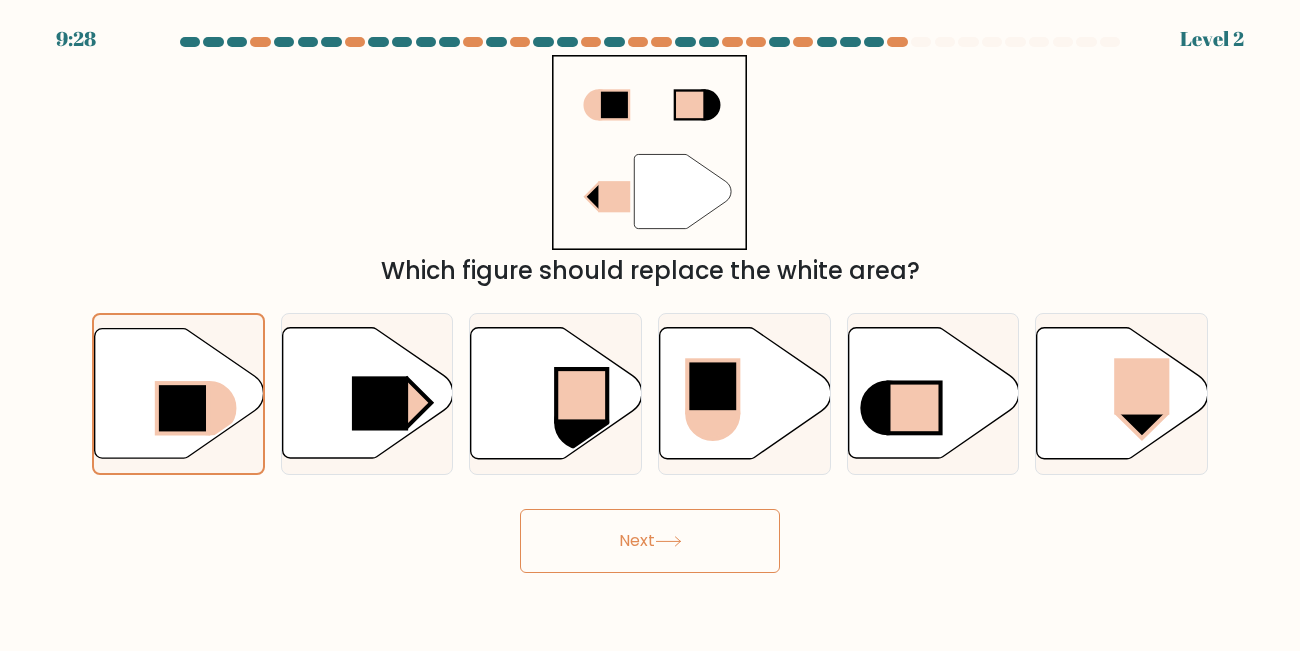 click 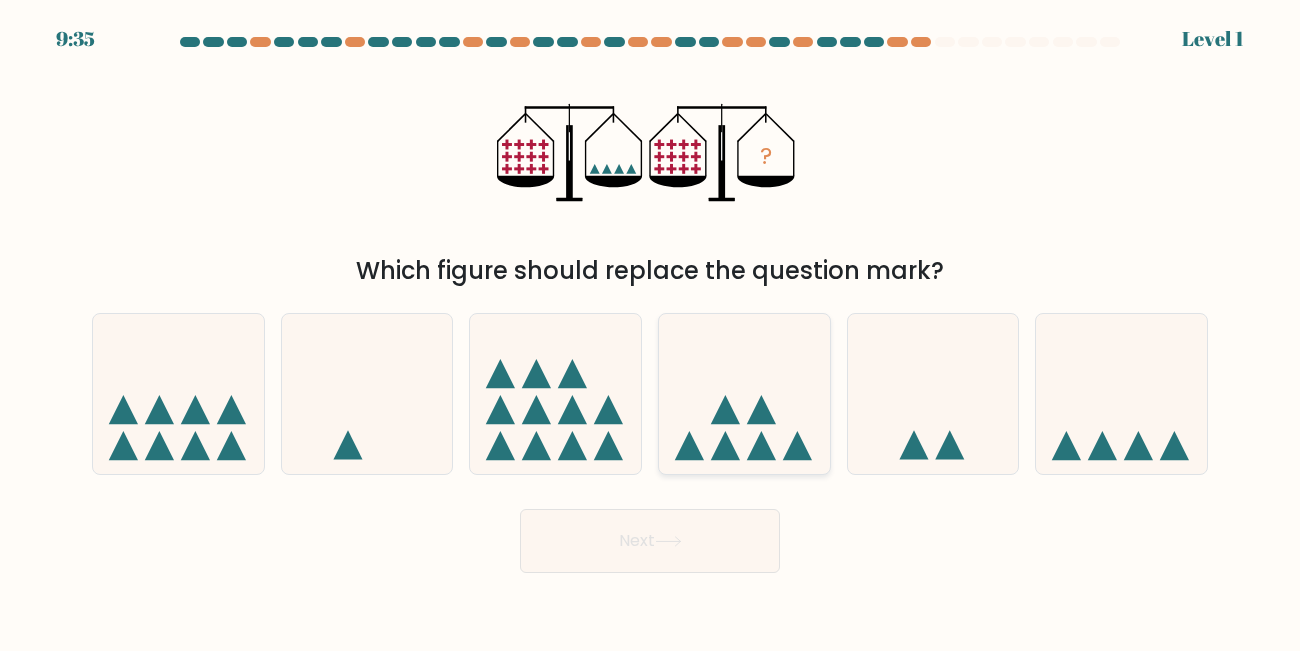 click 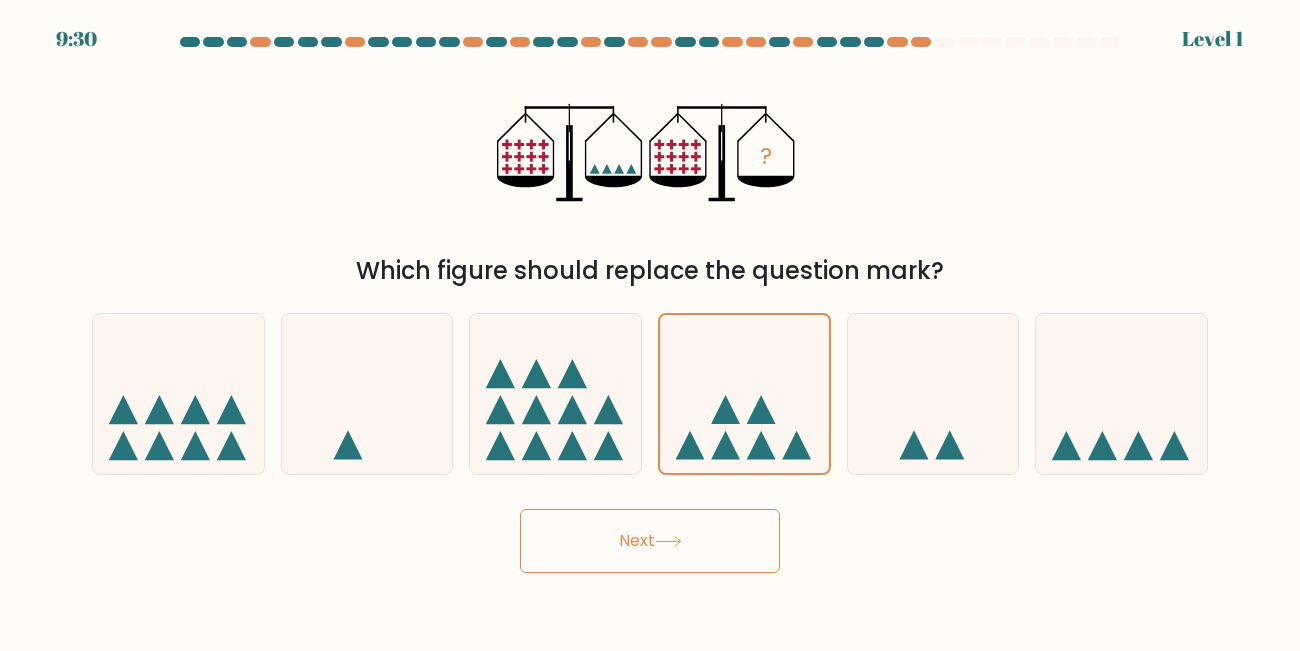 click on "Next" at bounding box center (650, 541) 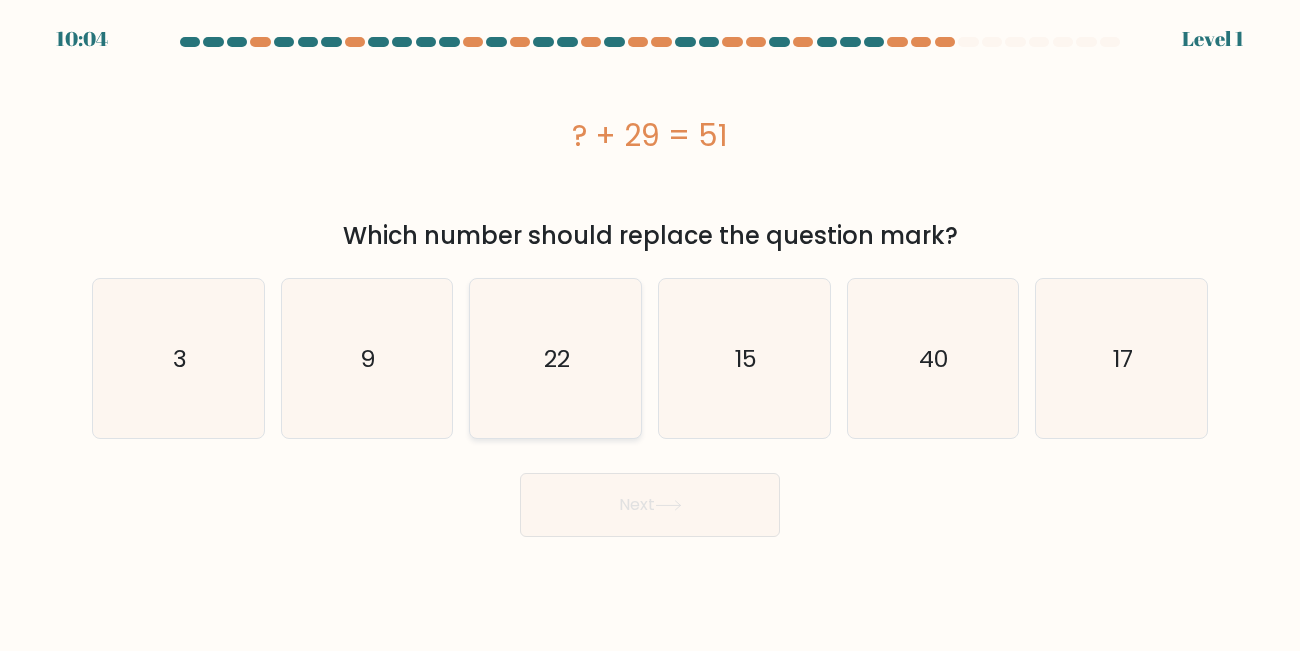 click on "22" 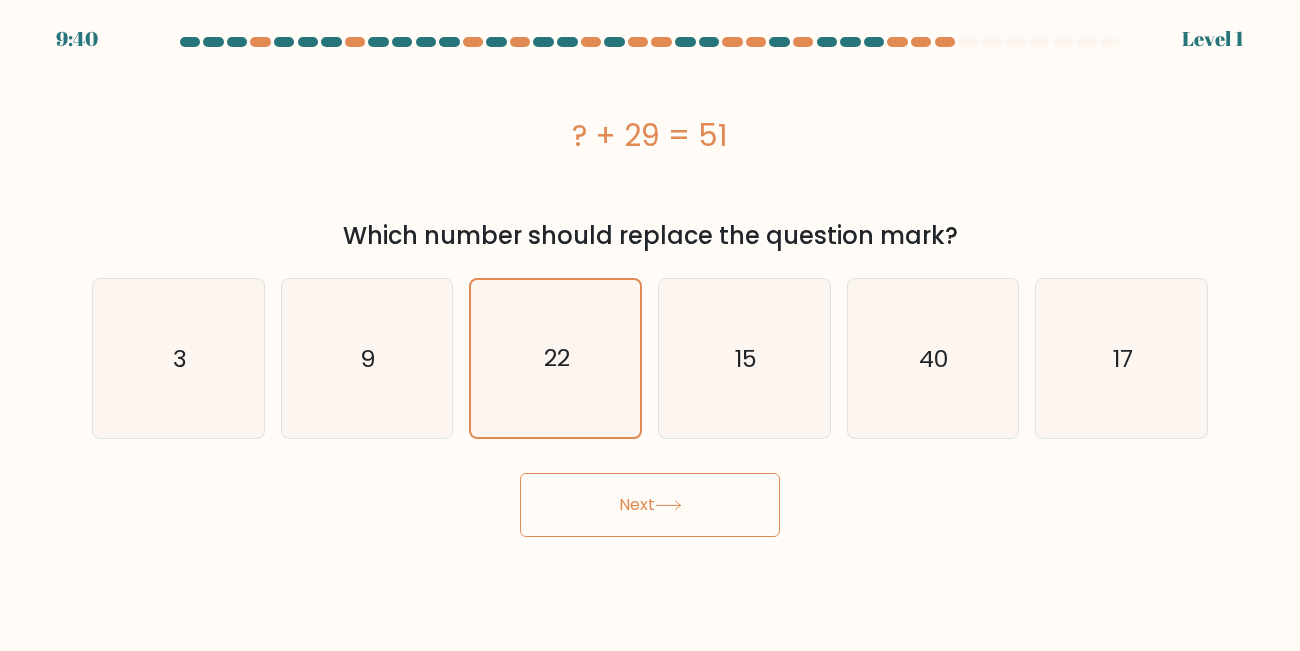 click on "Next" at bounding box center [650, 505] 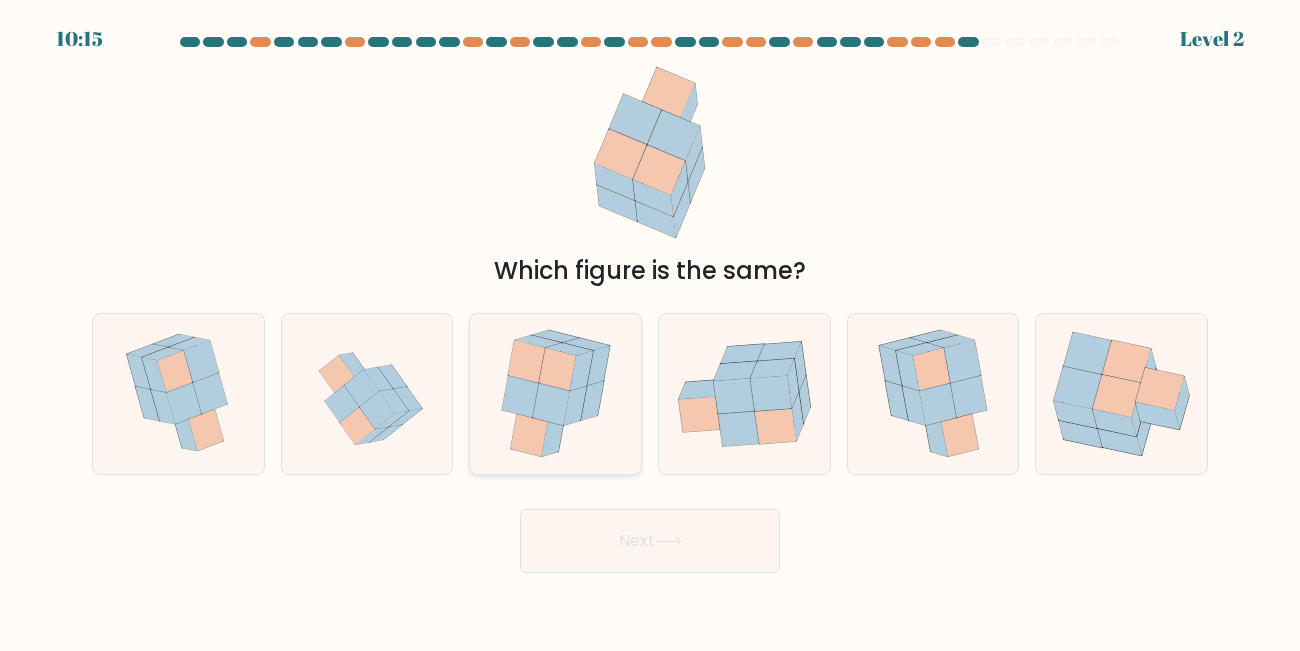 click 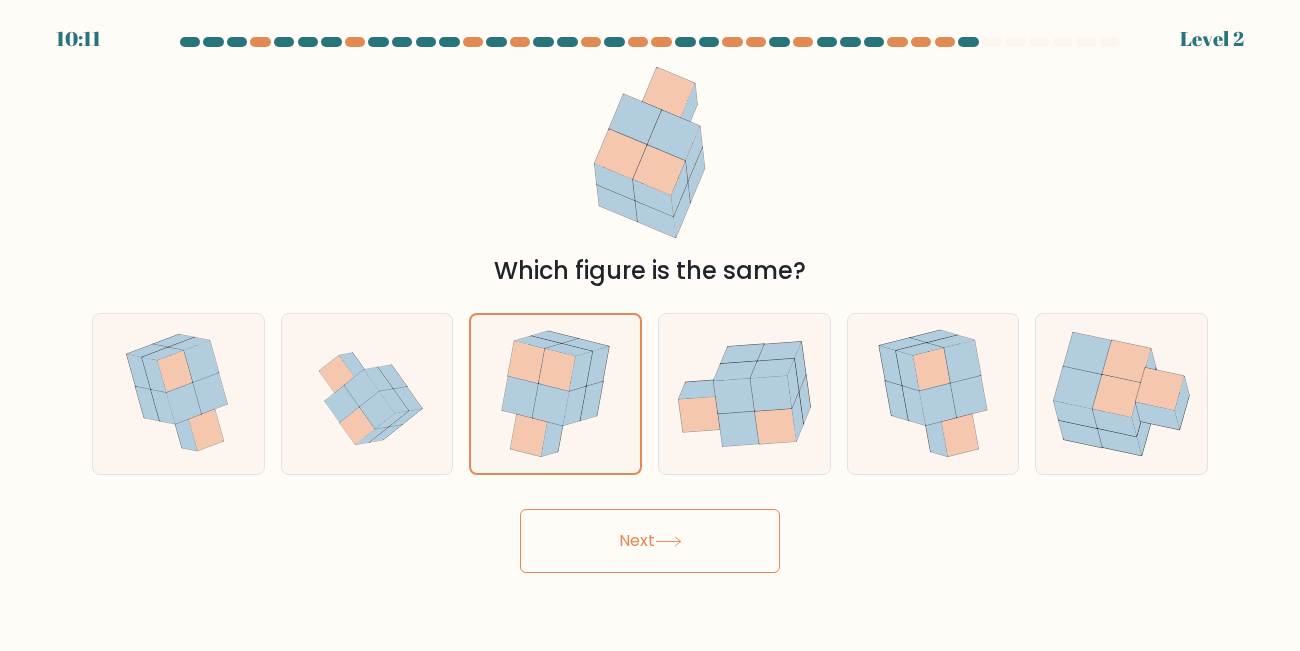 click on "Next" at bounding box center (650, 541) 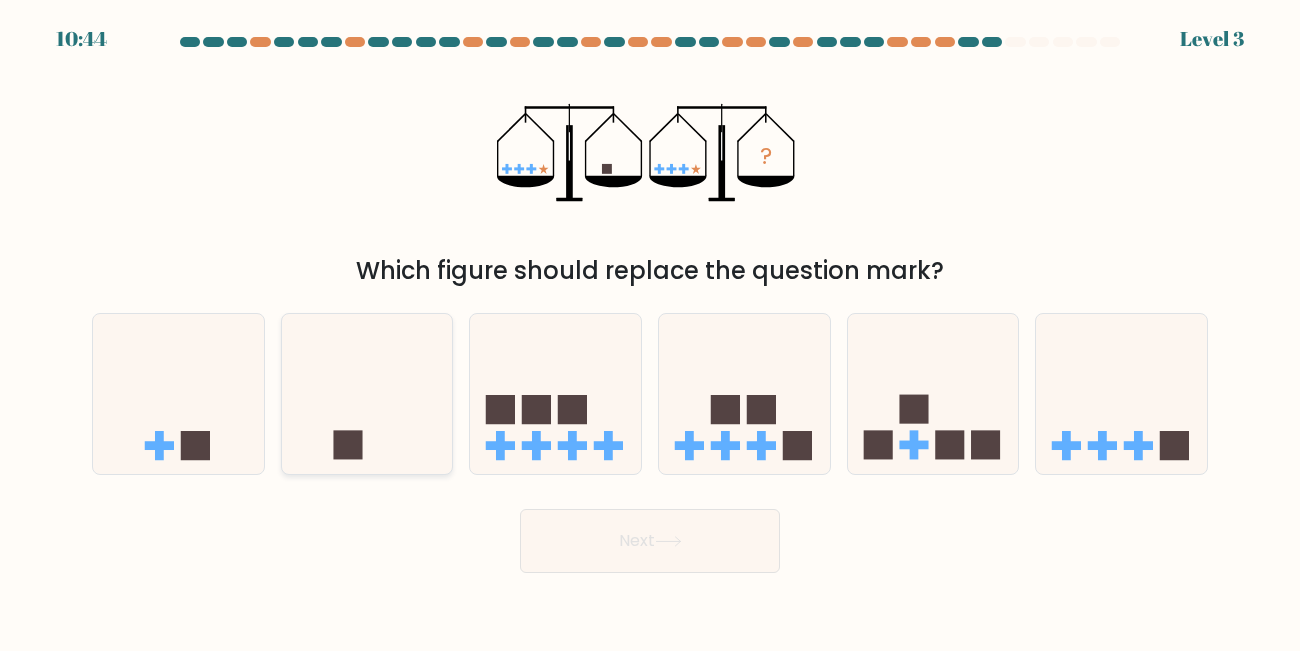 click 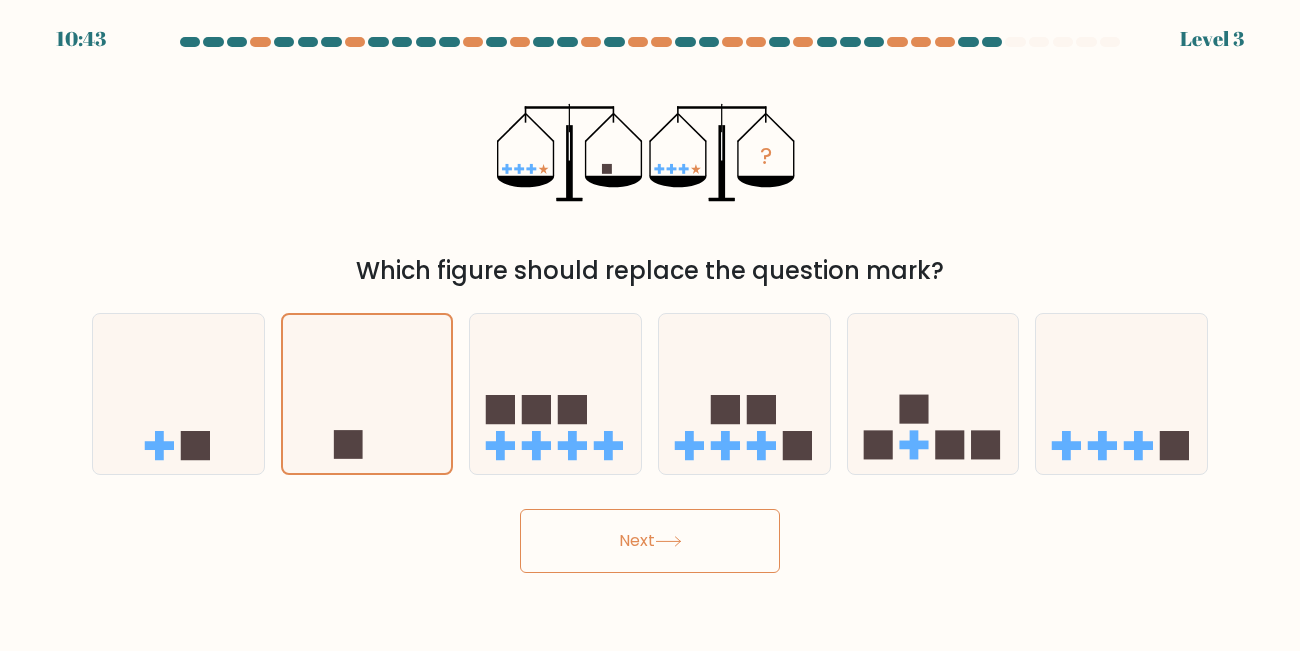 click on "Next" at bounding box center (650, 541) 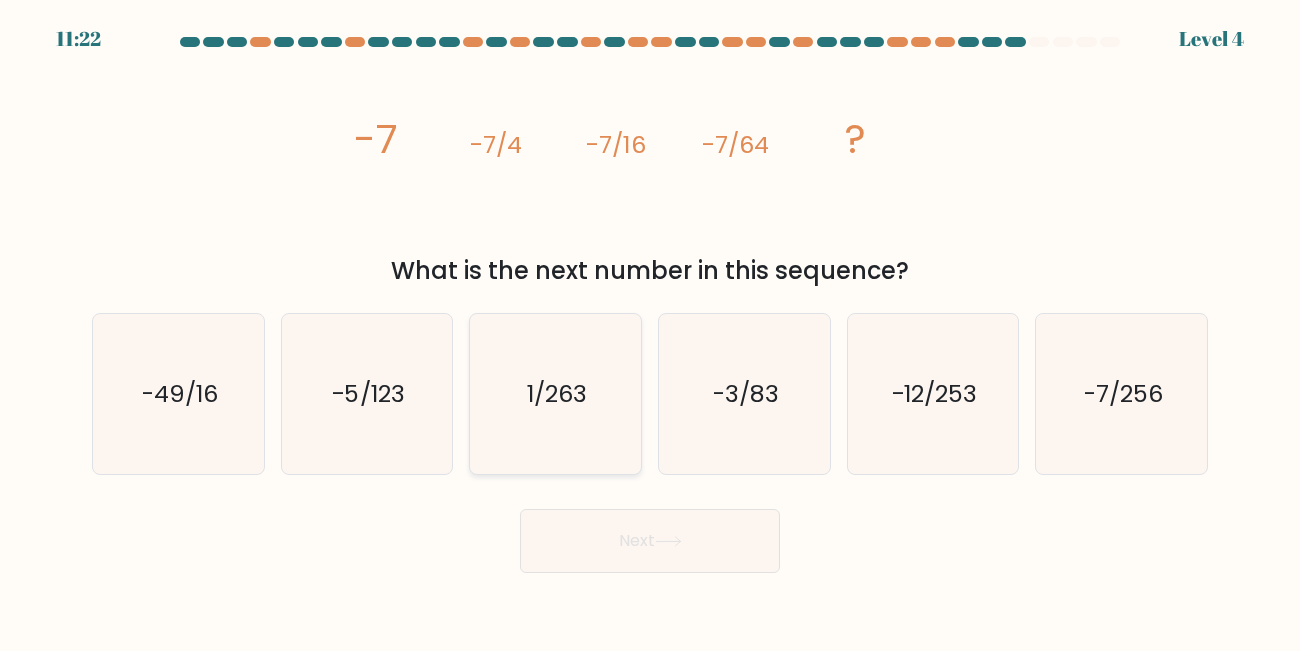 click on "1/263" 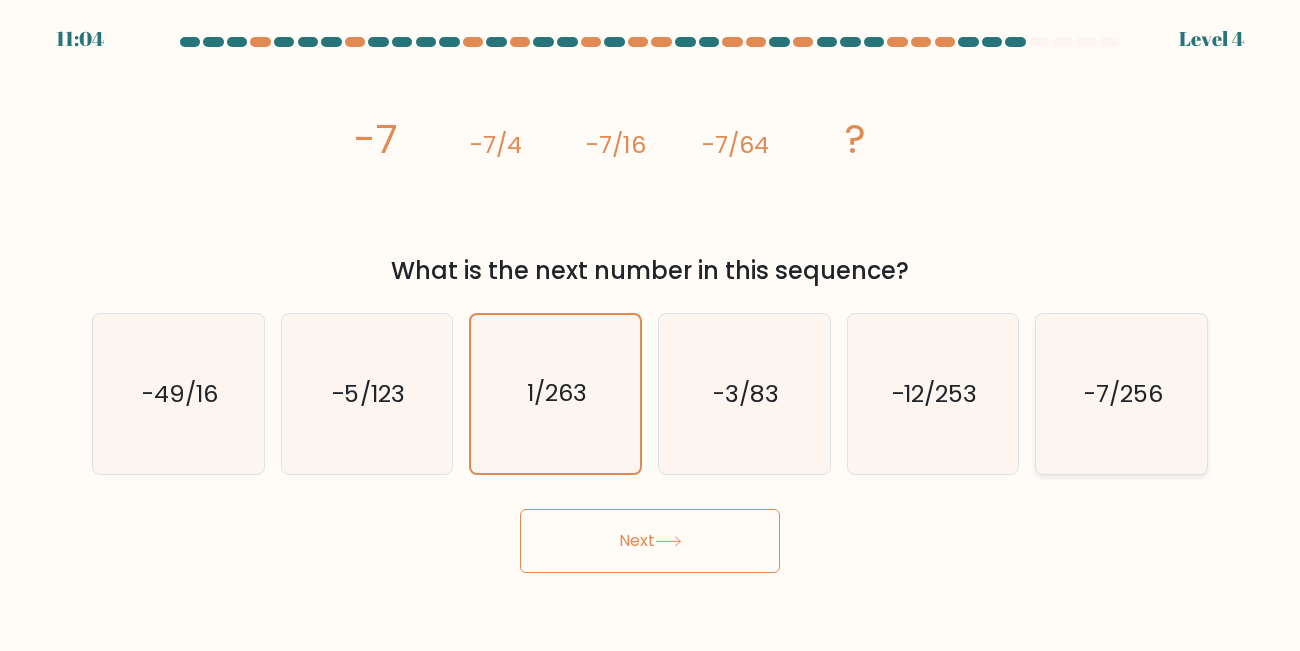 click on "-7/256" 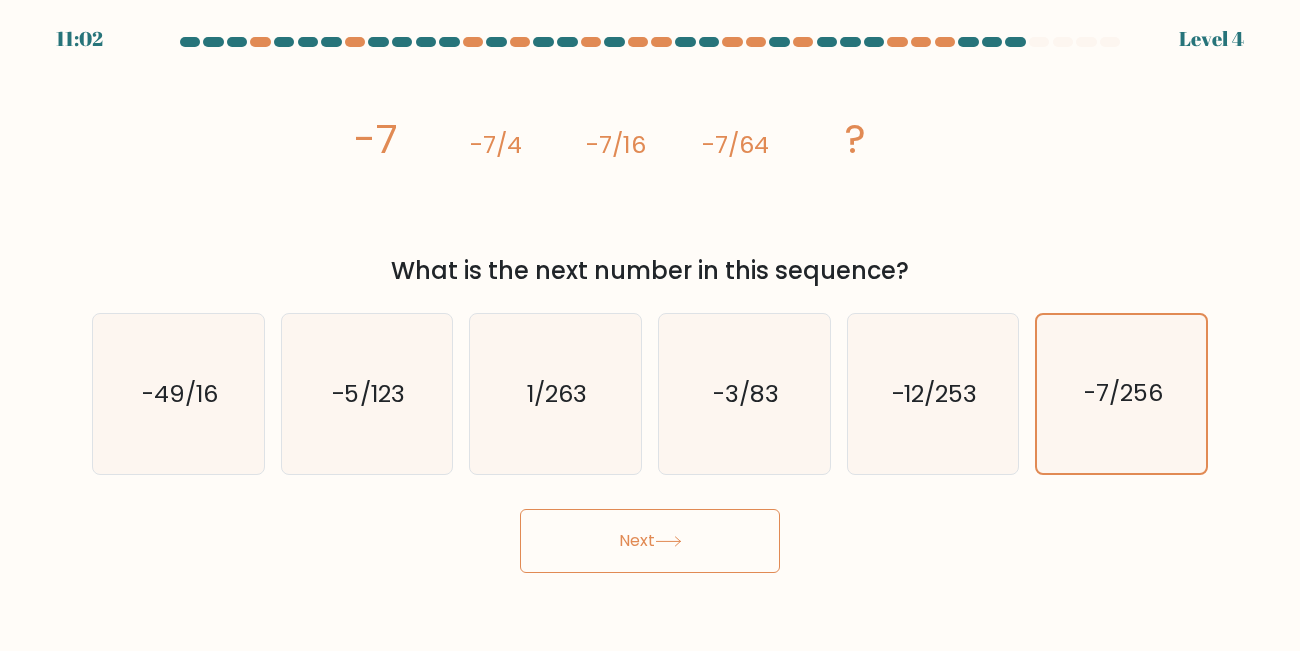 click on "Next" at bounding box center (650, 541) 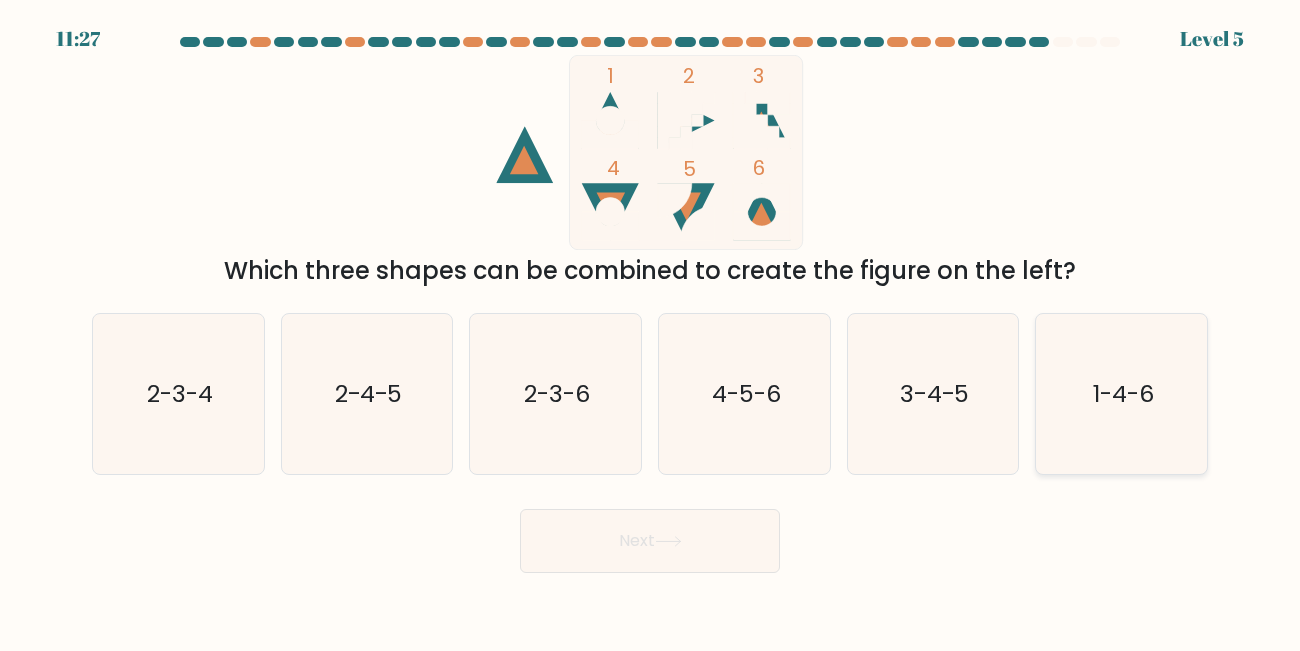 click on "1-4-6" 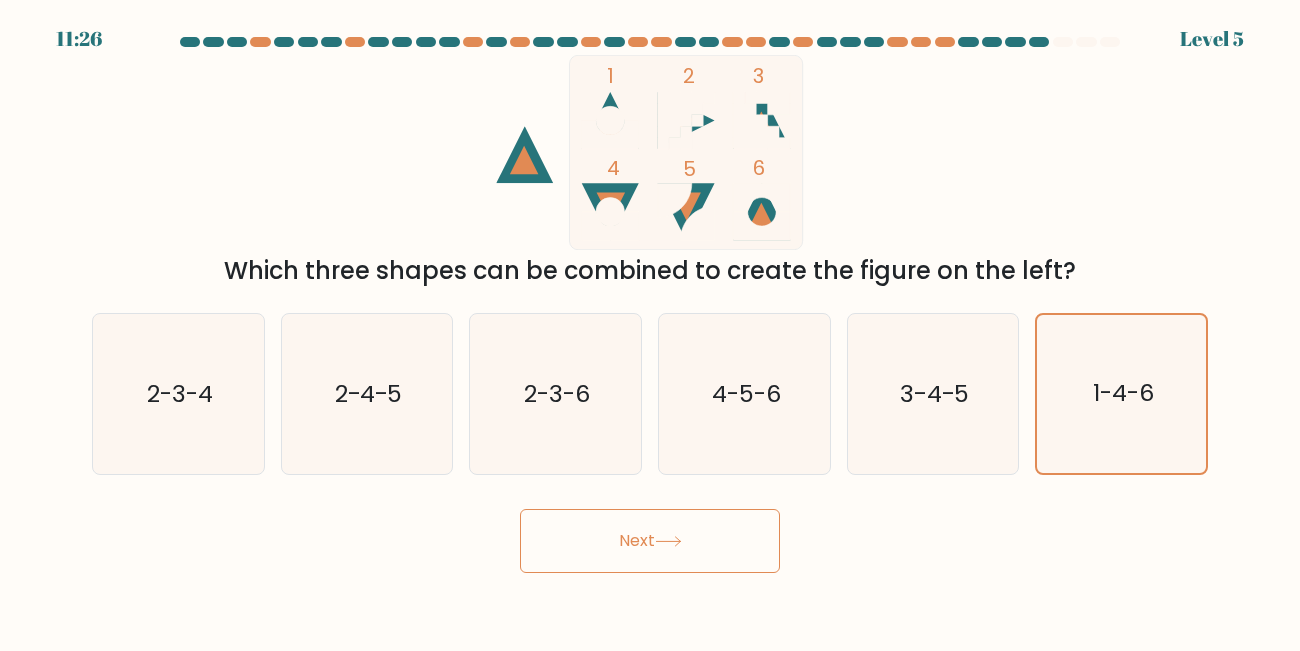 click on "Next" at bounding box center [650, 541] 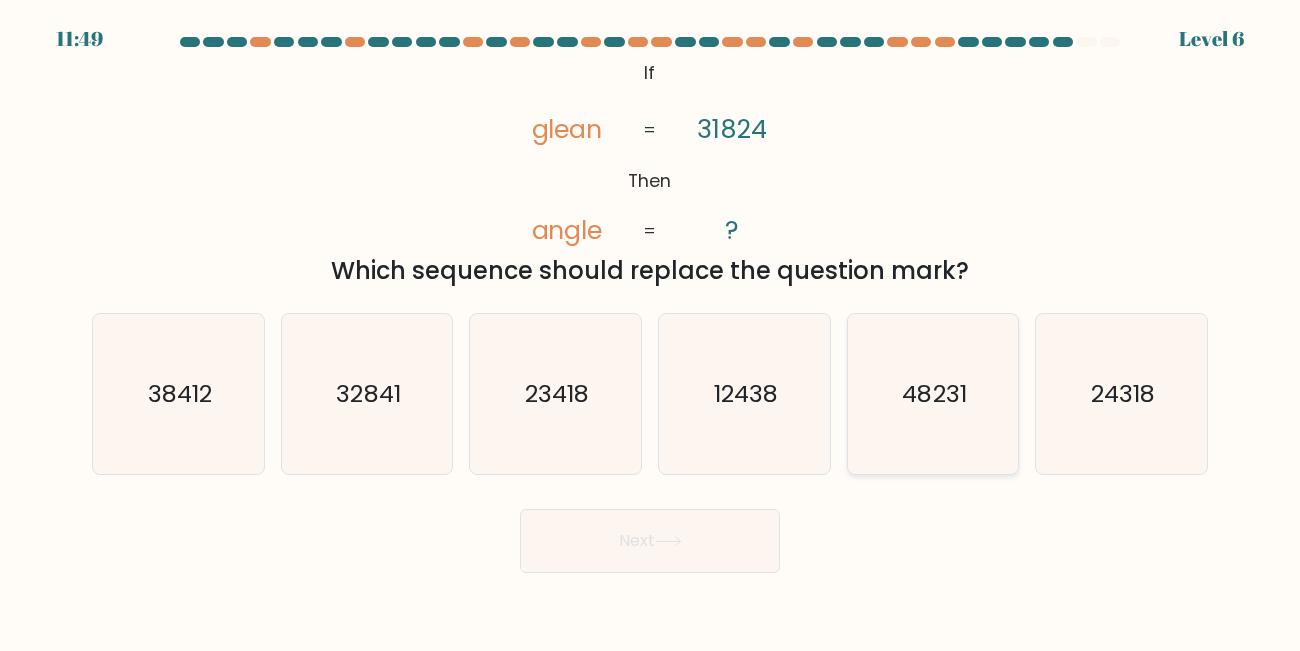 click on "48231" 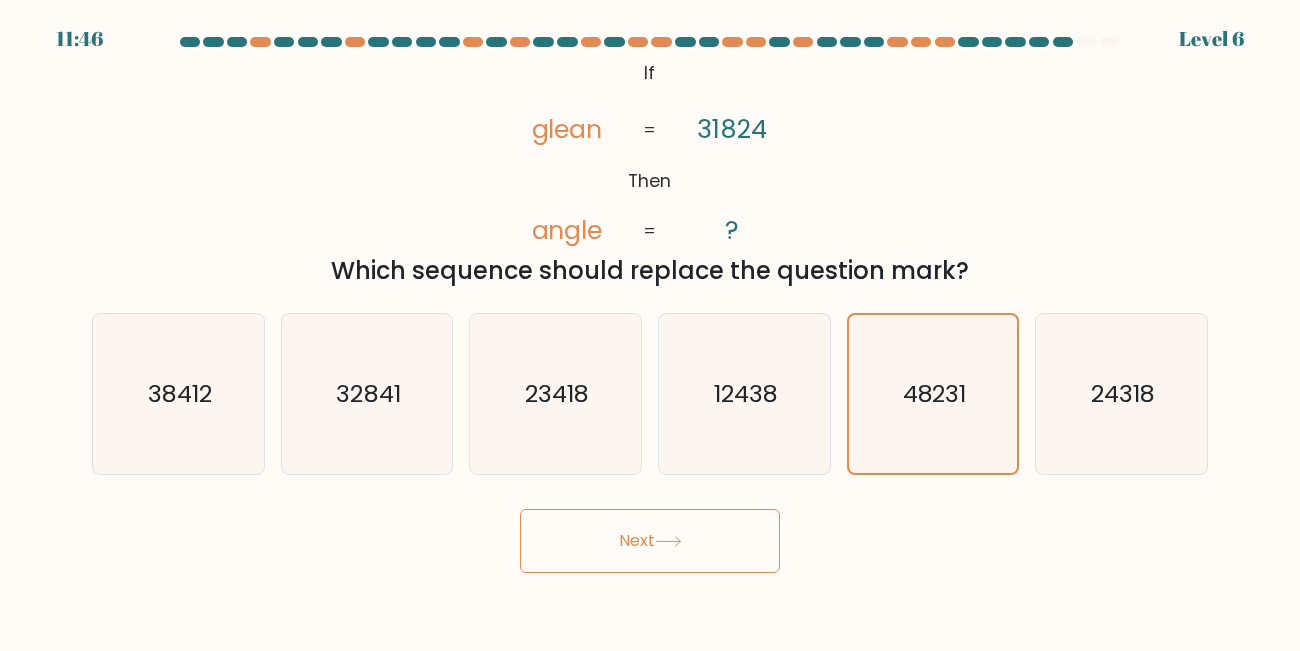 click on "Next" at bounding box center (650, 541) 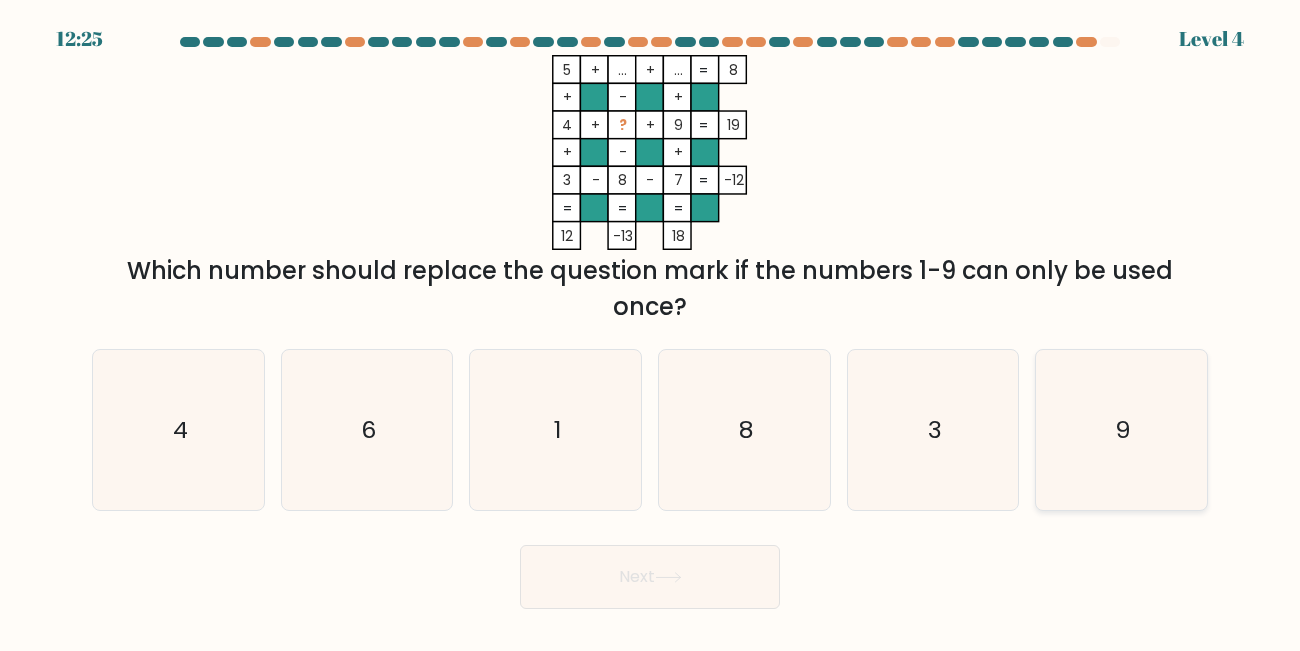click on "9" 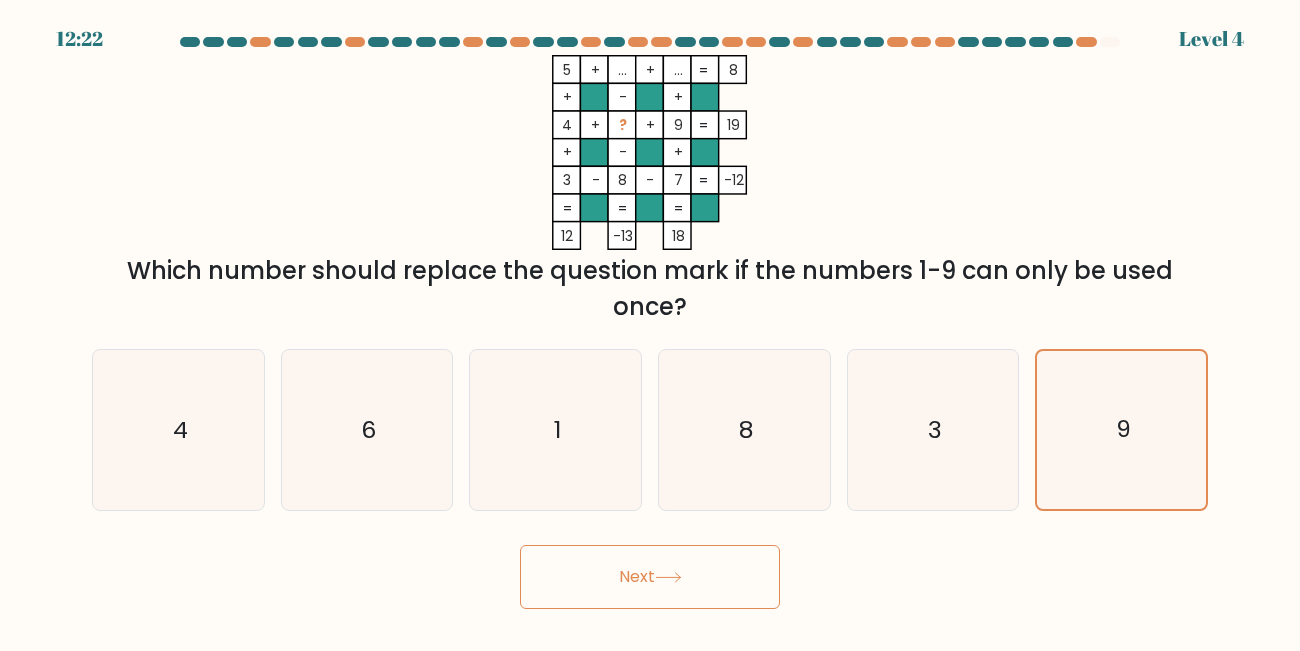 click on "Next" at bounding box center (650, 577) 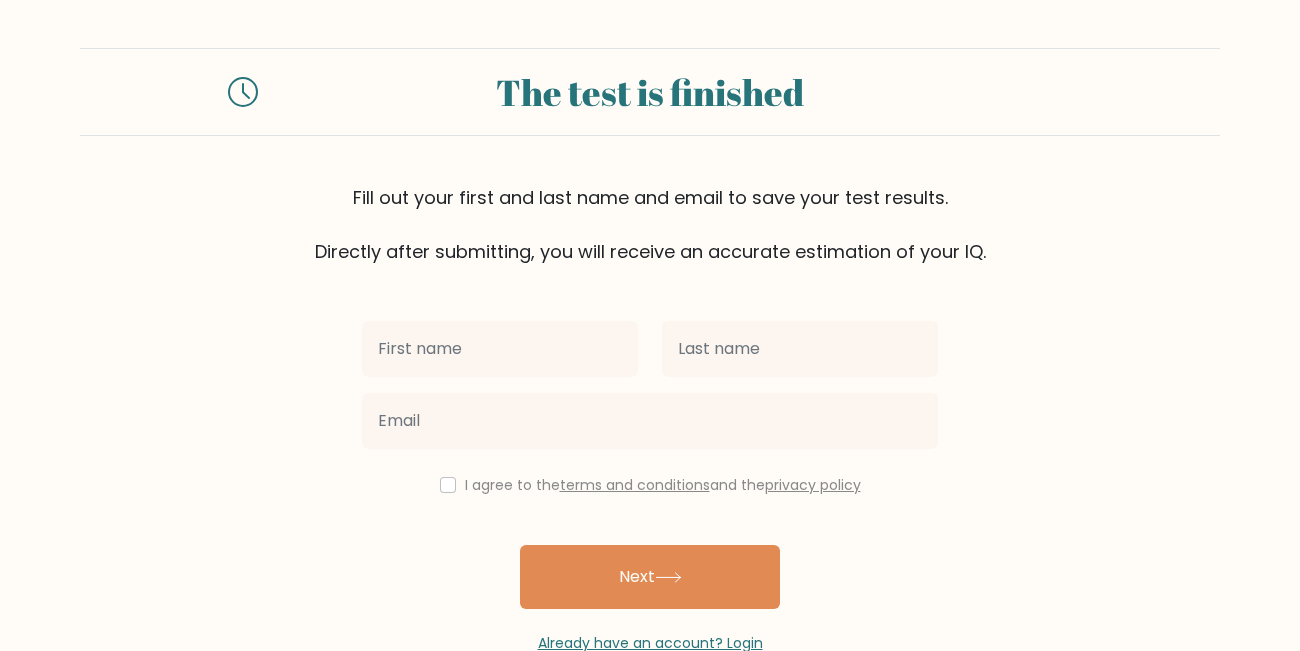 scroll, scrollTop: 0, scrollLeft: 0, axis: both 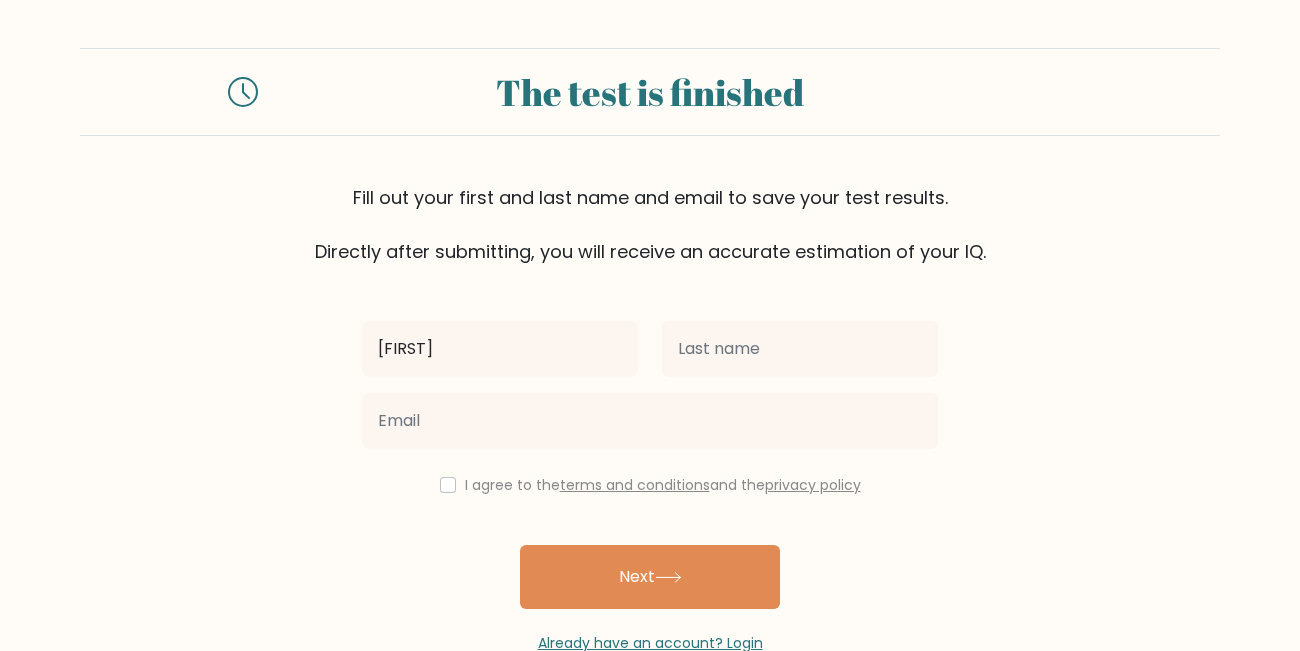 type on "Mirza" 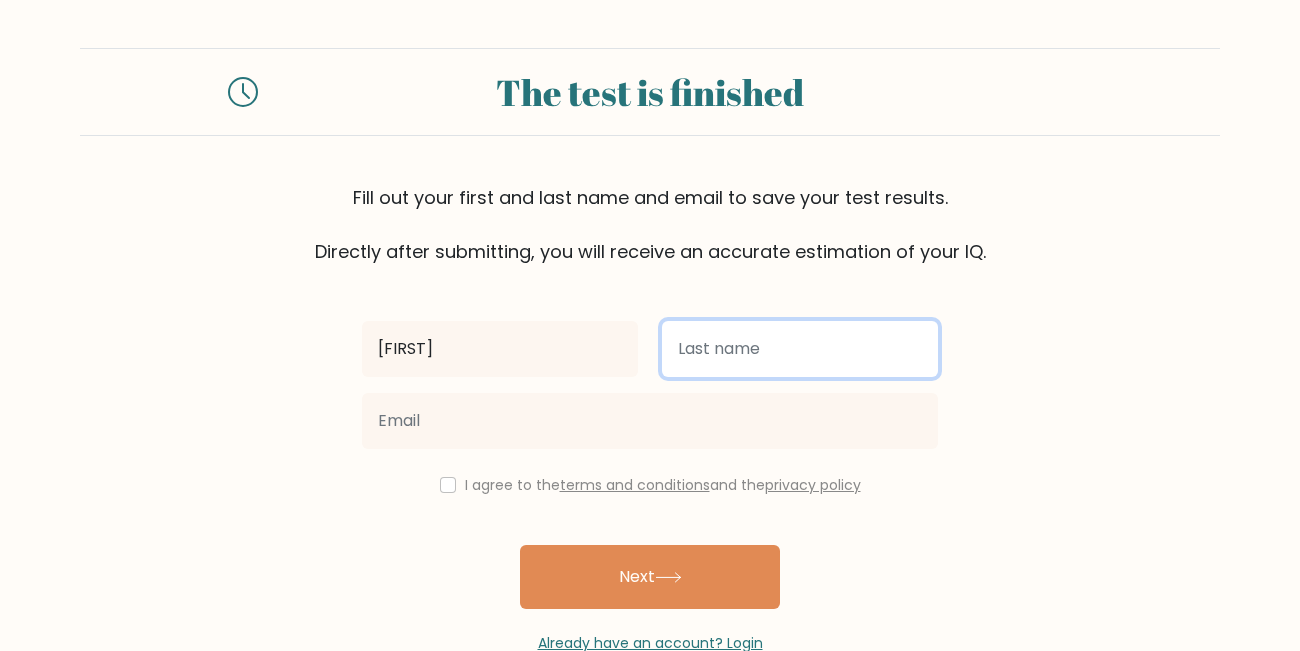 click at bounding box center (800, 349) 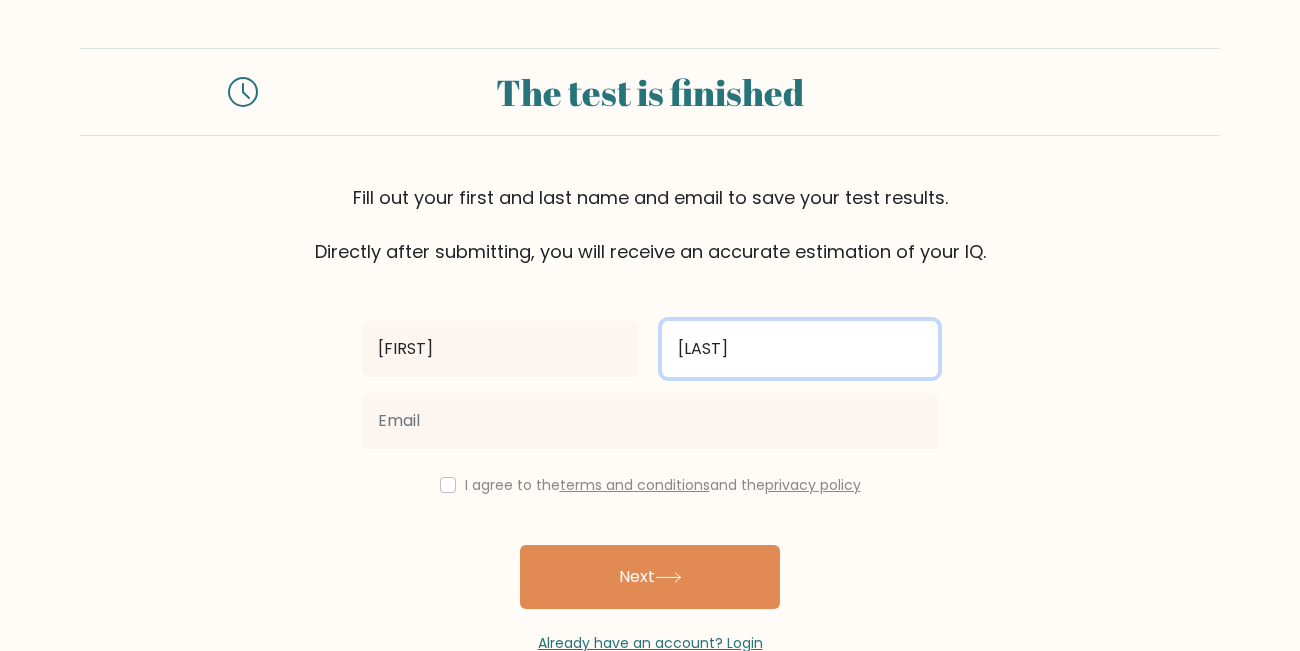 type on "Fikriy" 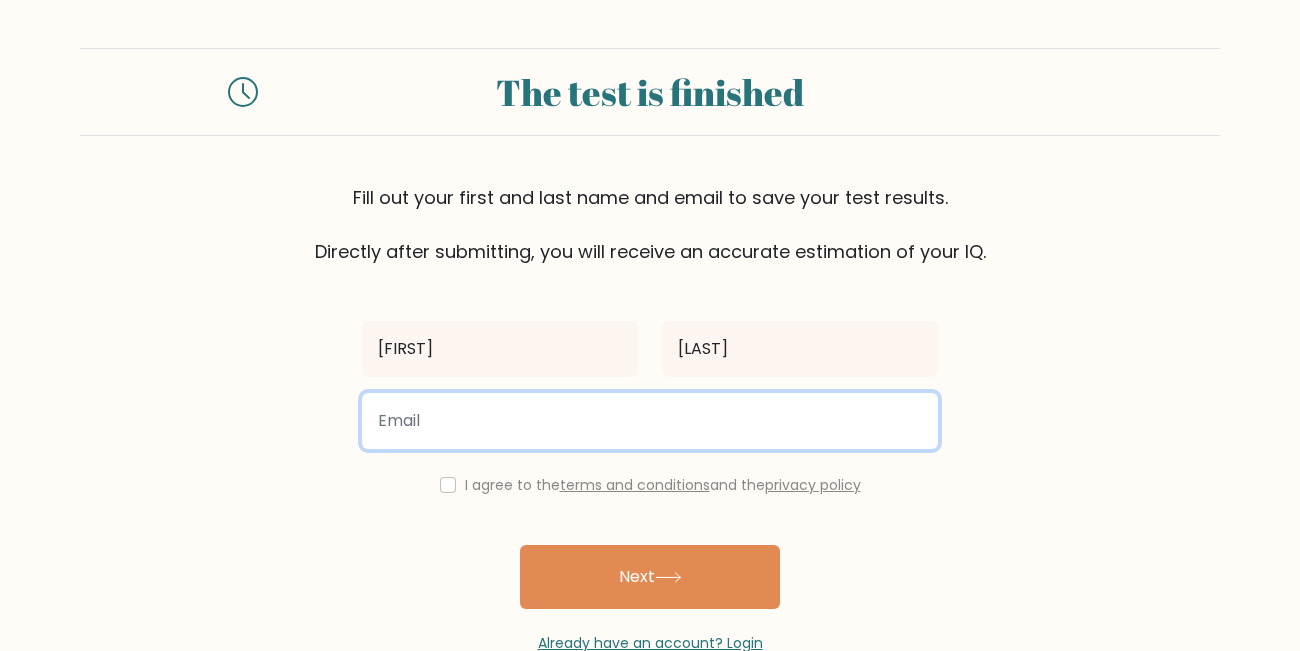 click at bounding box center [650, 421] 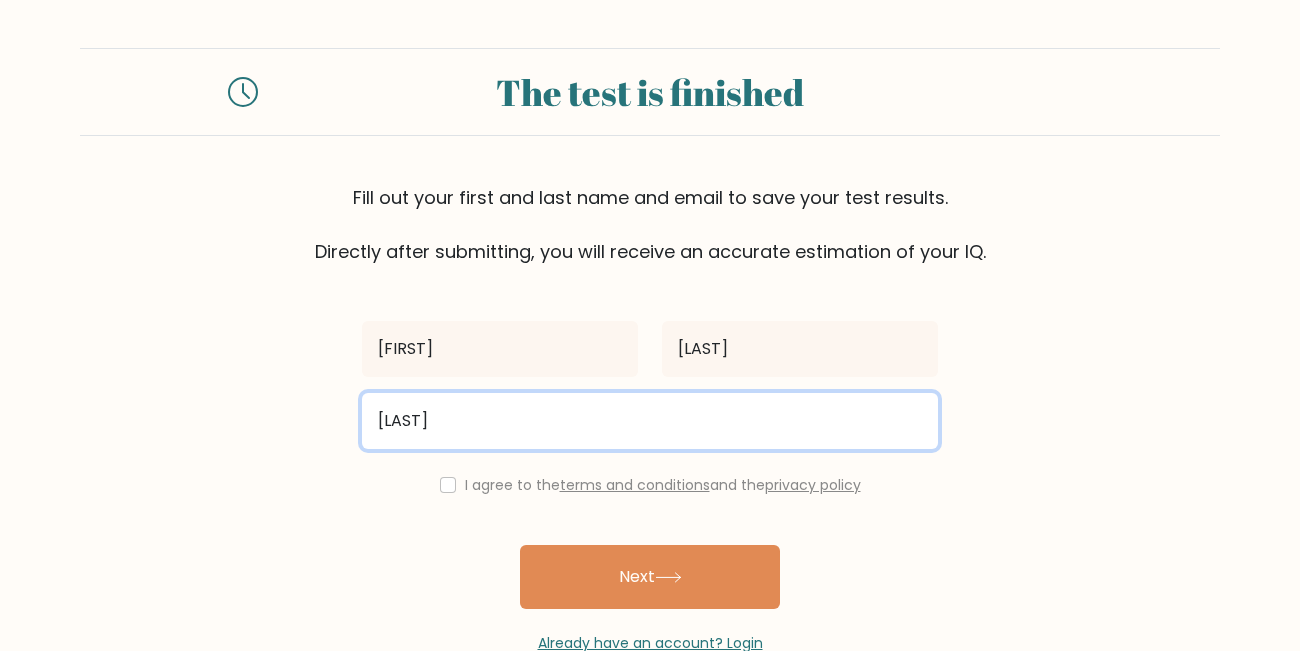 click on "Mirzafikri" at bounding box center (650, 421) 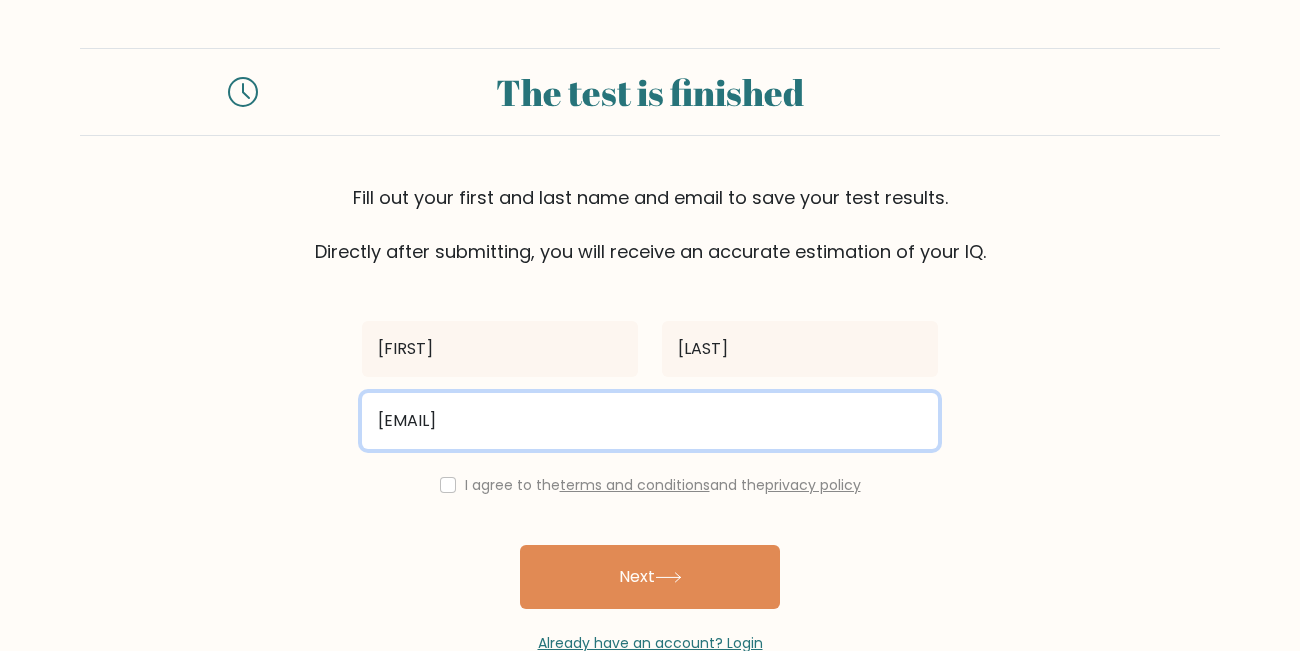type on "mirzafikriy@gmail.com" 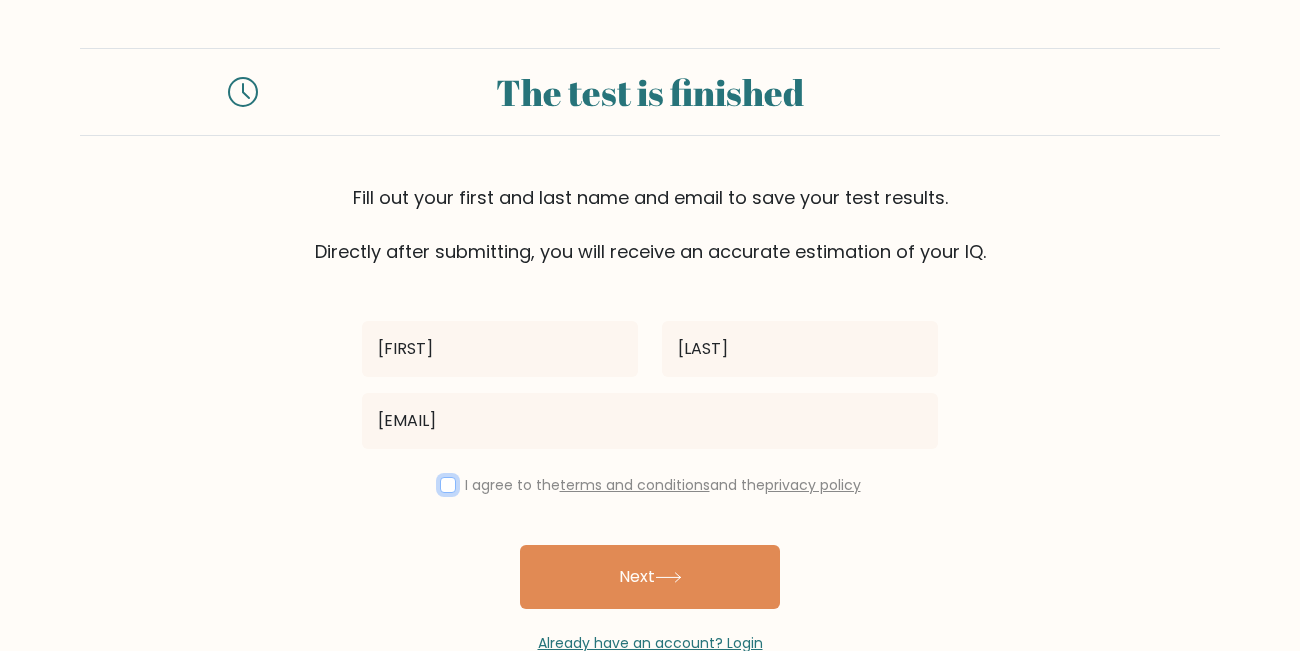 click at bounding box center (448, 485) 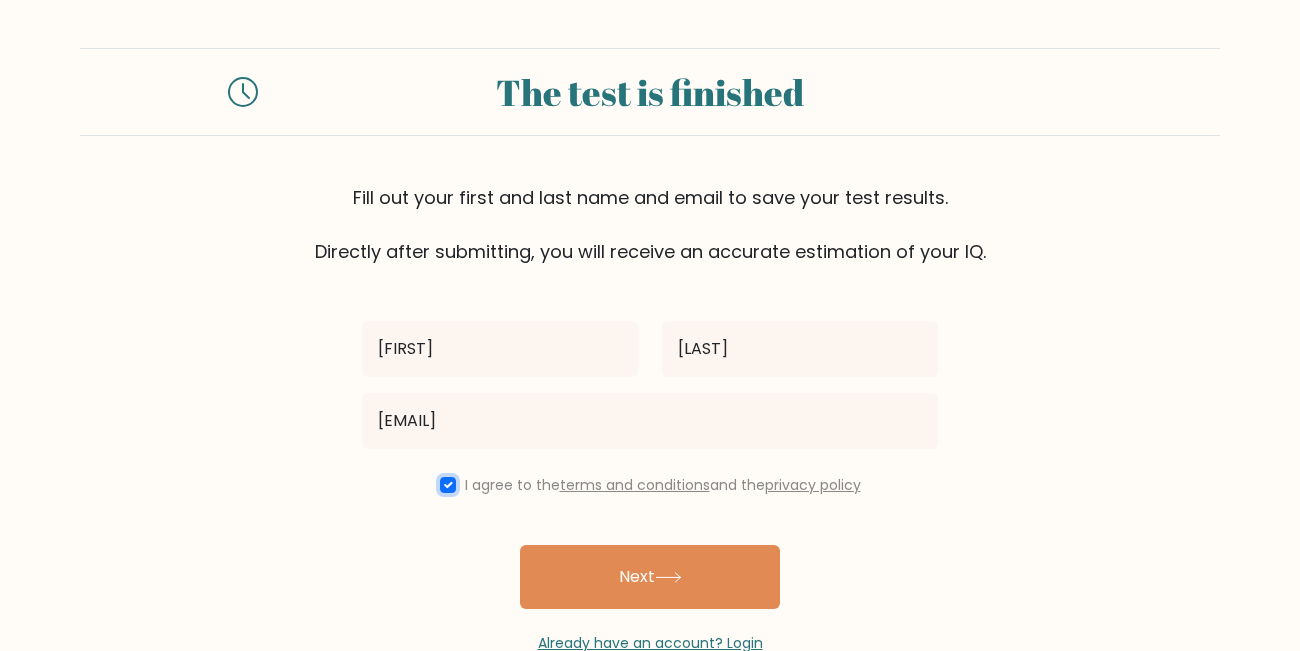 scroll, scrollTop: 51, scrollLeft: 0, axis: vertical 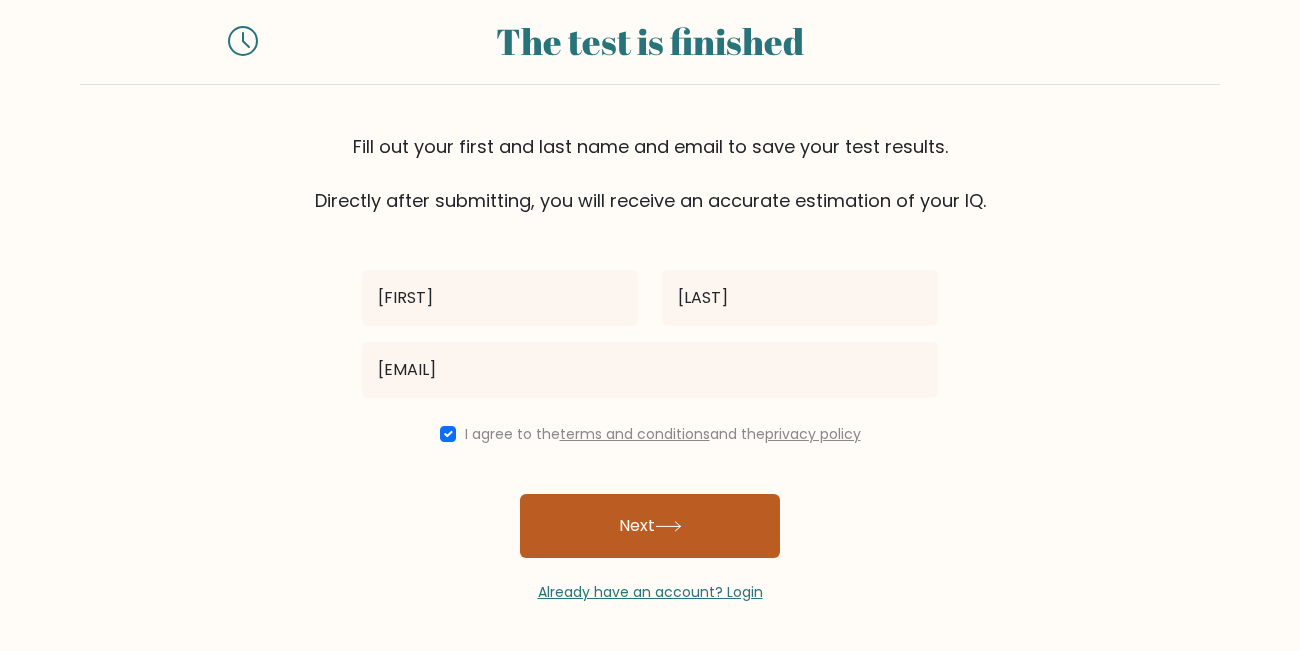 click on "Next" at bounding box center (650, 526) 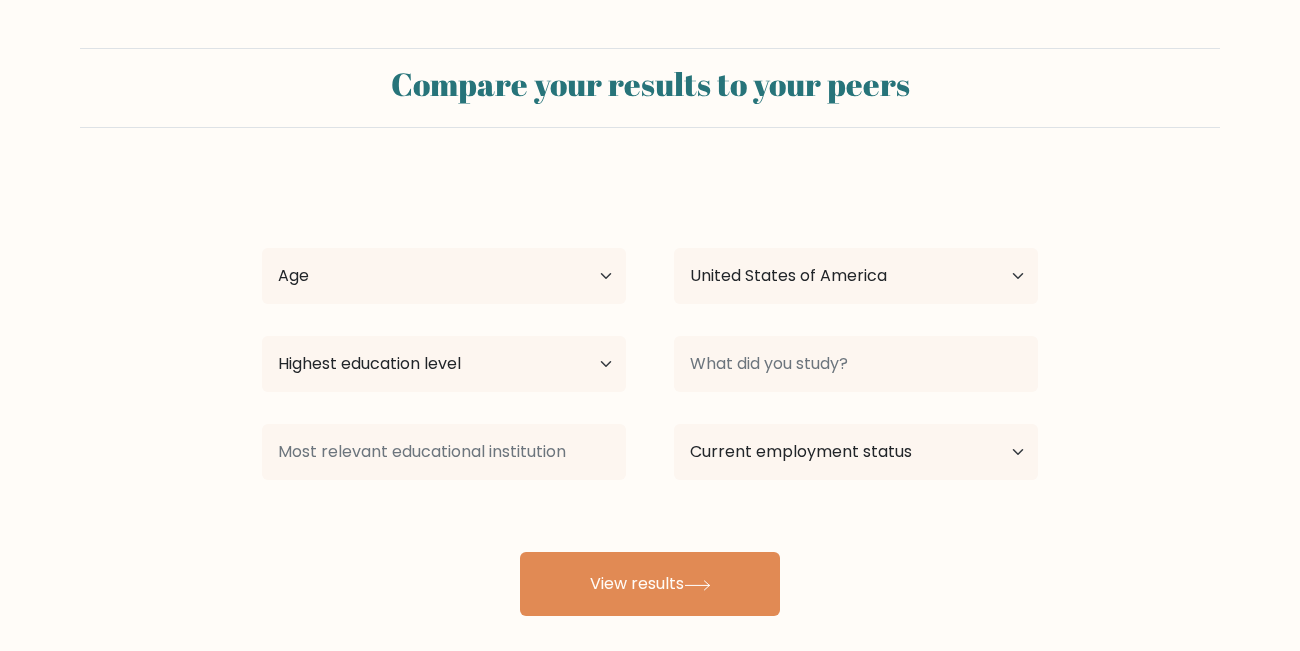 select on "US" 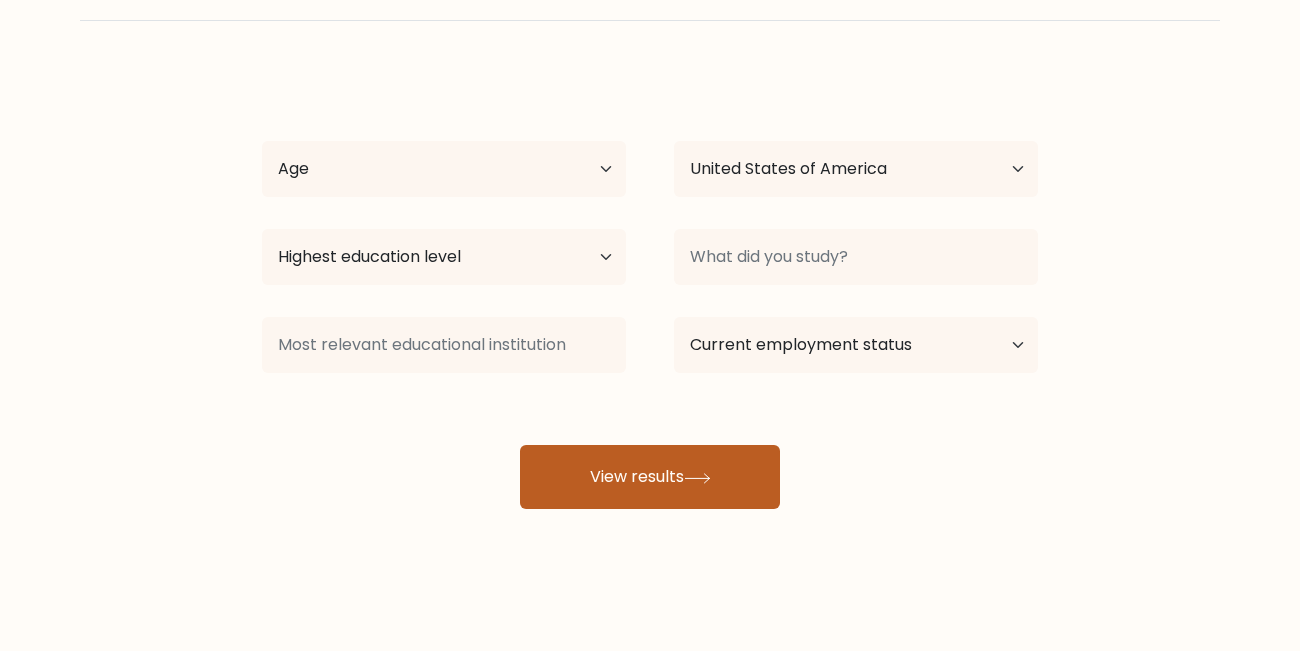 click on "View results" at bounding box center (650, 477) 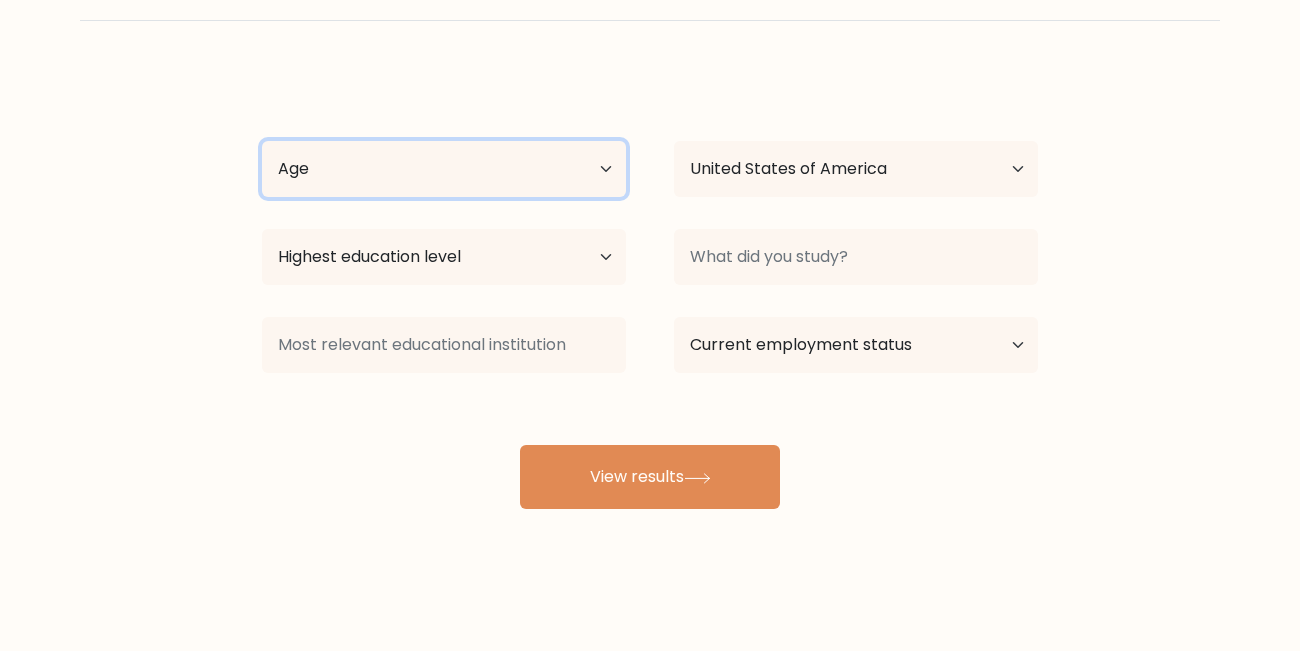 select on "18_24" 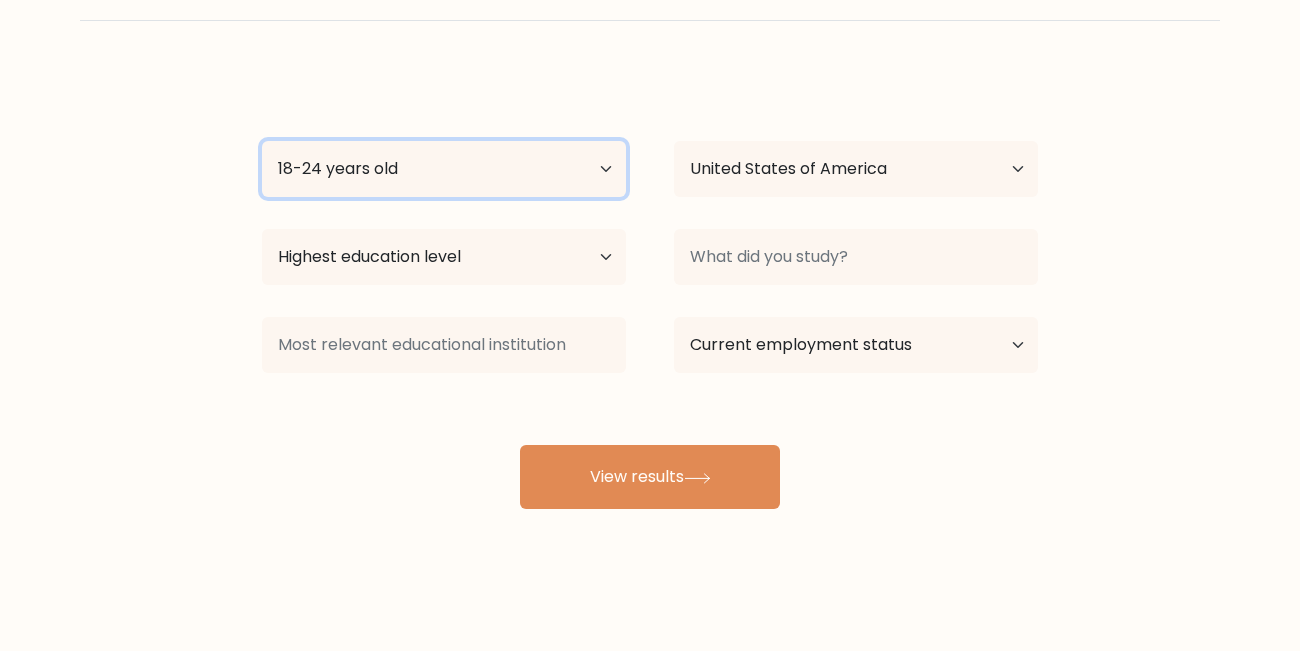 click on "18-24 years old" at bounding box center (0, 0) 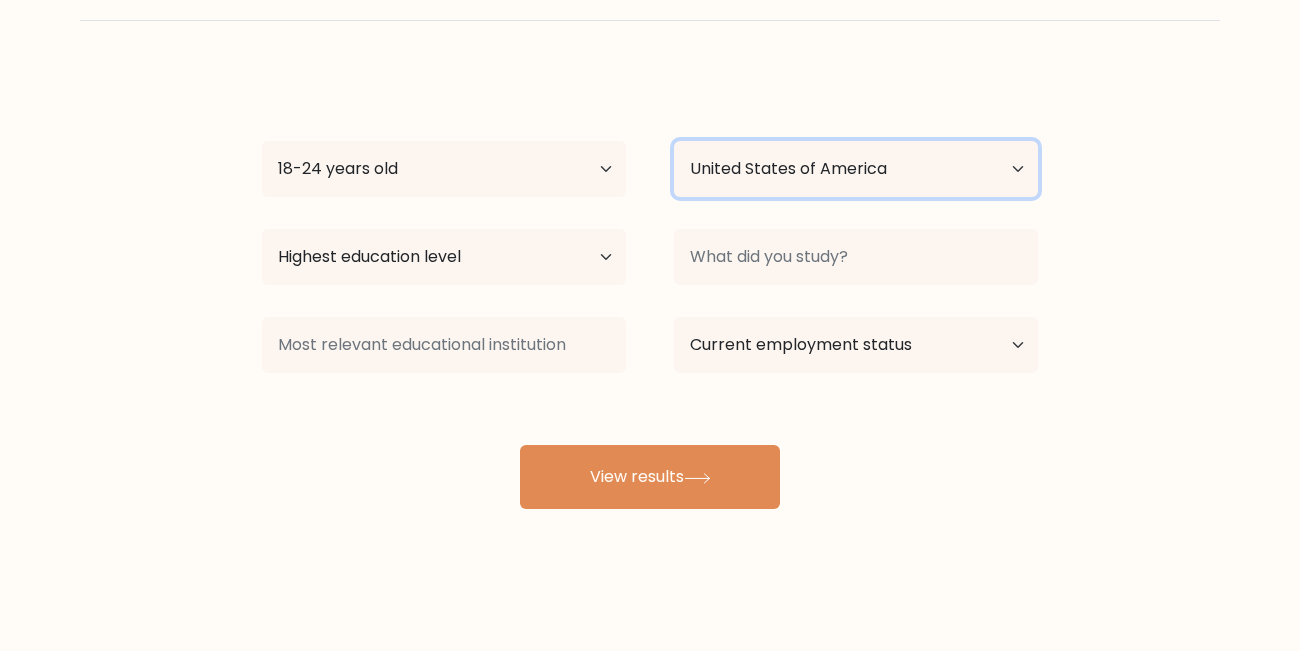 click on "Country
Afghanistan
Albania
Algeria
American Samoa
Andorra
Angola
Anguilla
Antarctica
Antigua and Barbuda
Argentina
Armenia
Aruba
Australia
Austria
Azerbaijan
Bahamas
Bahrain
Bangladesh
Barbados
Belarus
Belgium
Belize
Benin
Bermuda
Bhutan
Bolivia
Bonaire, Sint Eustatius and Saba
Bosnia and Herzegovina
Botswana
Bouvet Island
Brazil
British Indian Ocean Territory
Brunei
Bulgaria
Burkina Faso
Burundi
Cabo Verde
Cambodia
Cameroon
Canada
Cayman Islands
Central African Republic
Chad
Chile
China
Christmas Island
Cocos (Keeling) Islands
Colombia
Comoros
Congo
Congo (the Democratic Republic of the)
Cook Islands
Costa Rica
Côte d'Ivoire
Croatia
Cuba" at bounding box center (856, 169) 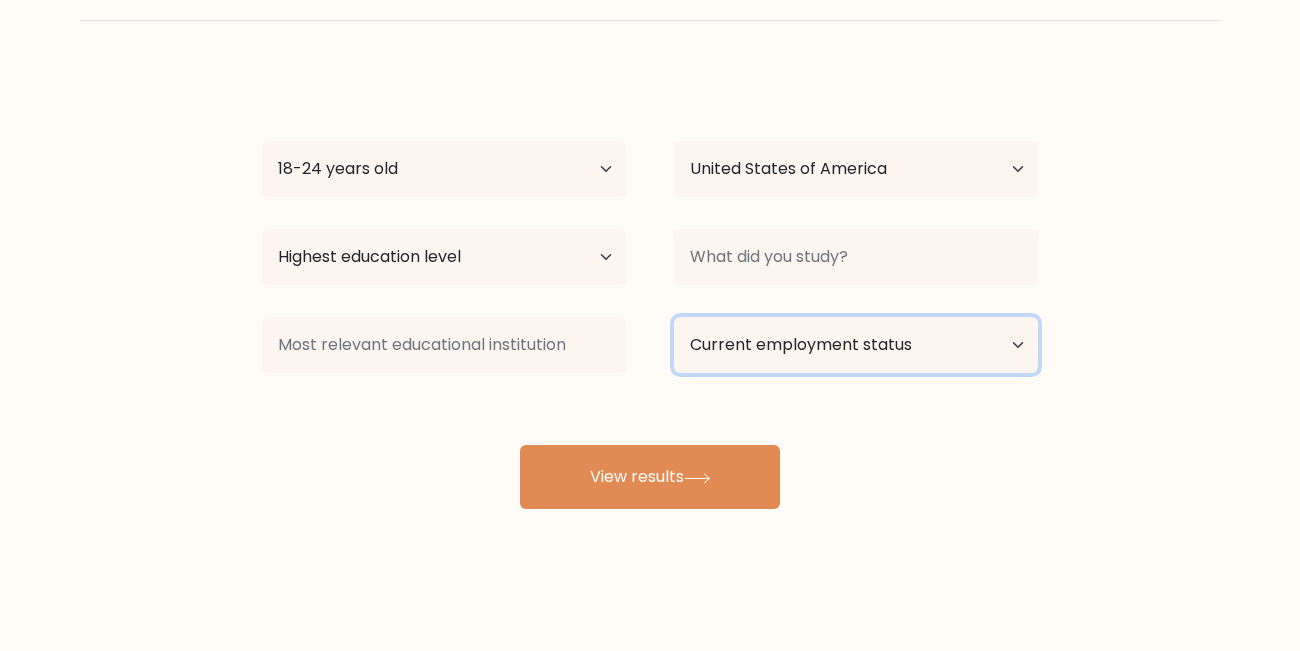 click on "Current employment status
Employed
Student
Retired
Other / prefer not to answer" at bounding box center [856, 345] 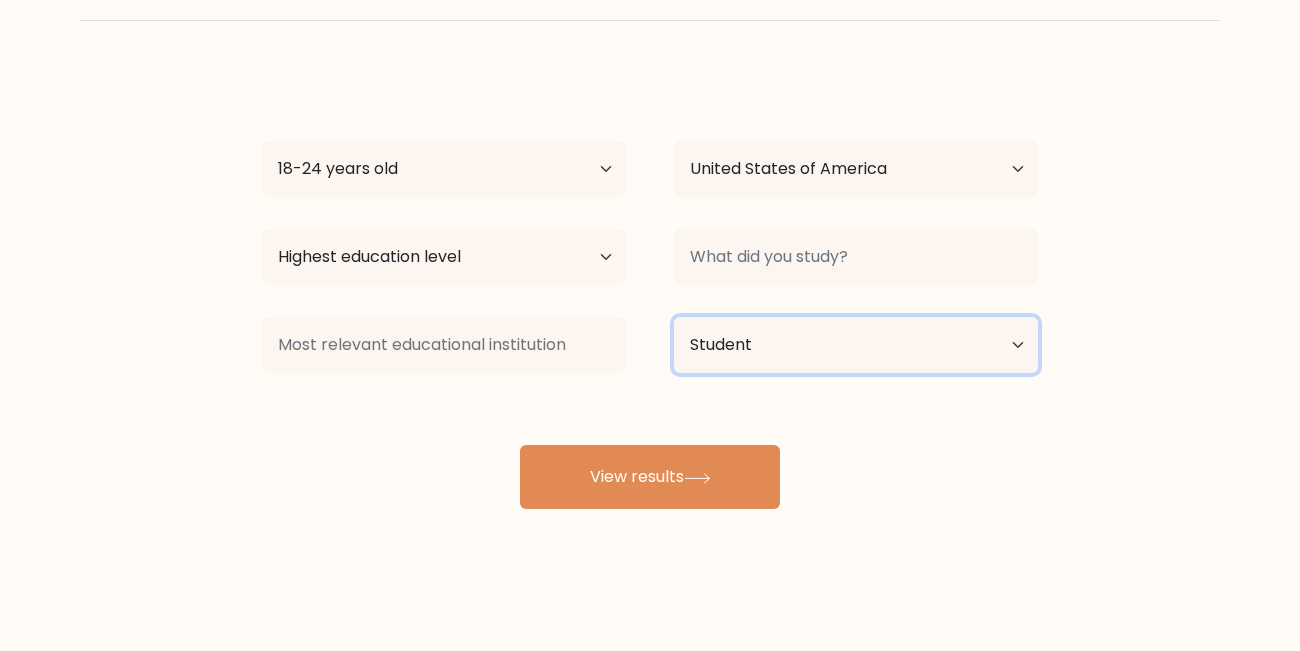 click on "Student" at bounding box center [0, 0] 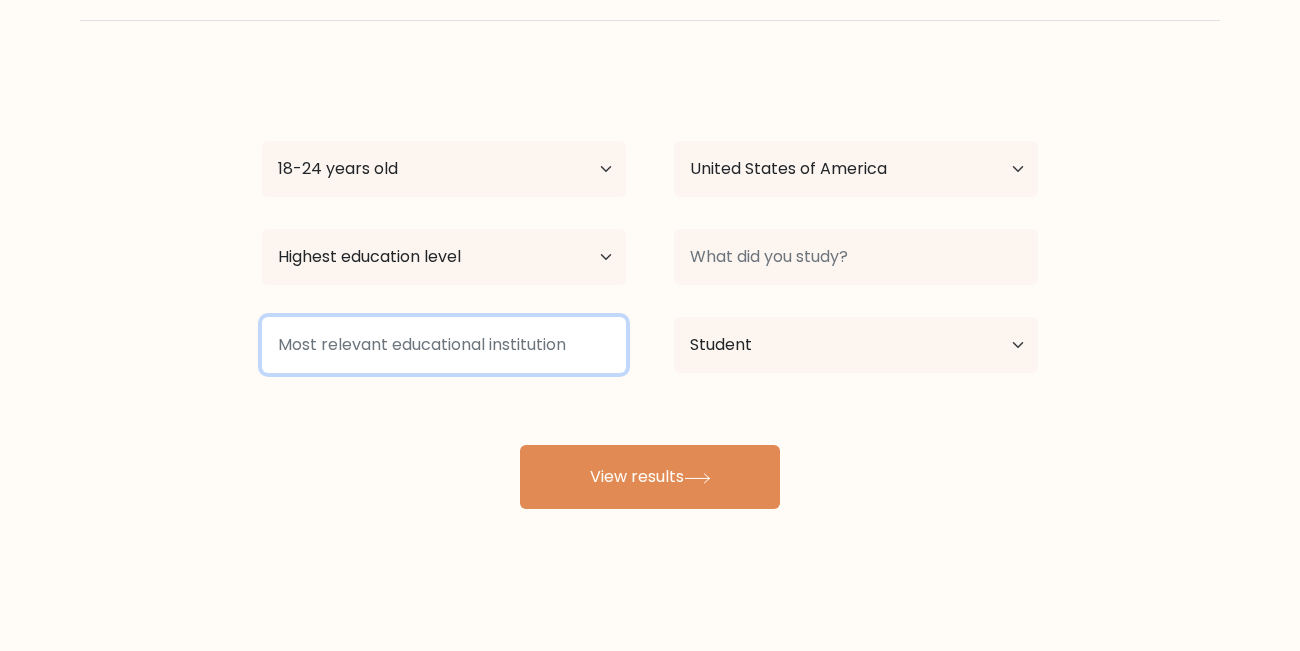 click at bounding box center (444, 345) 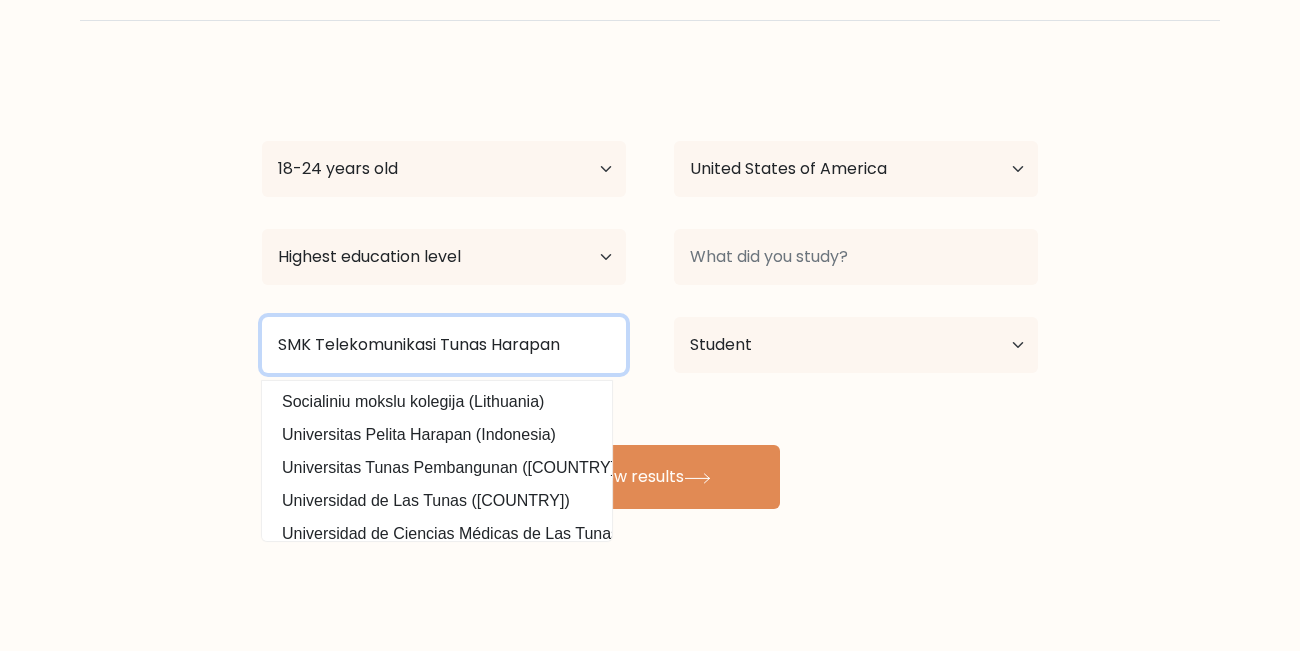 type on "SMK Telekomunikasi Tunas Harapan" 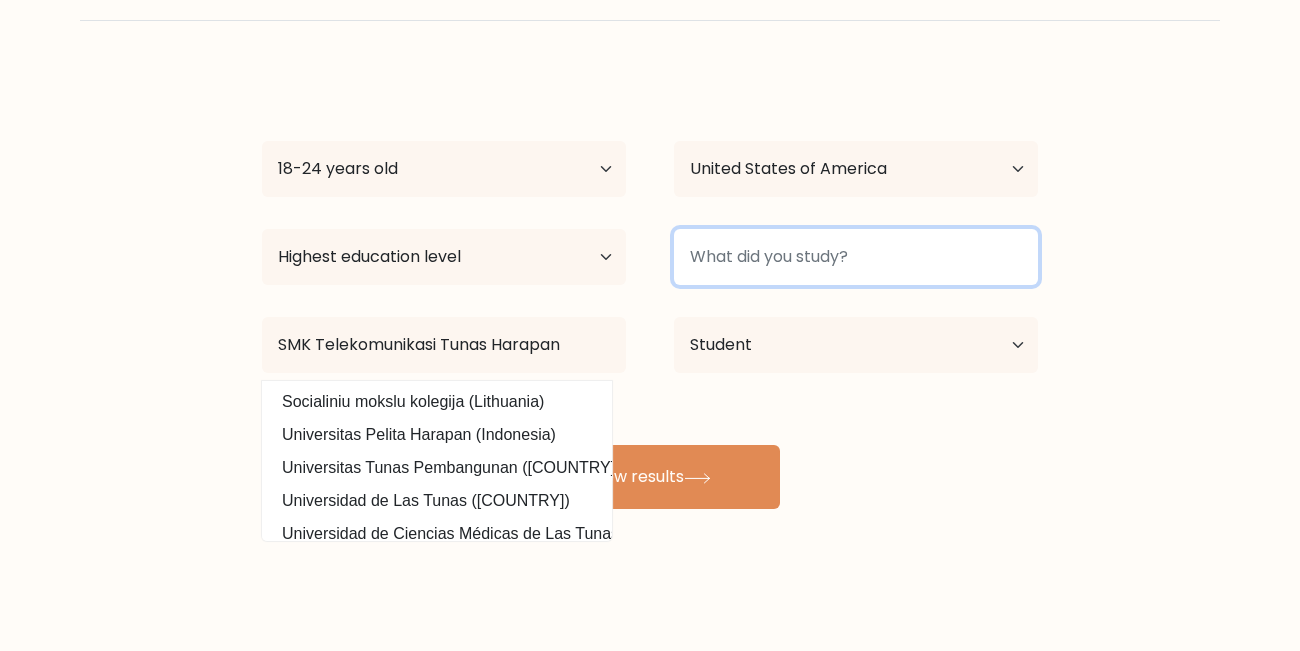 click at bounding box center (856, 257) 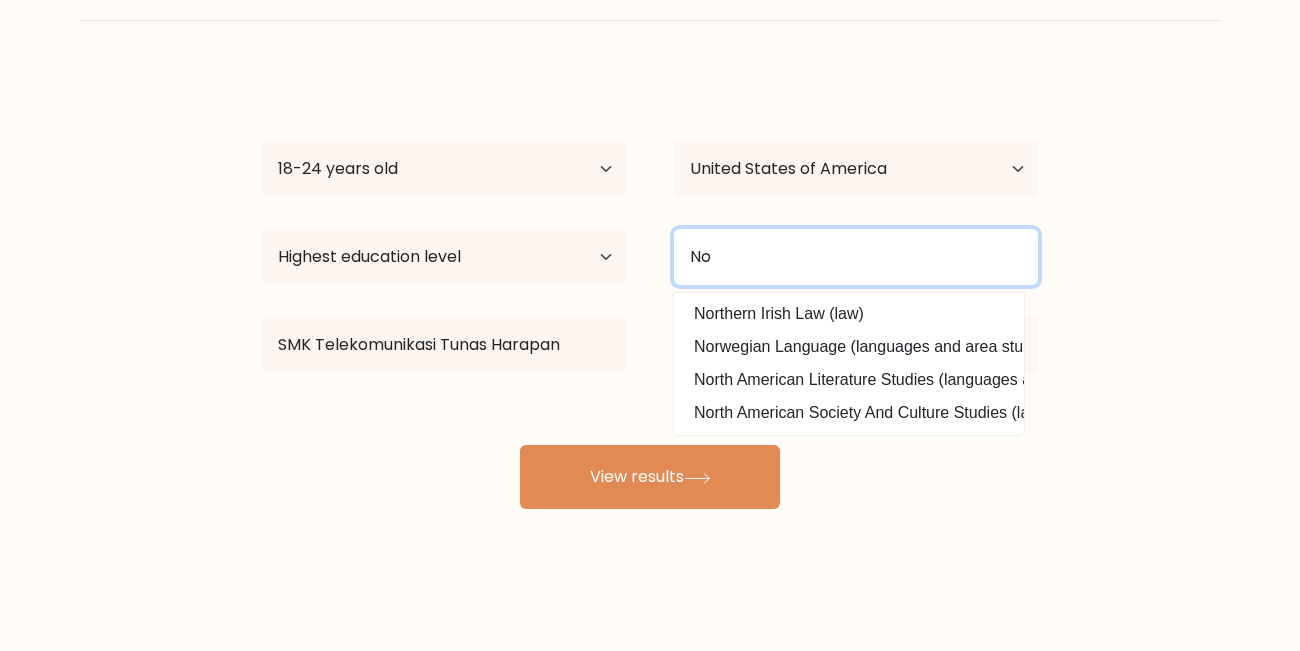 click on "No" at bounding box center (856, 257) 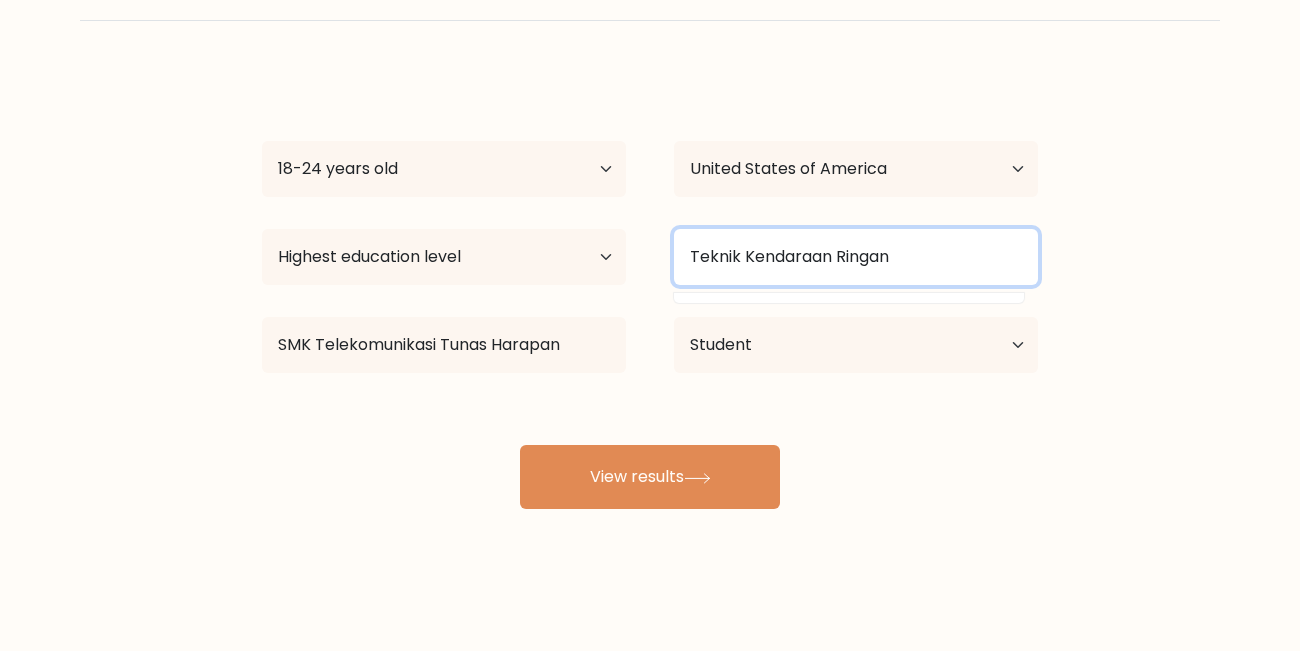 type on "Teknik Kendaraan Ringan" 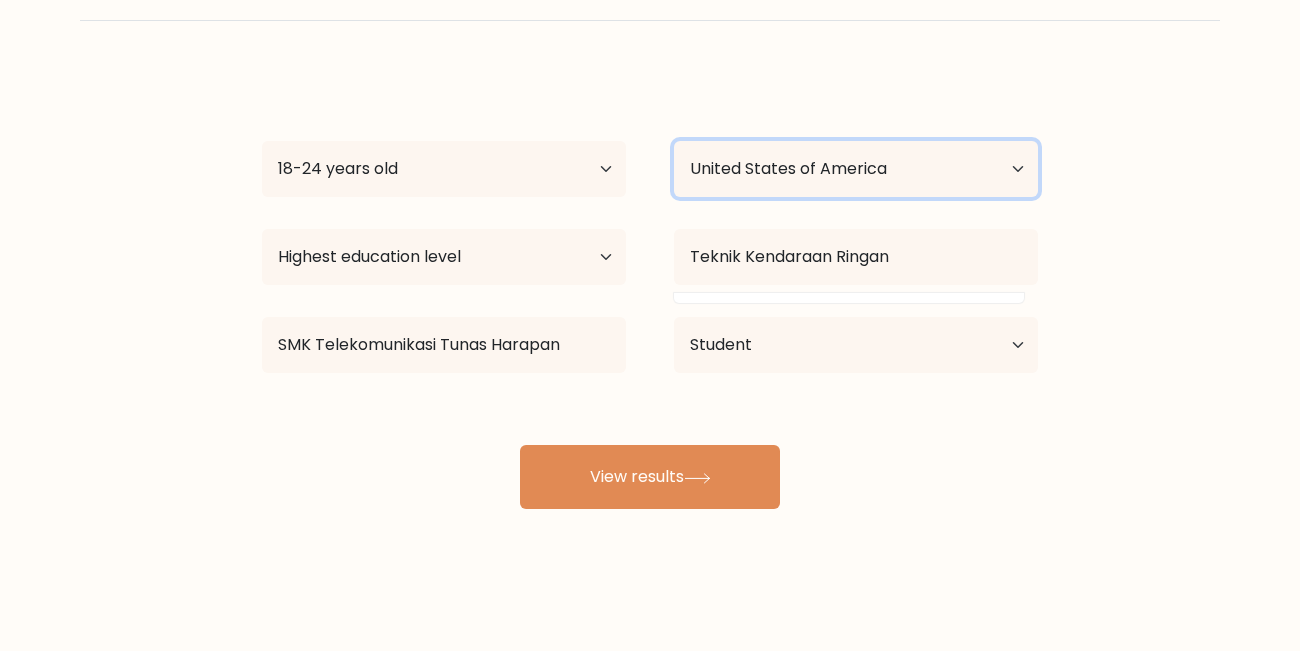 click on "Country
Afghanistan
Albania
Algeria
American Samoa
Andorra
Angola
Anguilla
Antarctica
Antigua and Barbuda
Argentina
Armenia
Aruba
Australia
Austria
Azerbaijan
Bahamas
Bahrain
Bangladesh
Barbados
Belarus
Belgium
Belize
Benin
Bermuda
Bhutan
Bolivia
Bonaire, Sint Eustatius and Saba
Bosnia and Herzegovina
Botswana
Bouvet Island
Brazil
British Indian Ocean Territory
Brunei
Bulgaria
Burkina Faso
Burundi
Cabo Verde
Cambodia
Cameroon
Canada
Cayman Islands
Central African Republic
Chad
Chile
China
Christmas Island
Cocos (Keeling) Islands
Colombia
Comoros
Congo
Congo (the Democratic Republic of the)
Cook Islands
Costa Rica
Côte d'Ivoire
Croatia
Cuba" at bounding box center [856, 169] 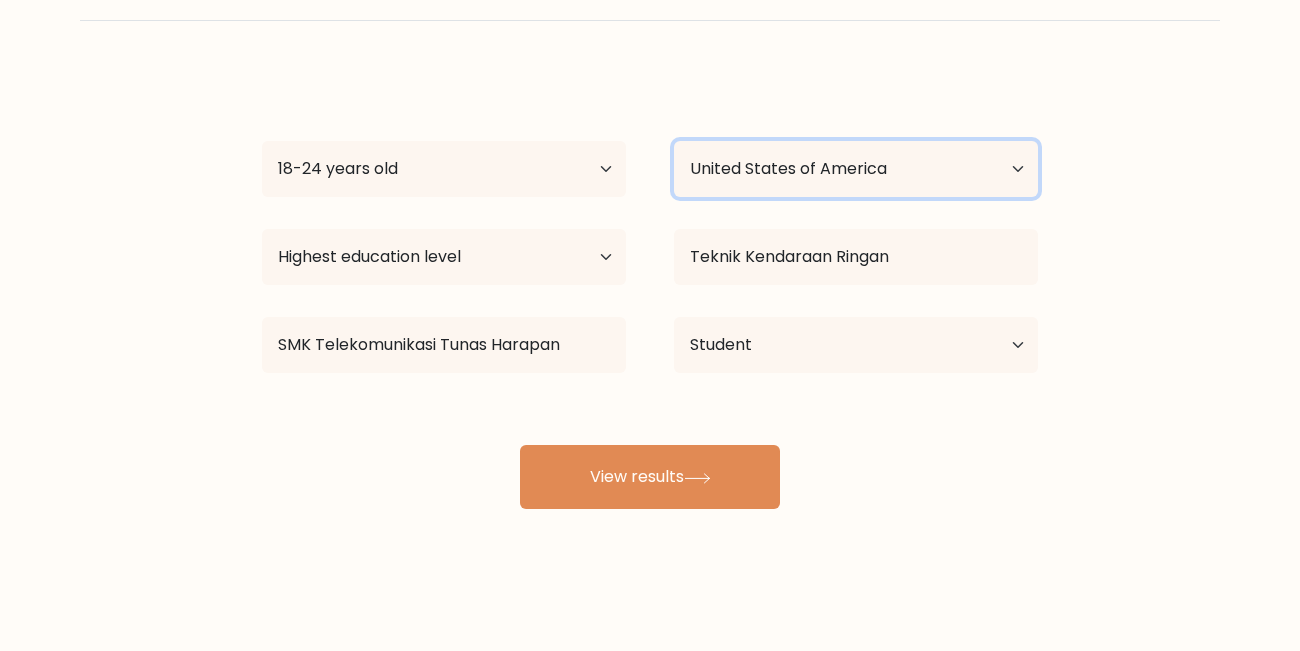 select on "ID" 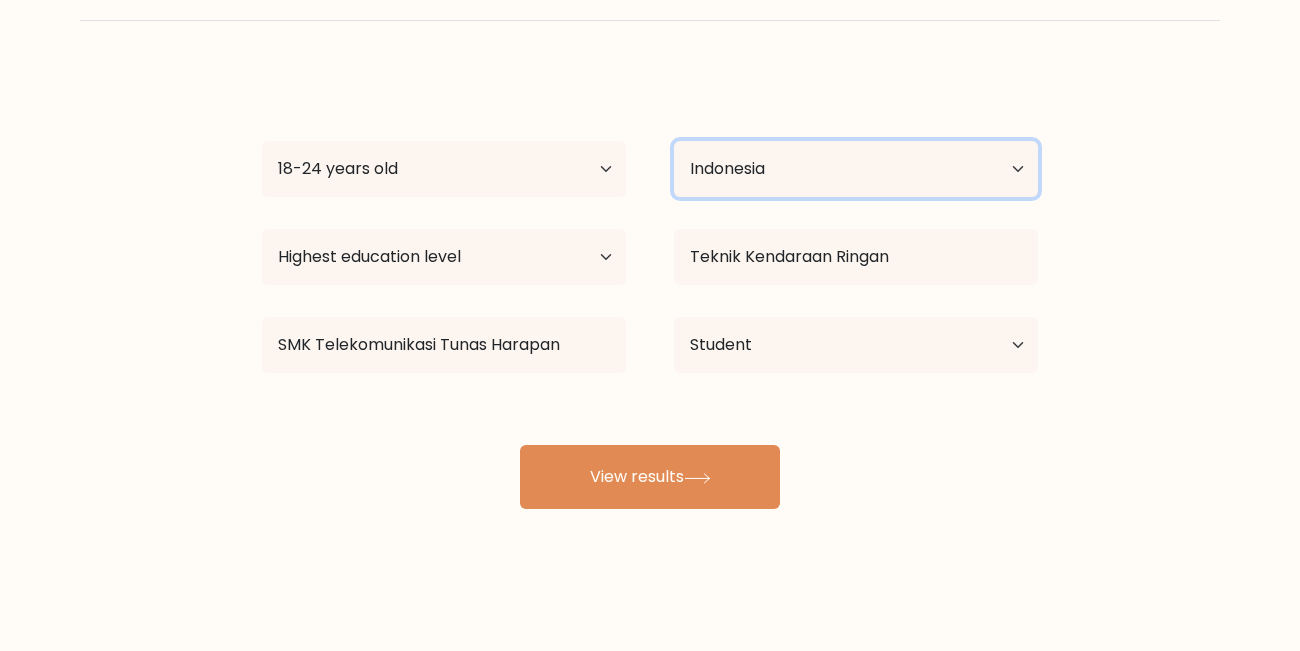 click on "Indonesia" at bounding box center (0, 0) 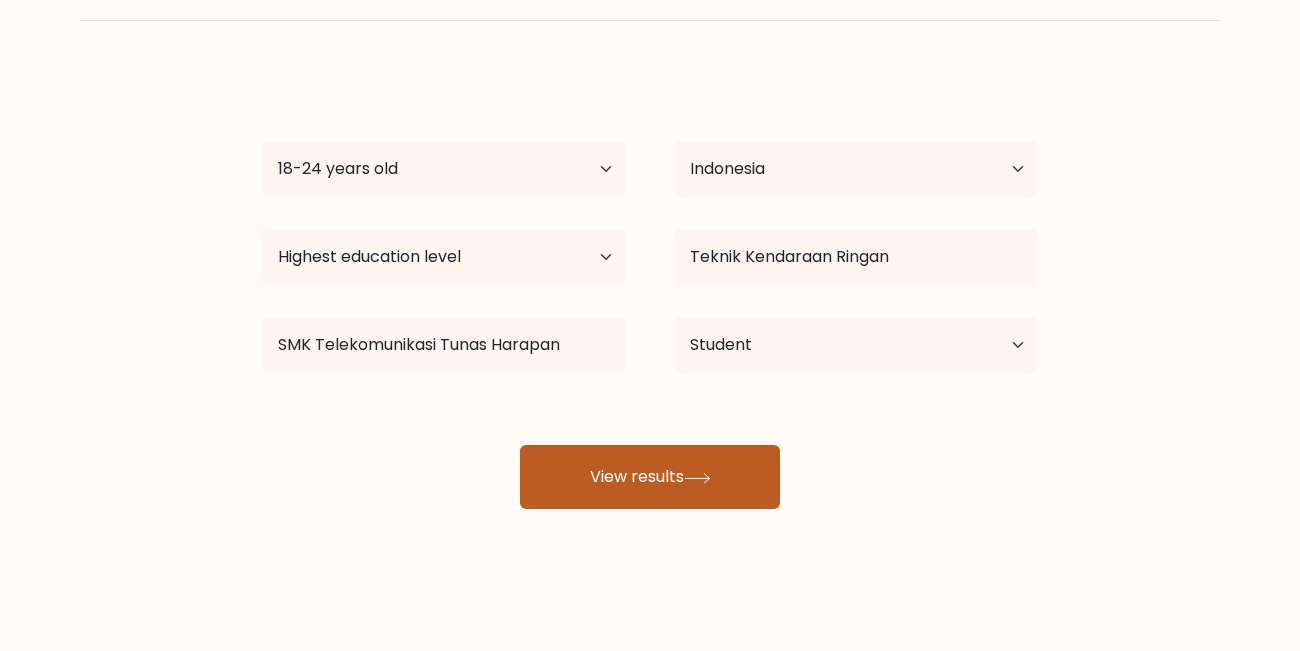 click on "View results" at bounding box center (650, 477) 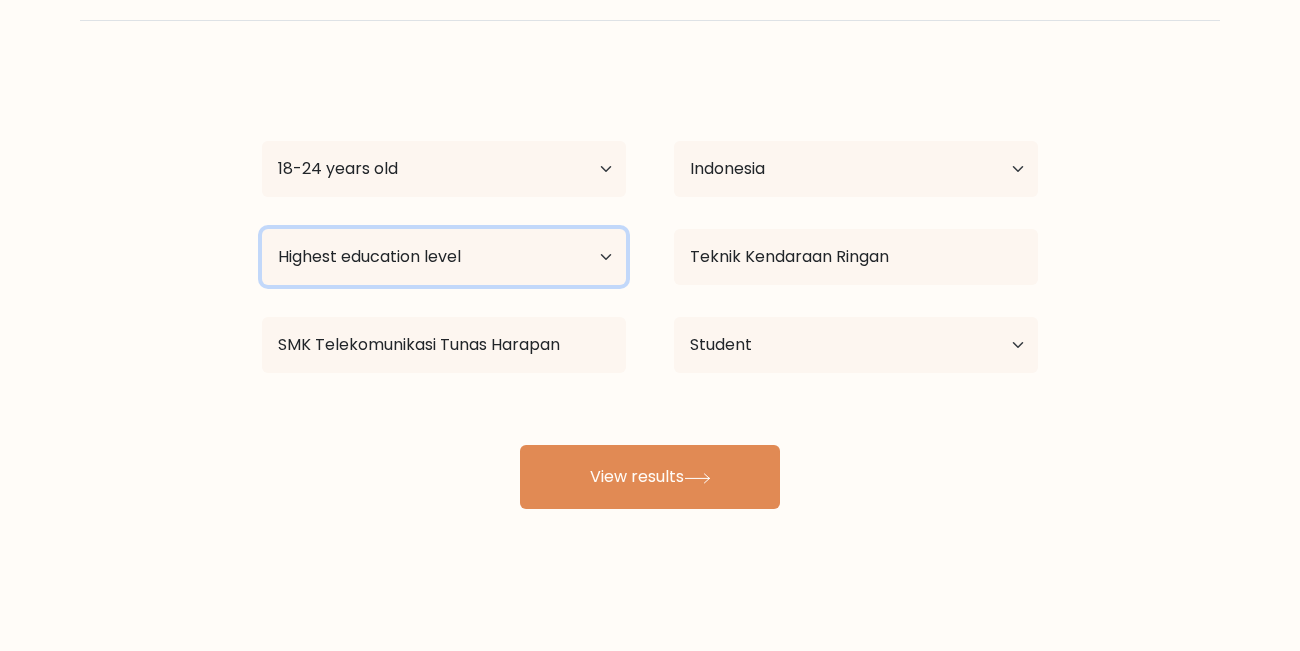 click on "Highest education level
No schooling
Primary
Lower Secondary
Upper Secondary
Occupation Specific
Bachelor's degree
Master's degree
Doctoral degree" at bounding box center [444, 257] 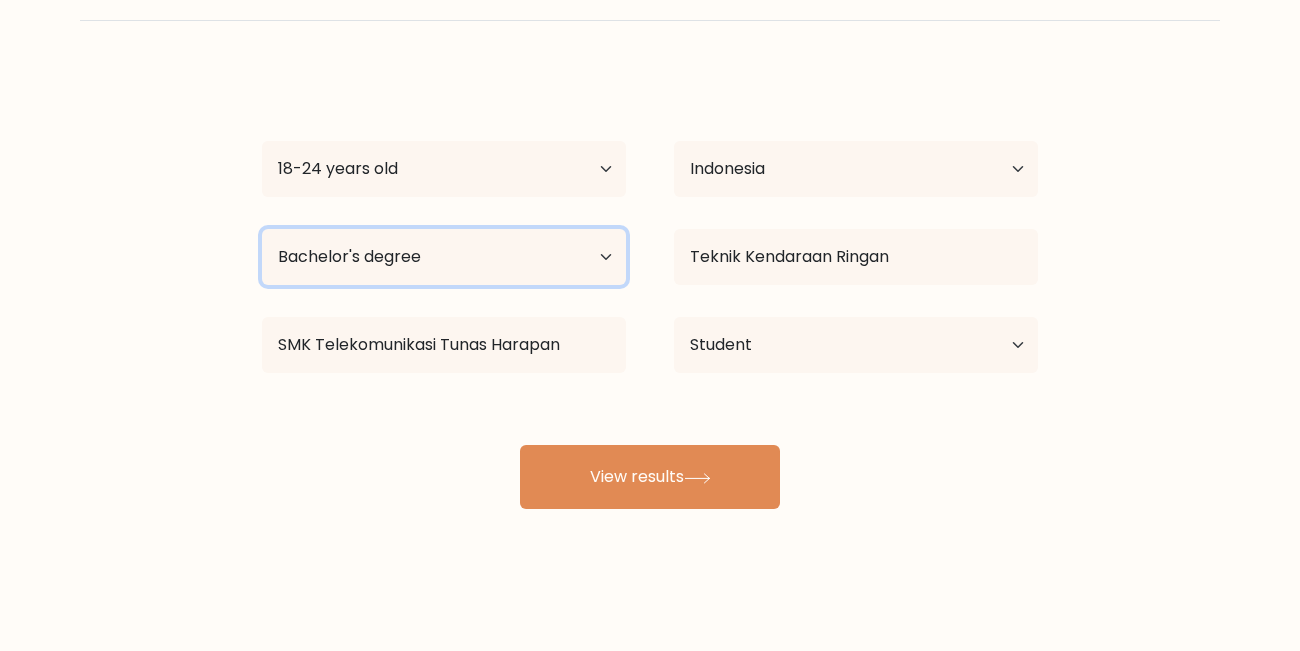click on "Bachelor's degree" at bounding box center [0, 0] 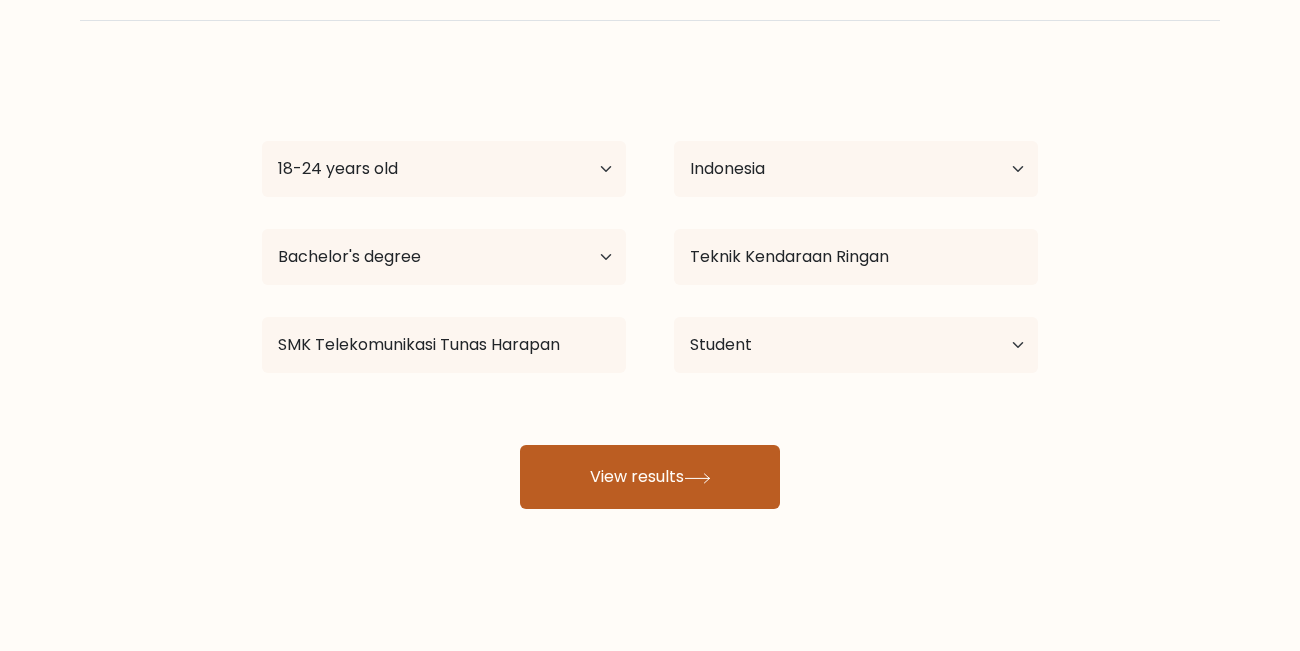 click on "View results" at bounding box center (650, 477) 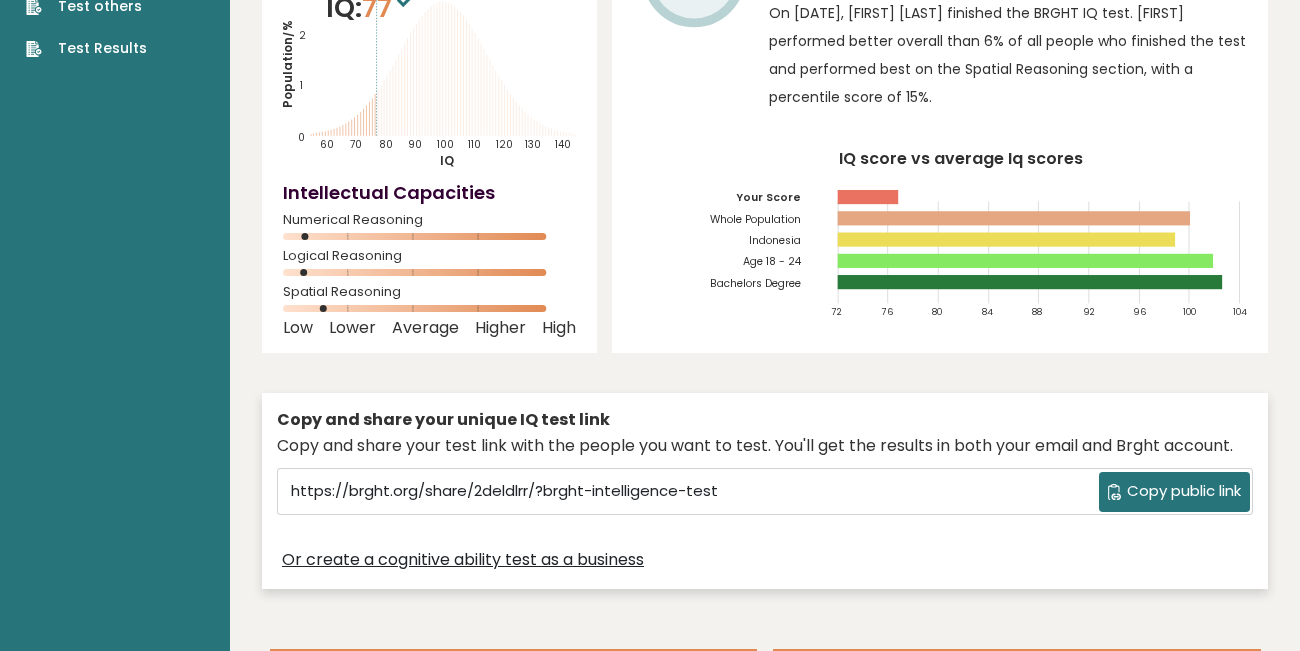 scroll, scrollTop: 225, scrollLeft: 0, axis: vertical 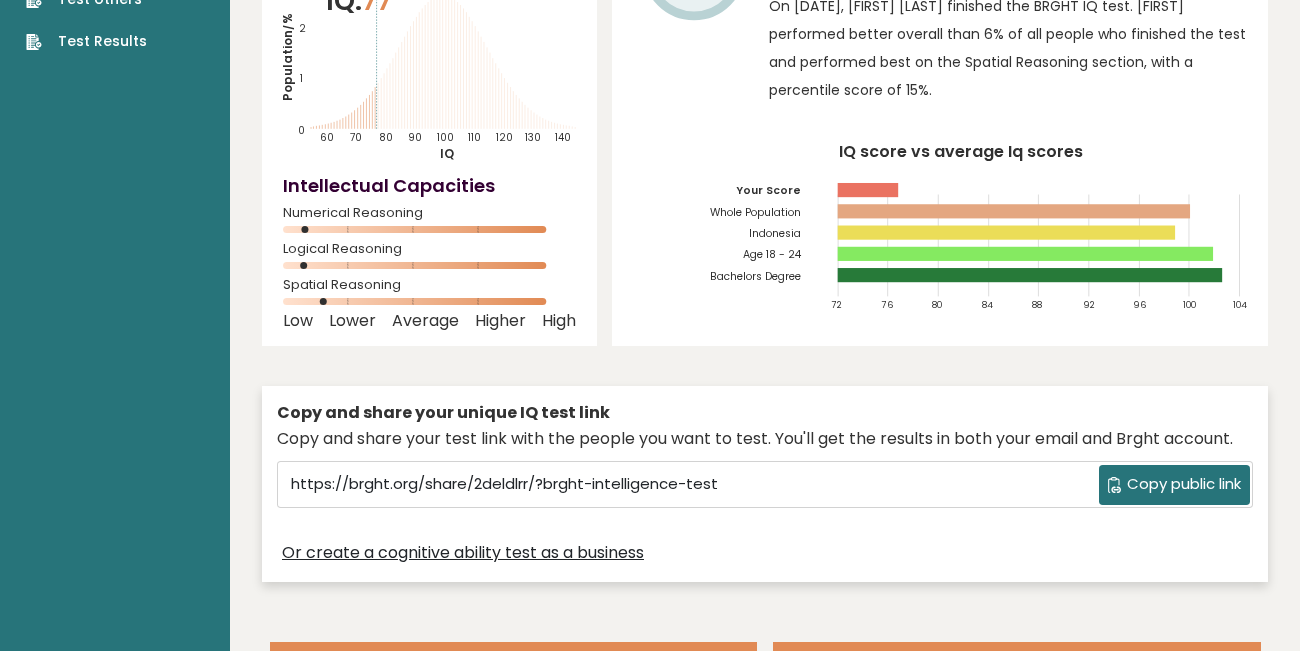 click on "Copy public link" at bounding box center (1184, 484) 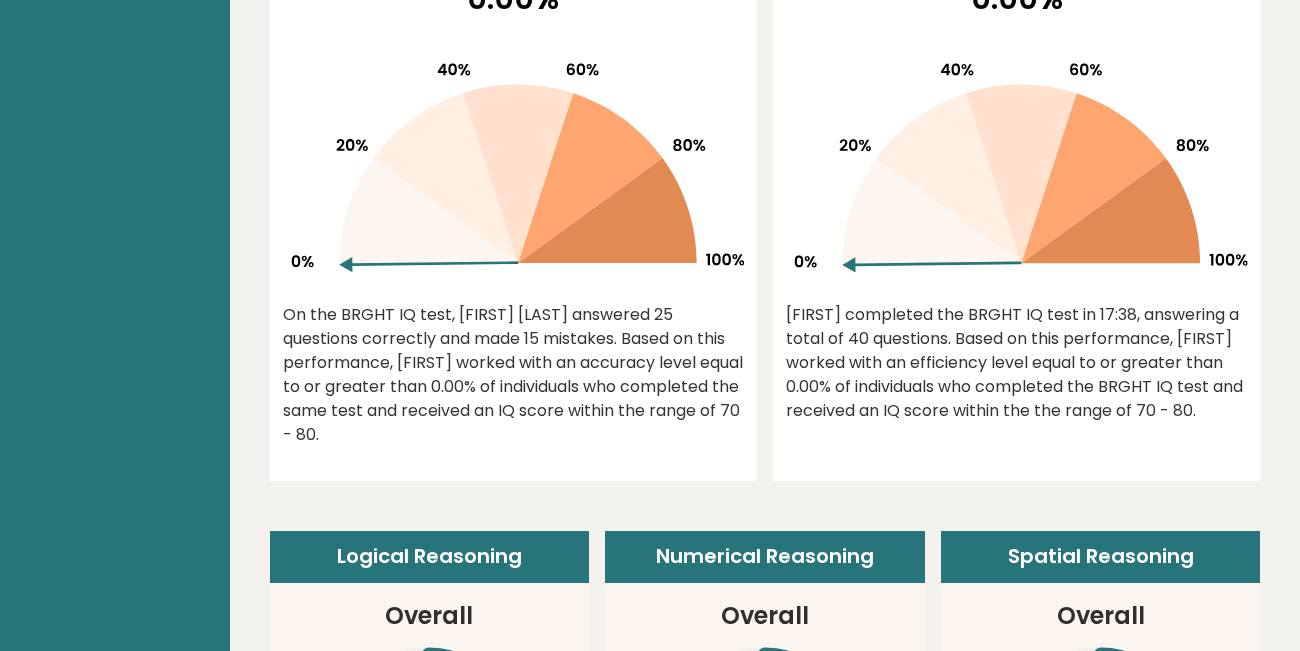scroll, scrollTop: 0, scrollLeft: 0, axis: both 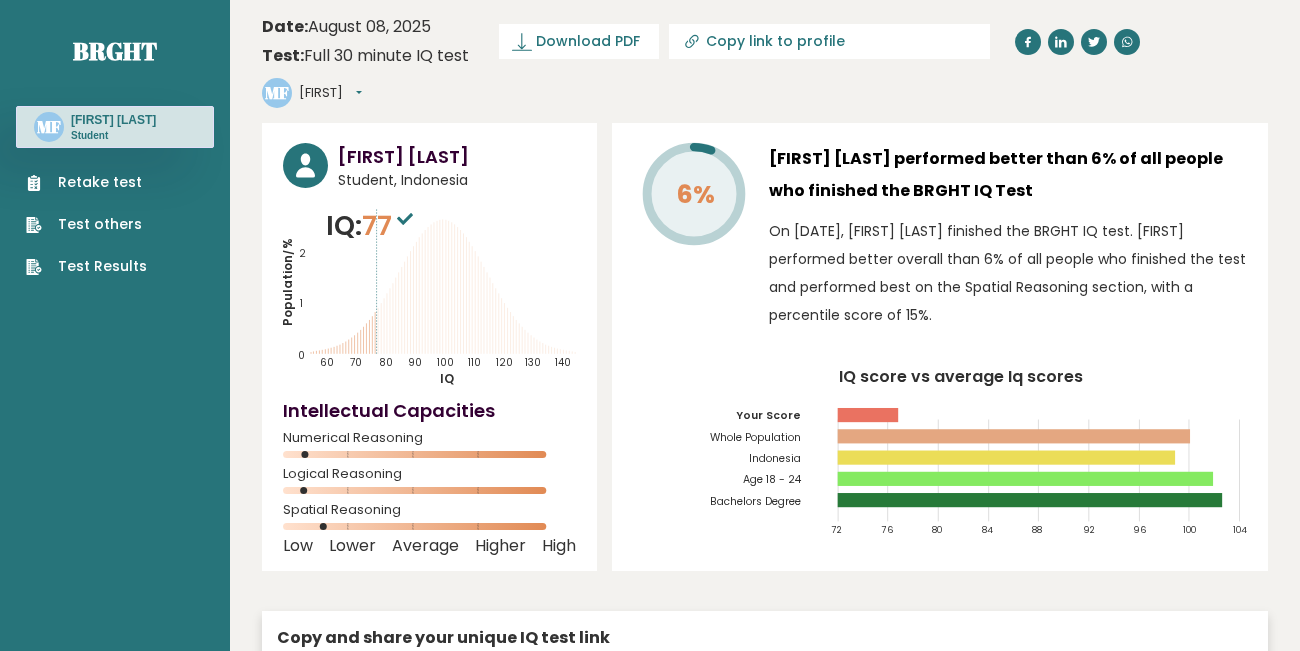 click on "Copy link to profile" at bounding box center (842, 41) 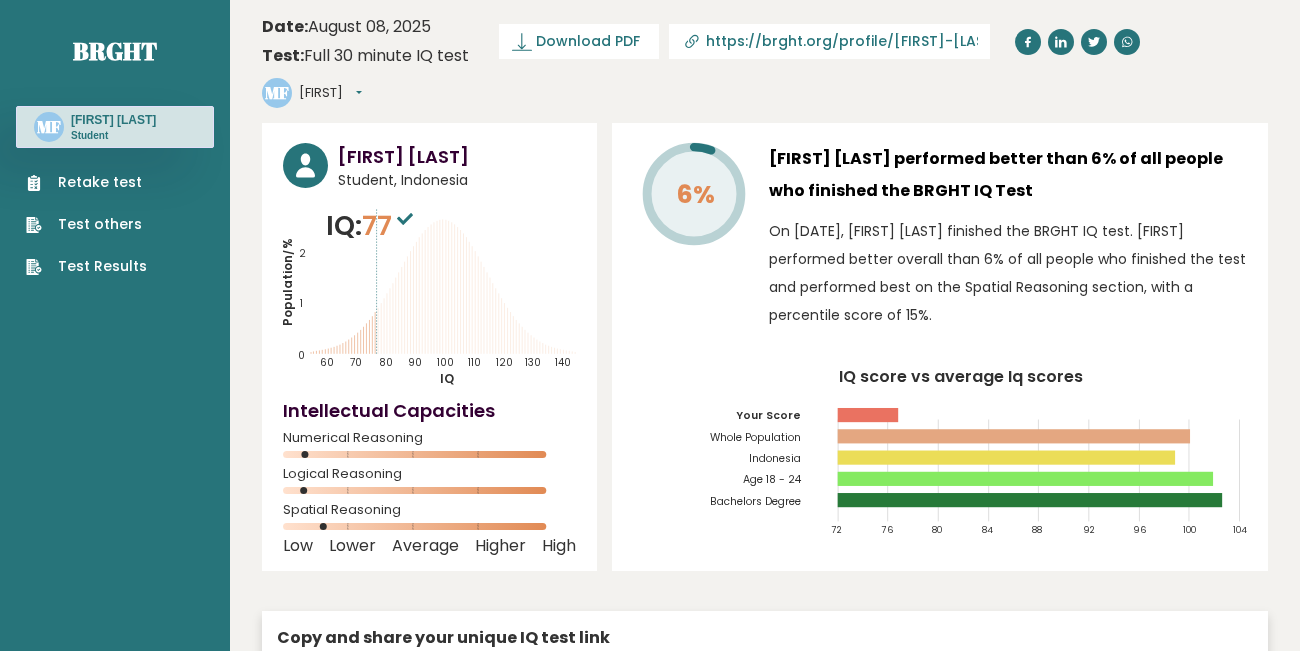 scroll, scrollTop: 0, scrollLeft: 490, axis: horizontal 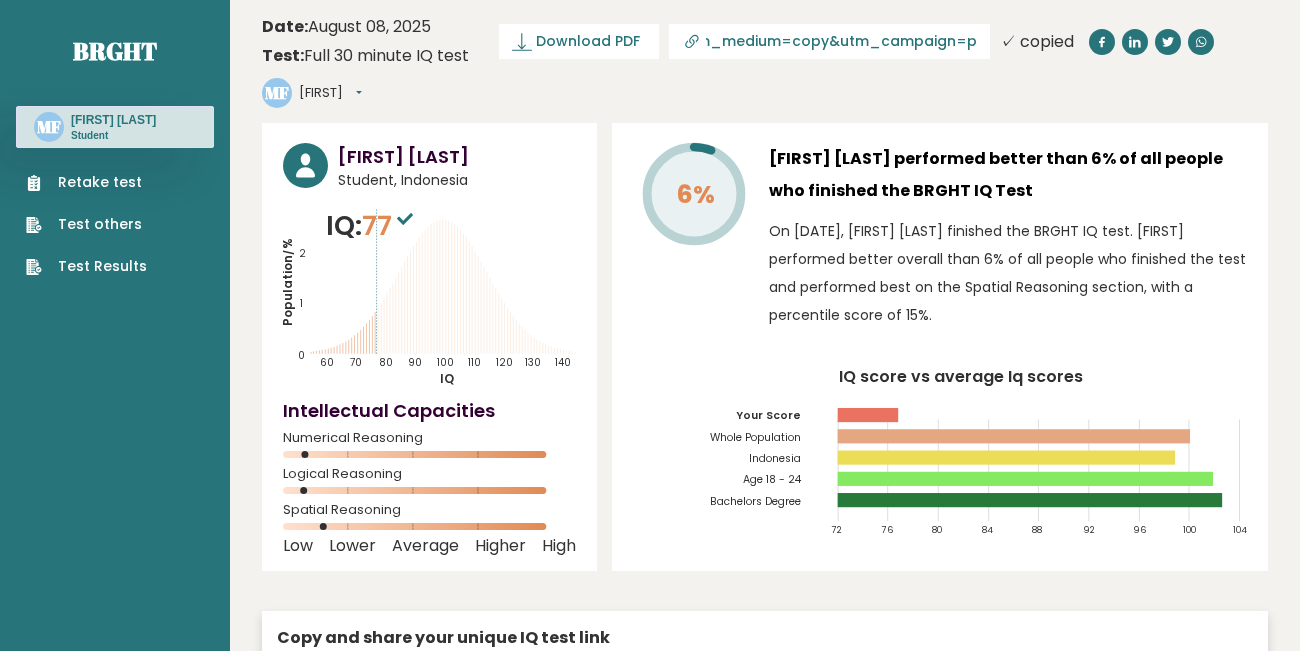 click on "Date:  August 08, 2025
Test:   Full 30 minute IQ test
Download PDF
Downloading...
Downloading
✓ Your PDF is downloaded...
https://brght.org/profile/mirza-fikriy/?utm_source=share&utm_medium=copy&utm_campaign=profile
✓ copied
MF
Mirza
Dashboard
Profile
Settings
Logout" at bounding box center [765, 61] 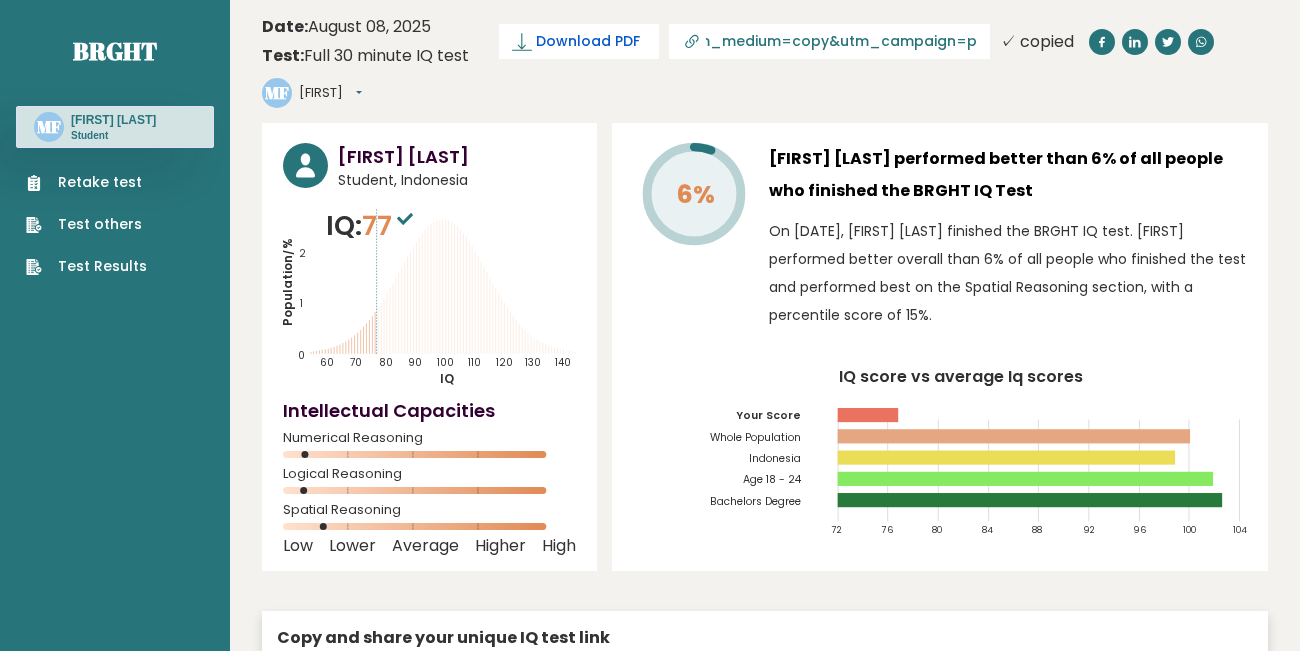 click on "Download PDF" at bounding box center (588, 41) 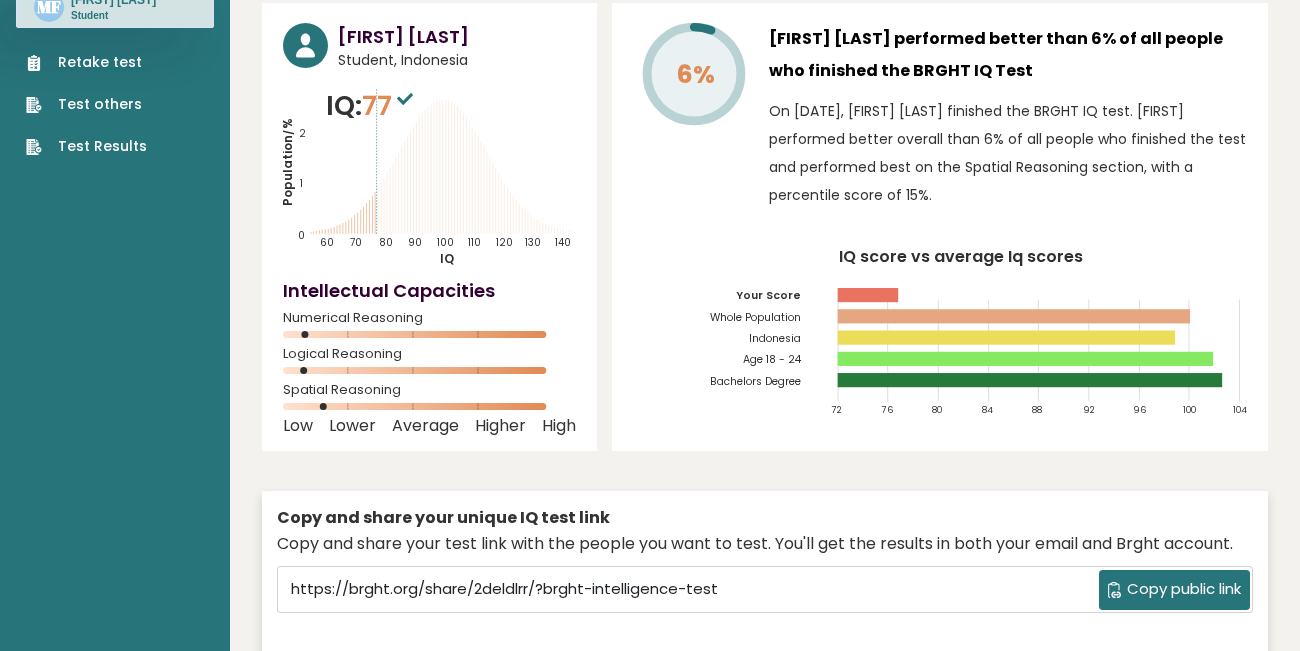 scroll, scrollTop: 0, scrollLeft: 0, axis: both 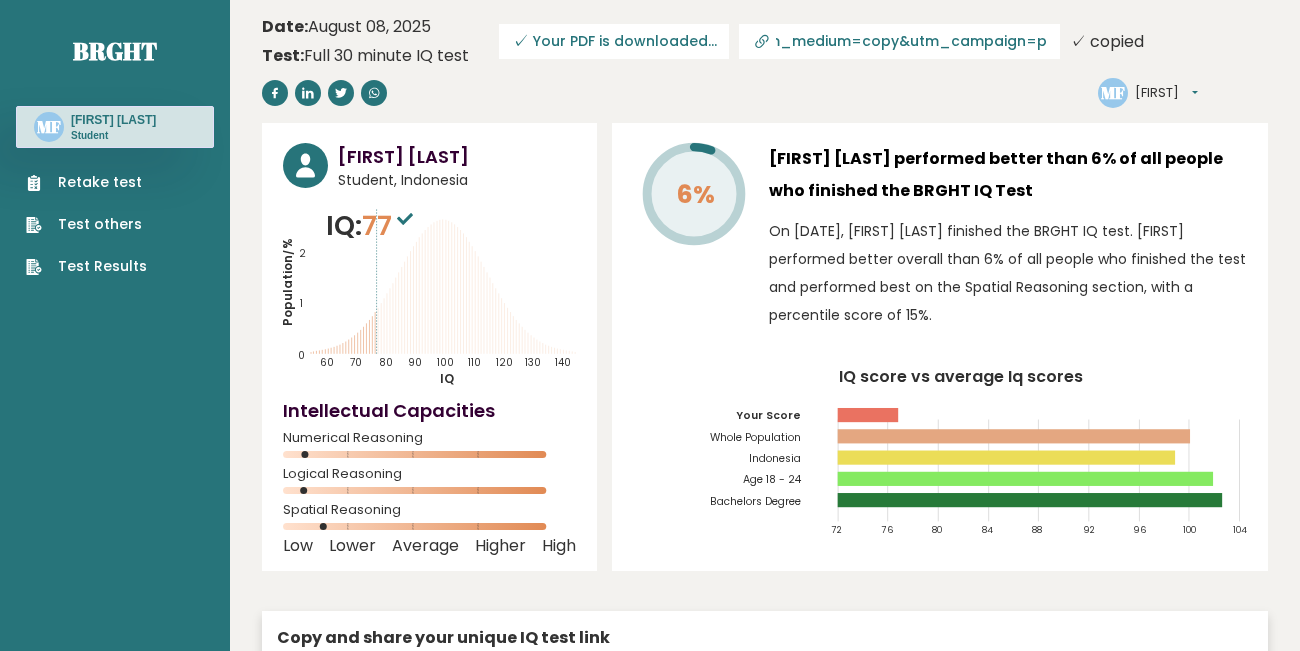 click on "Retake test" at bounding box center [86, 182] 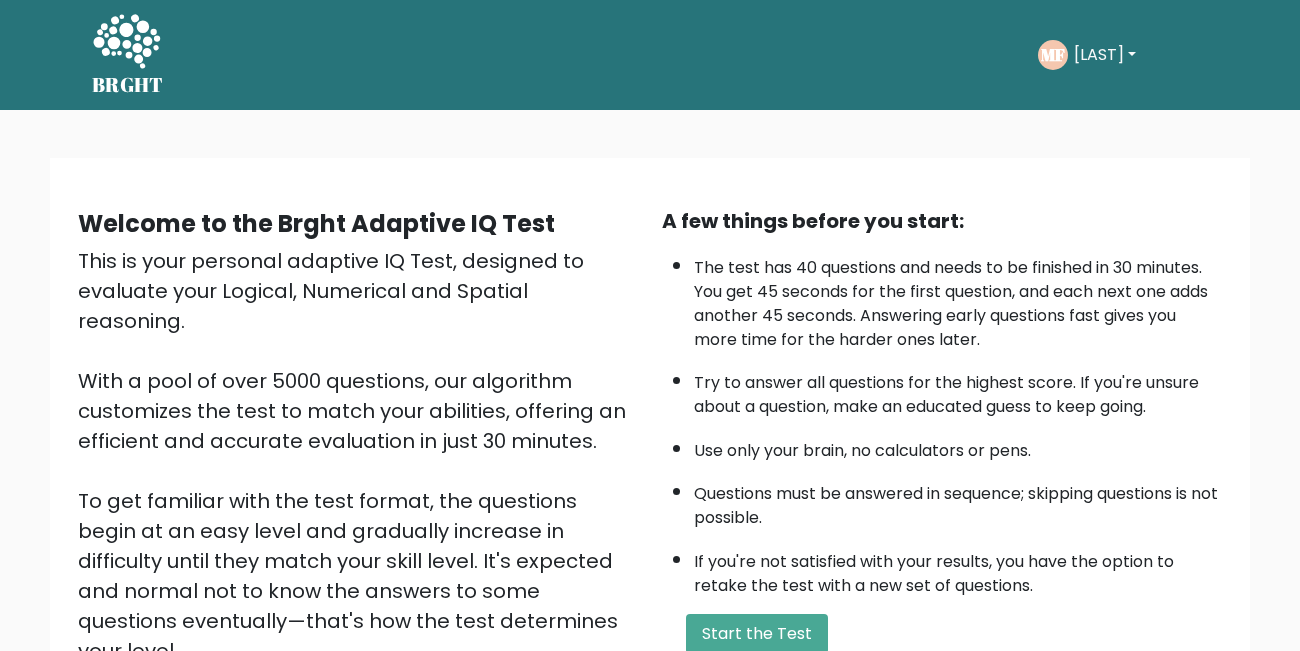 scroll, scrollTop: 283, scrollLeft: 0, axis: vertical 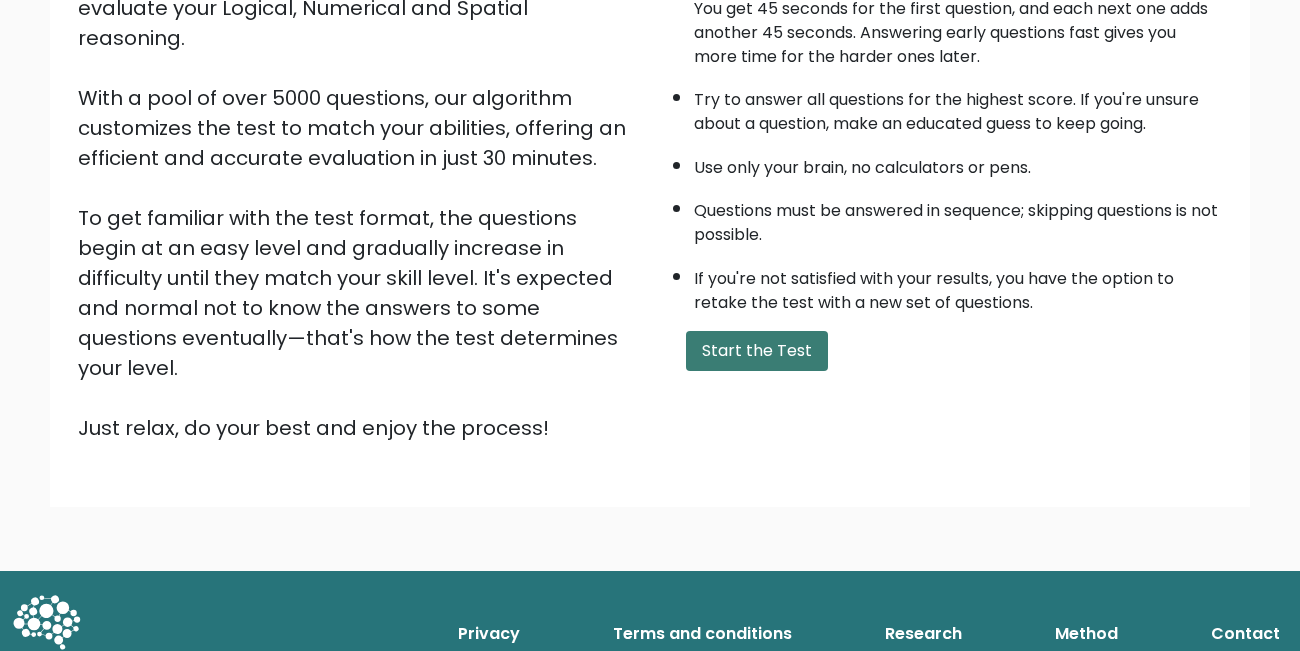 click on "Start the Test" at bounding box center (757, 351) 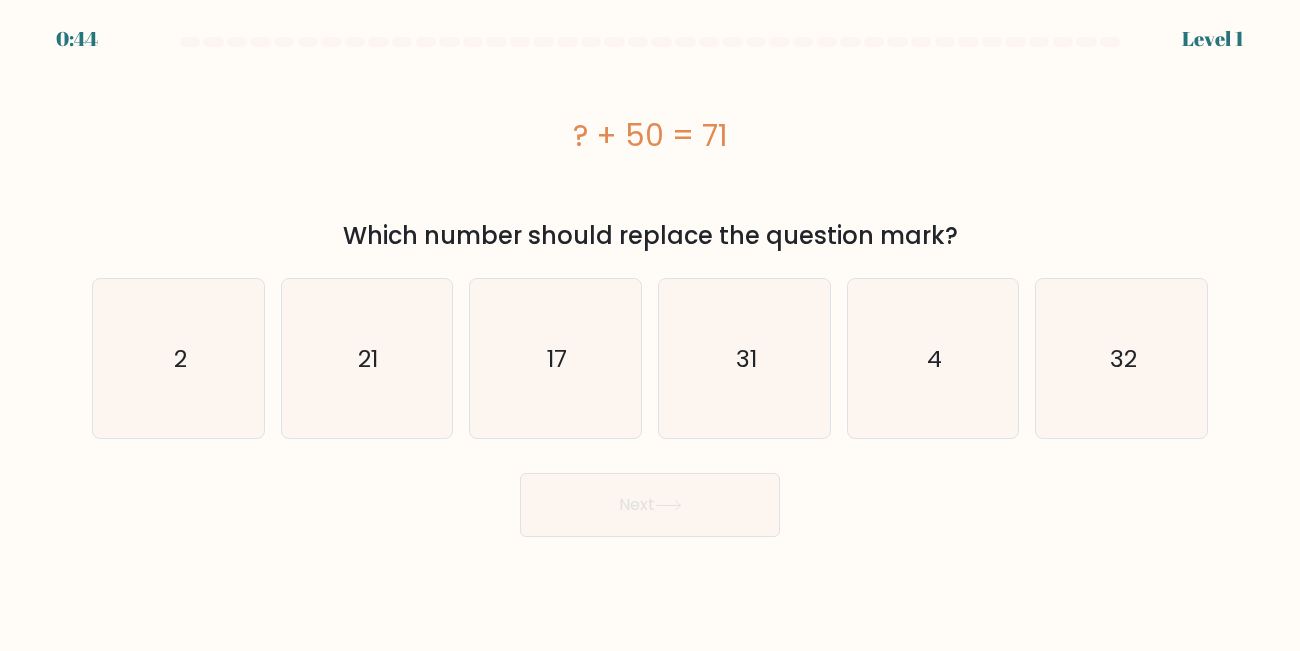 scroll, scrollTop: 0, scrollLeft: 0, axis: both 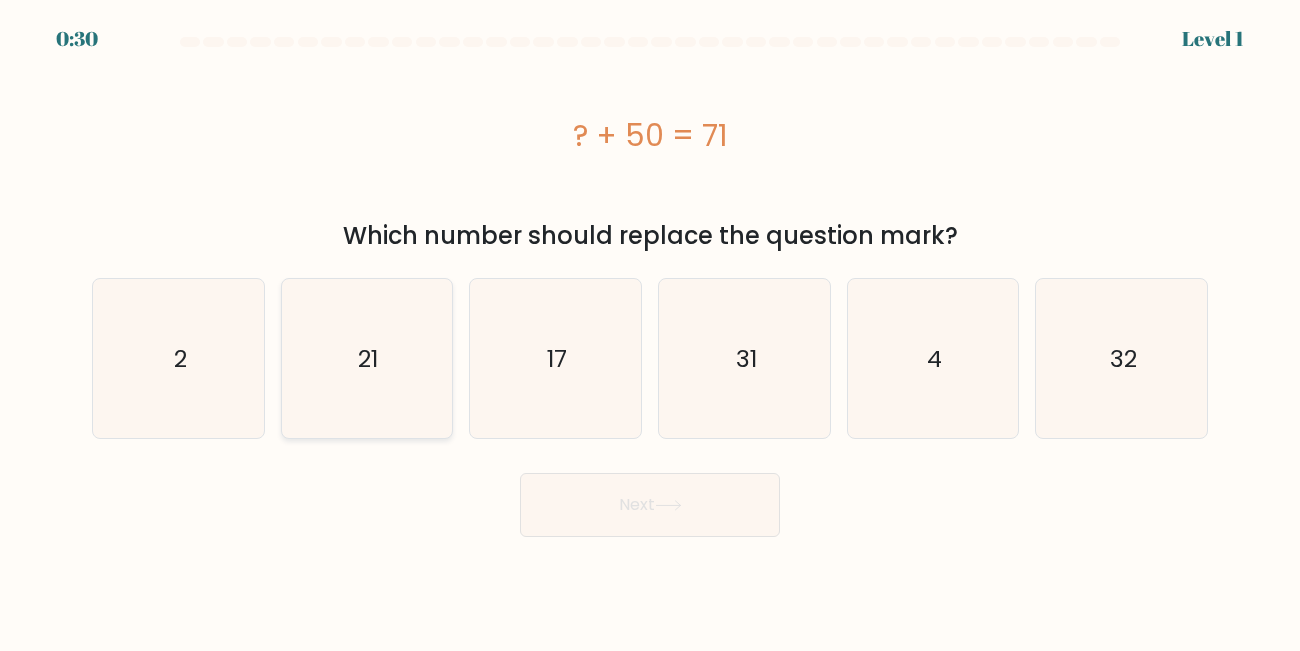 click on "21" 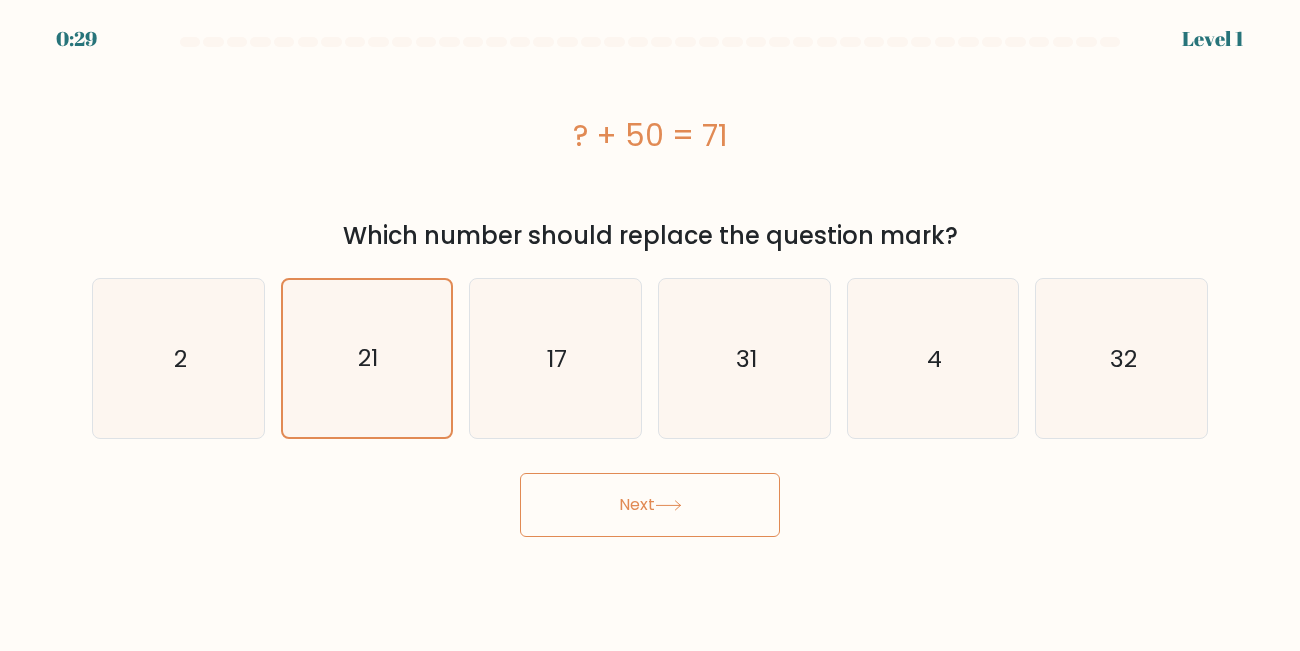 click on "Next" at bounding box center (650, 505) 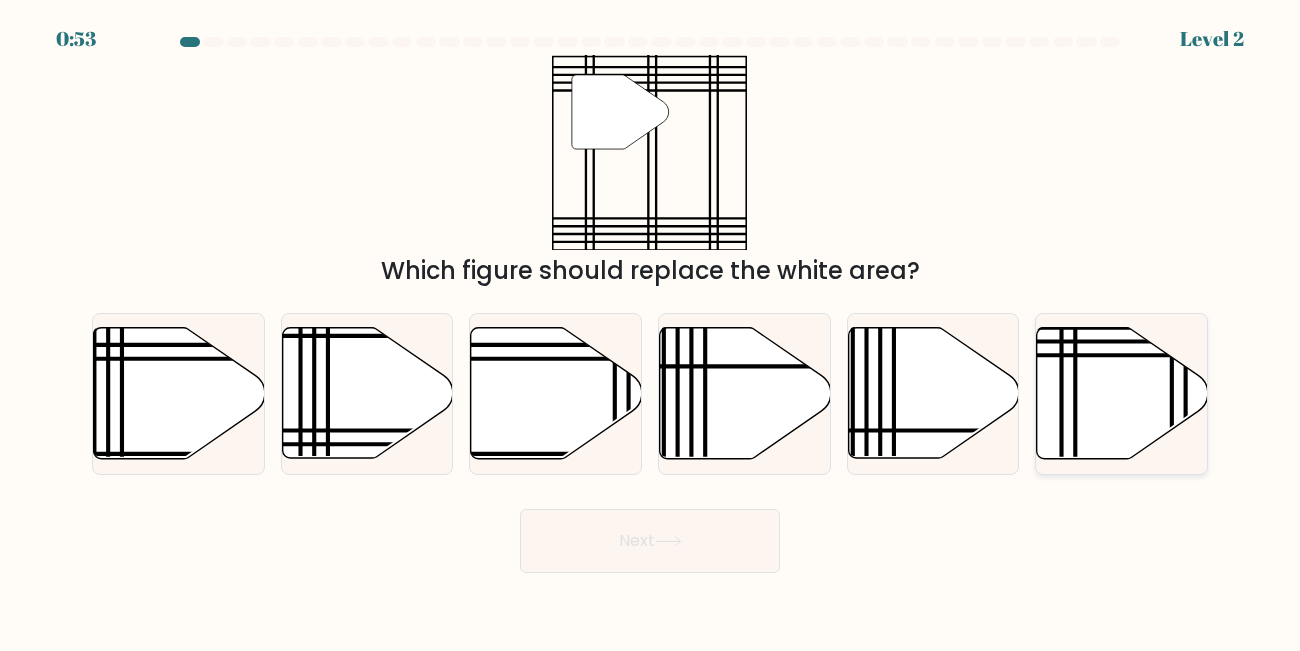 click 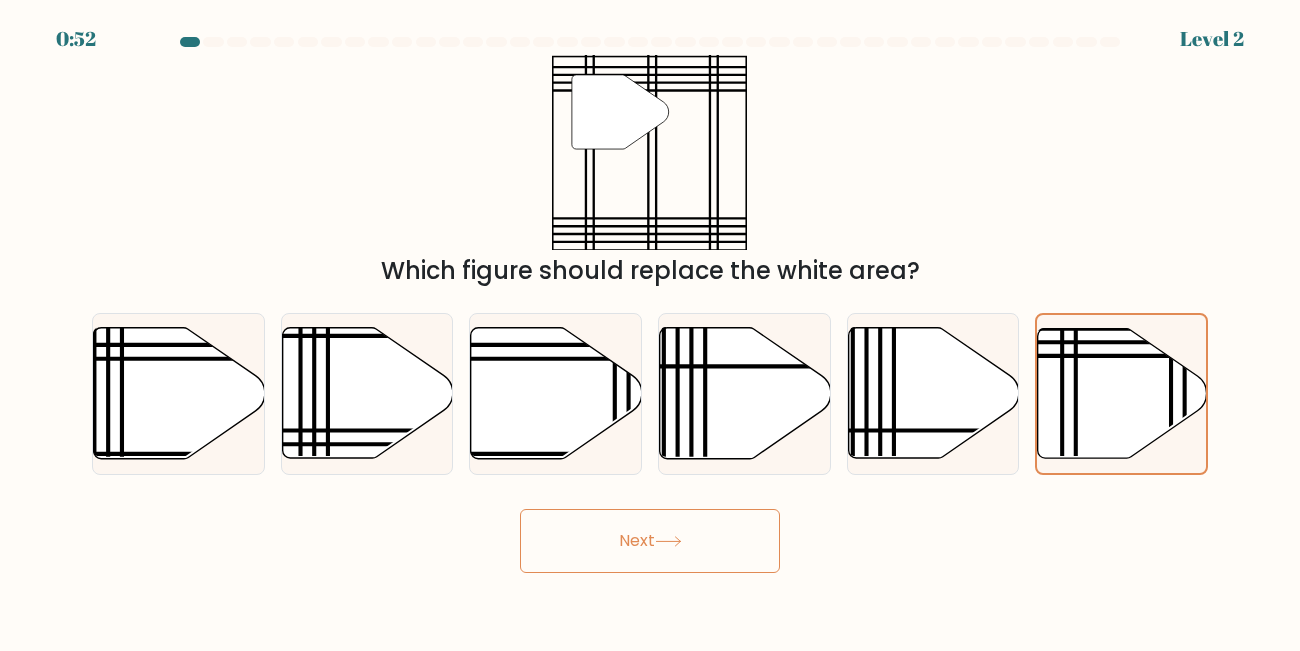 click on "Next" at bounding box center (650, 541) 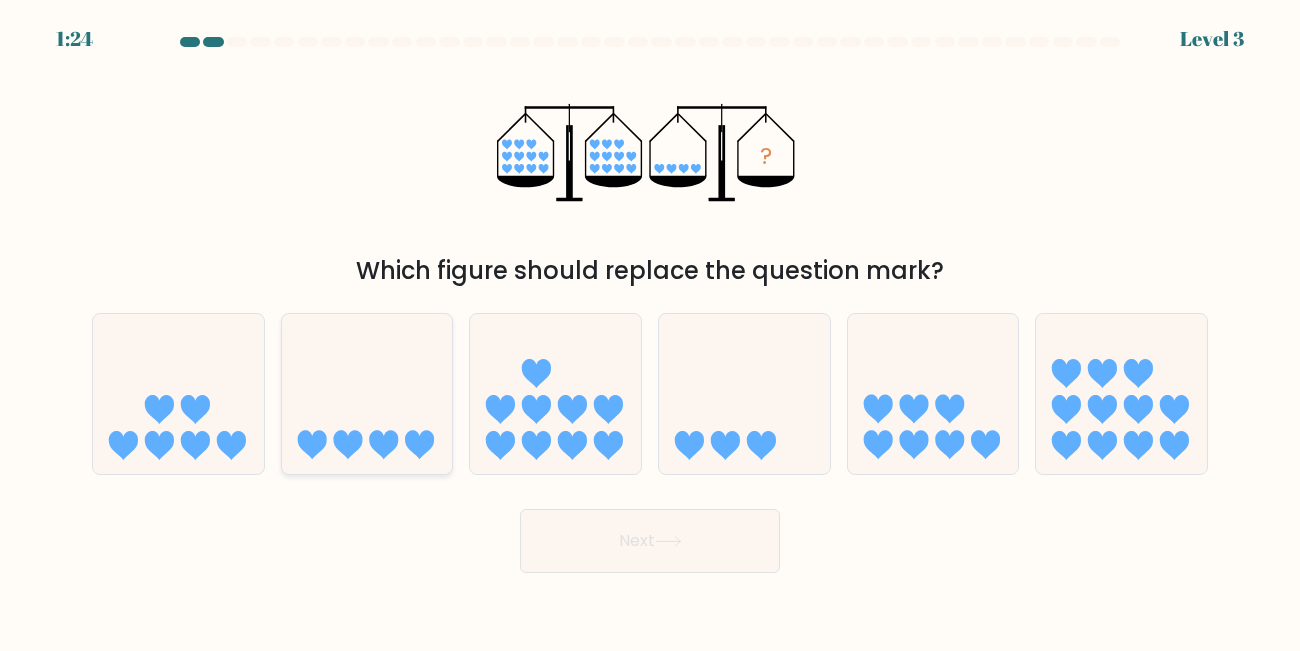 click 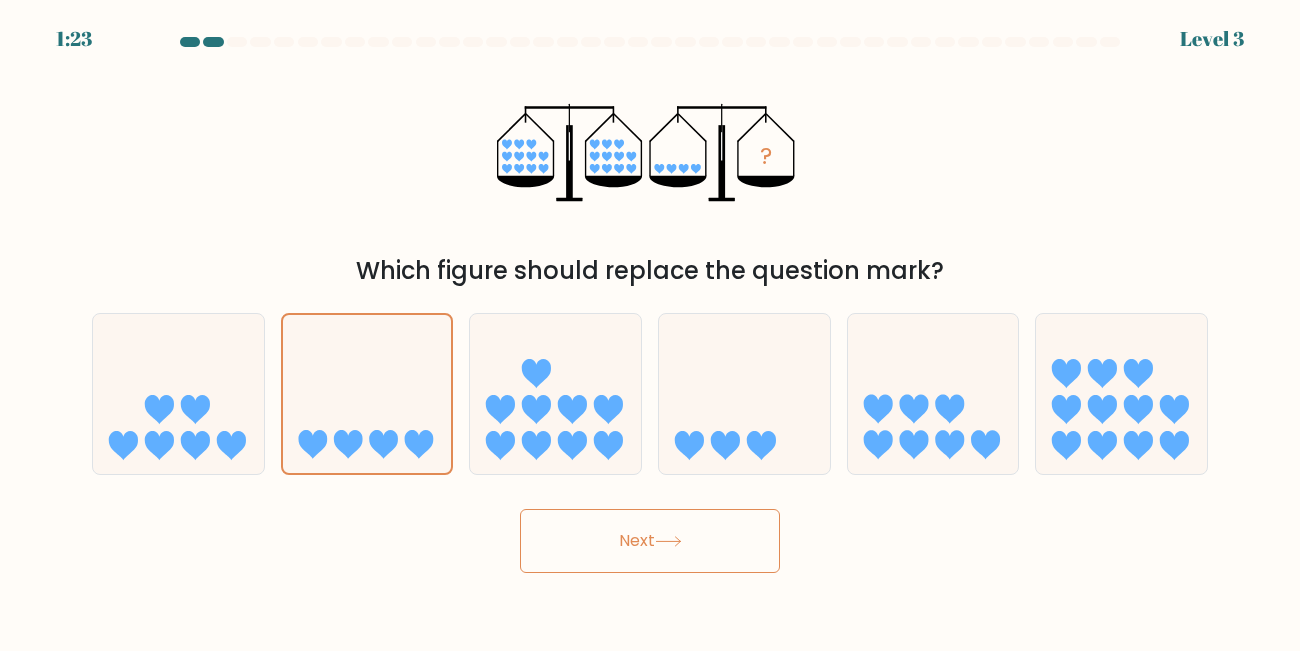 click on "Next" at bounding box center [650, 541] 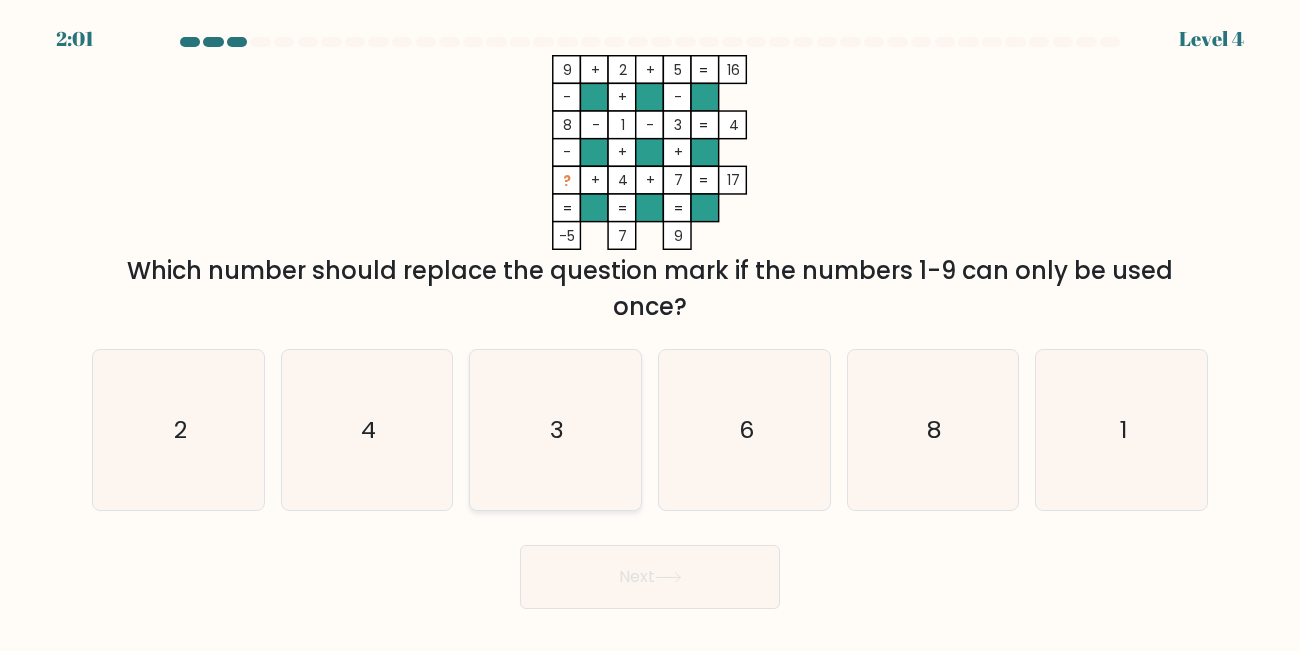 click on "3" 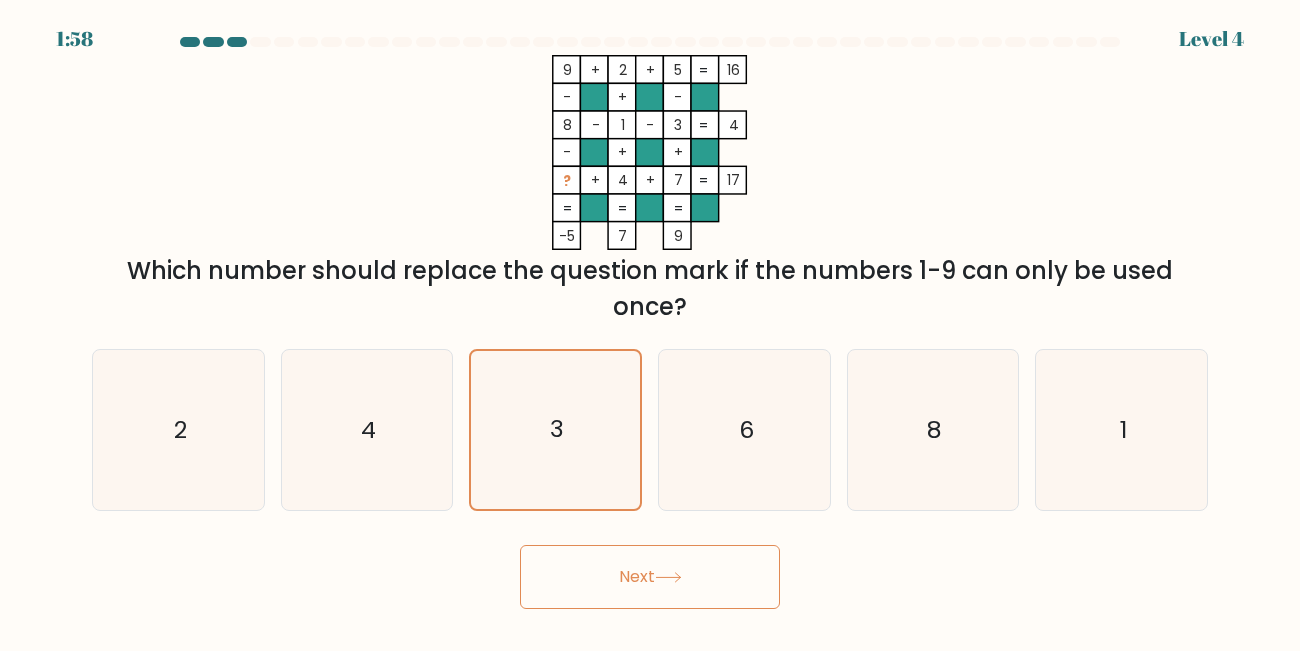 click on "Next" at bounding box center (650, 577) 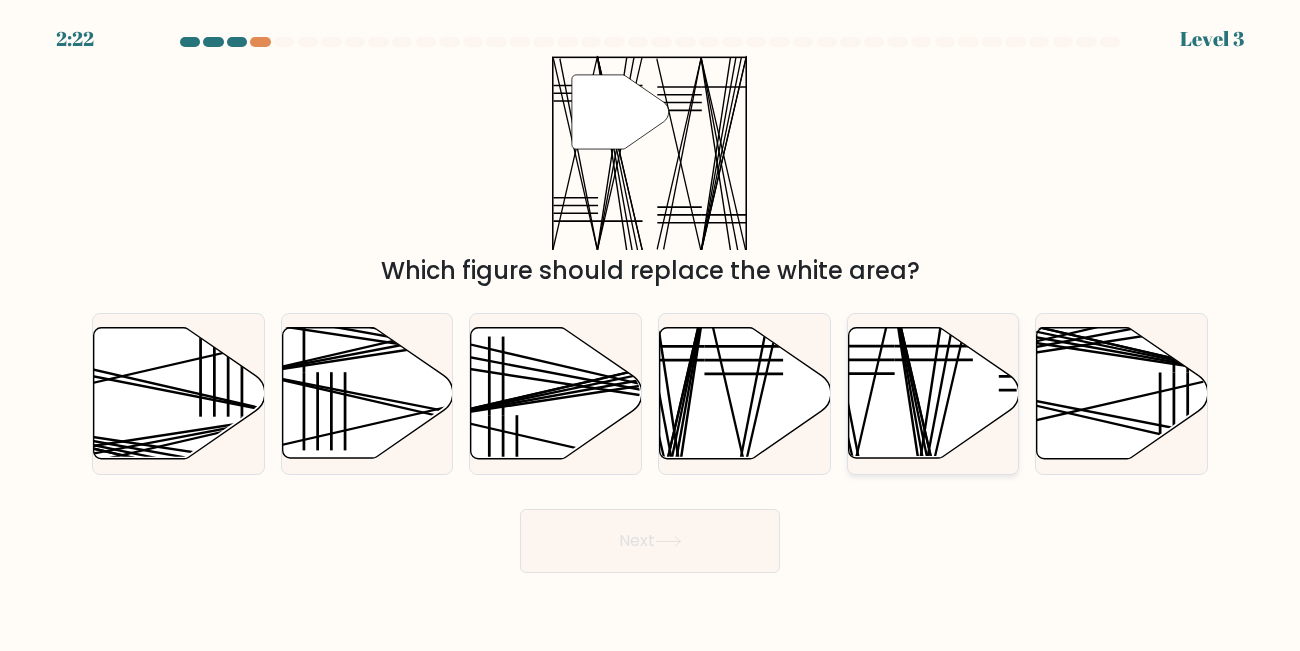 click 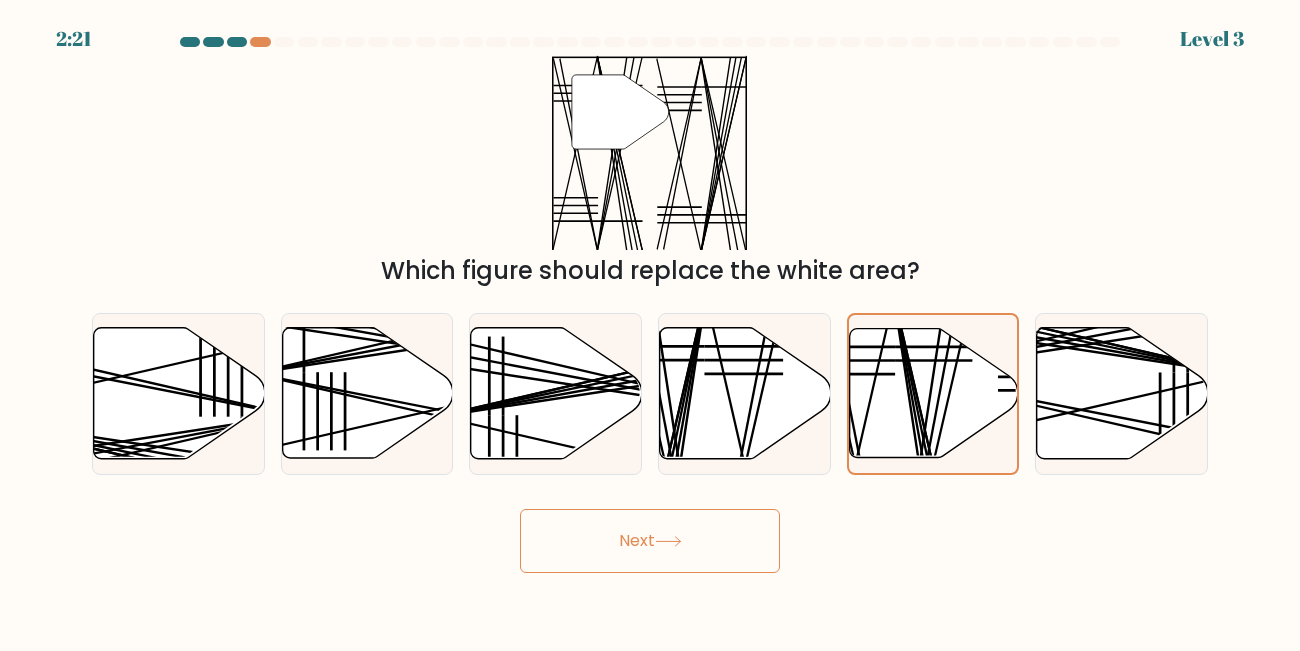 click 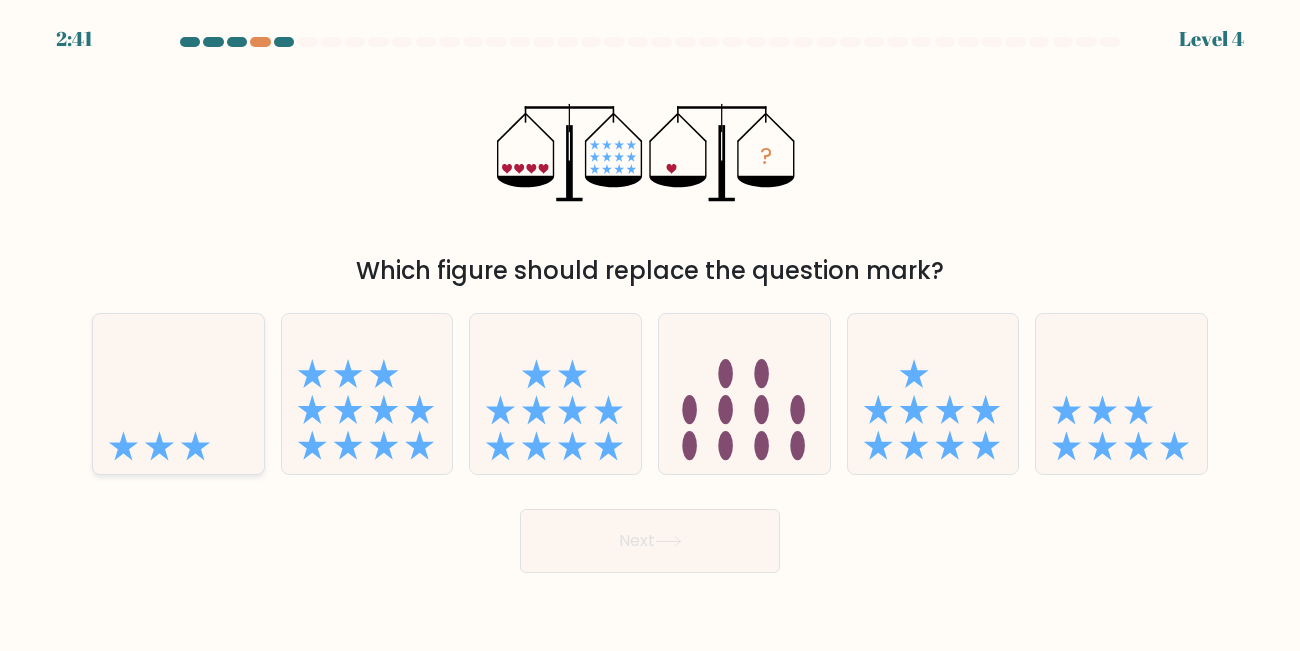 click 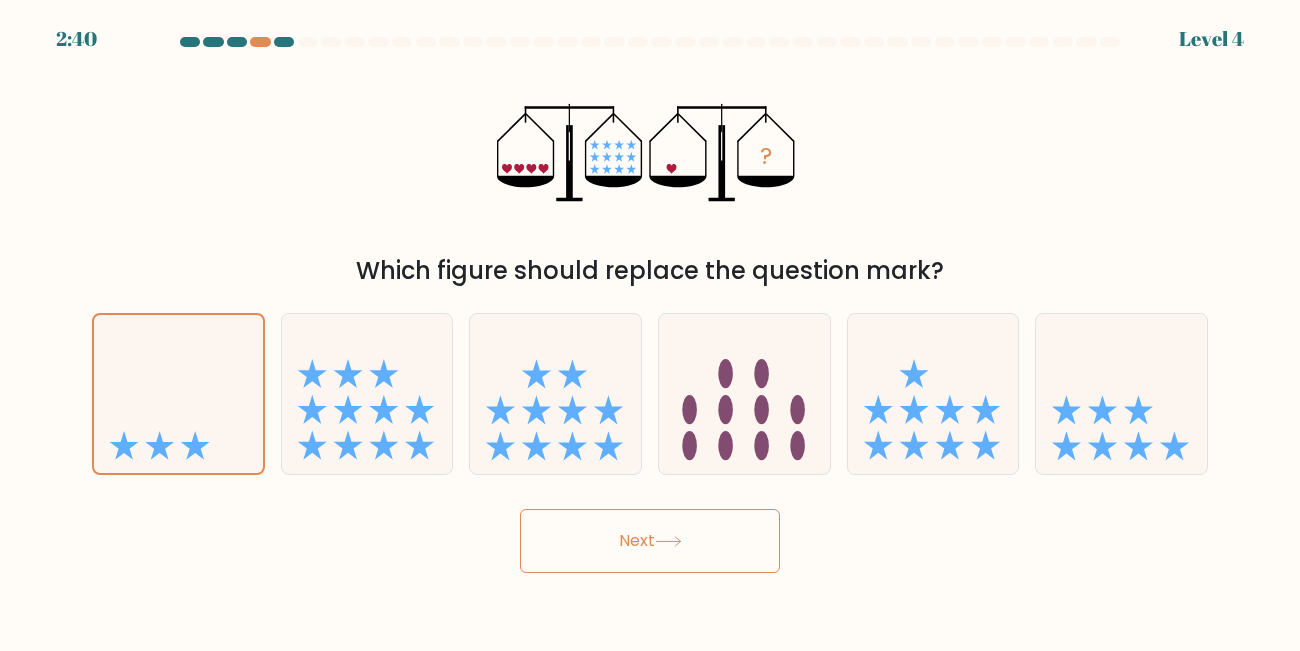 click on "Next" at bounding box center [650, 541] 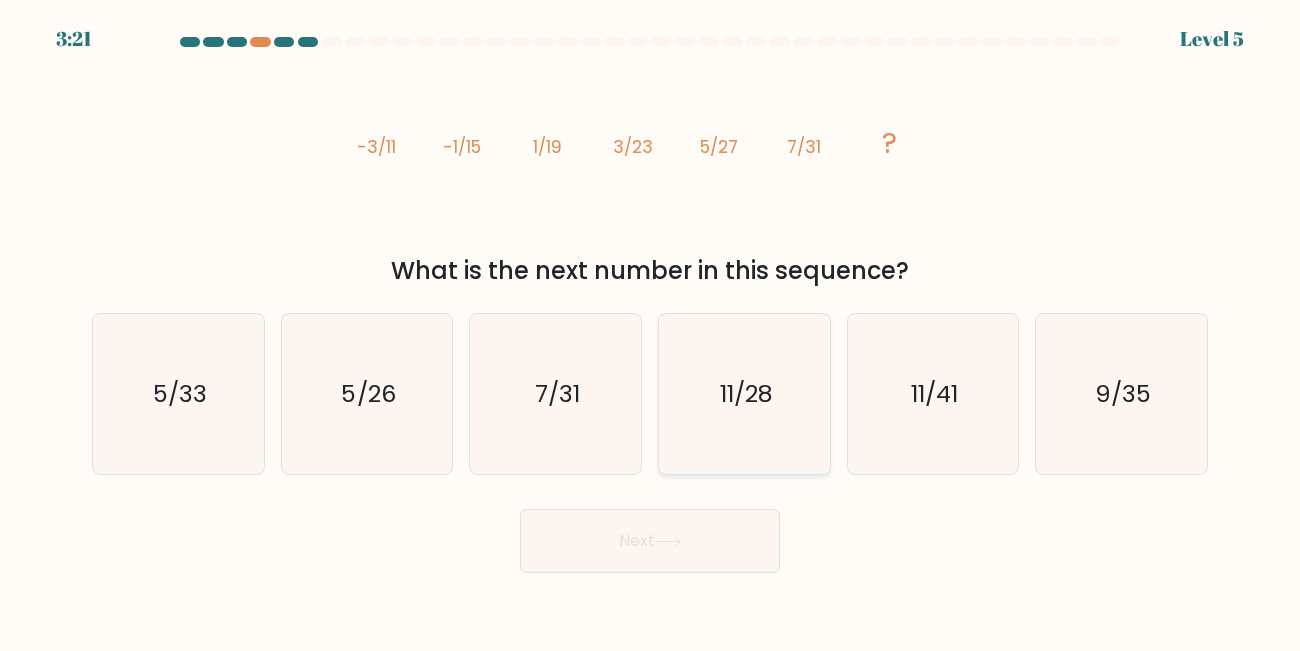 click on "11/28" 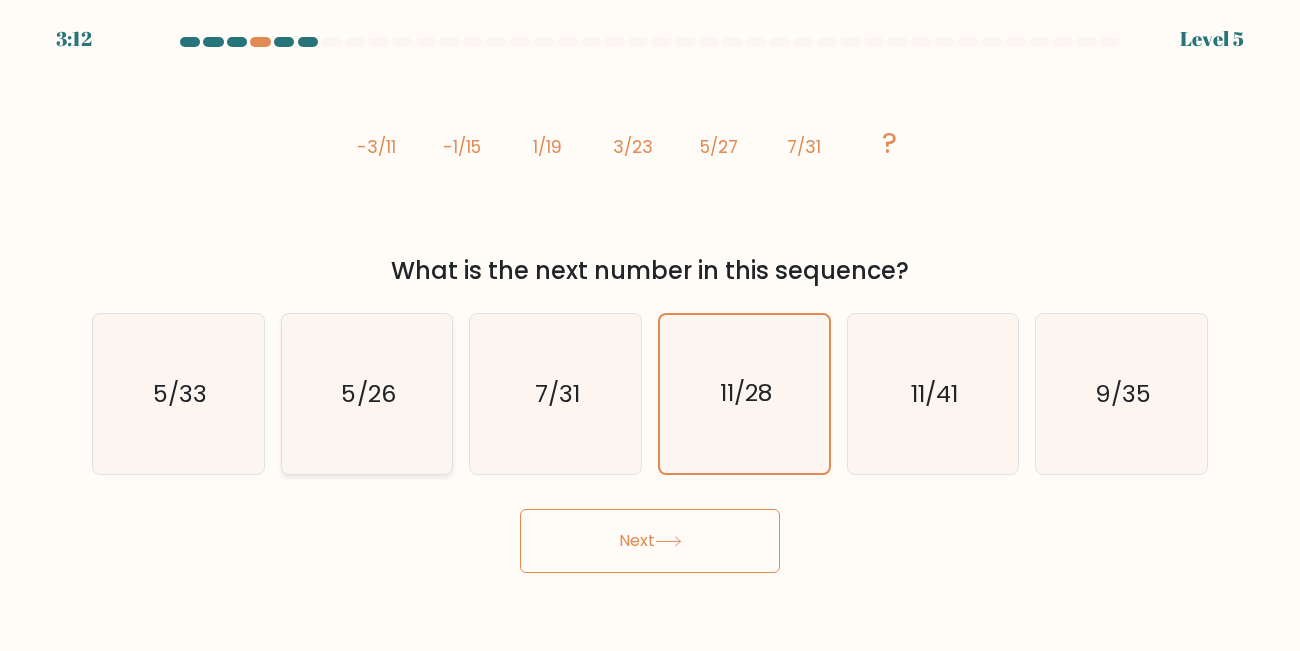 click on "5/26" 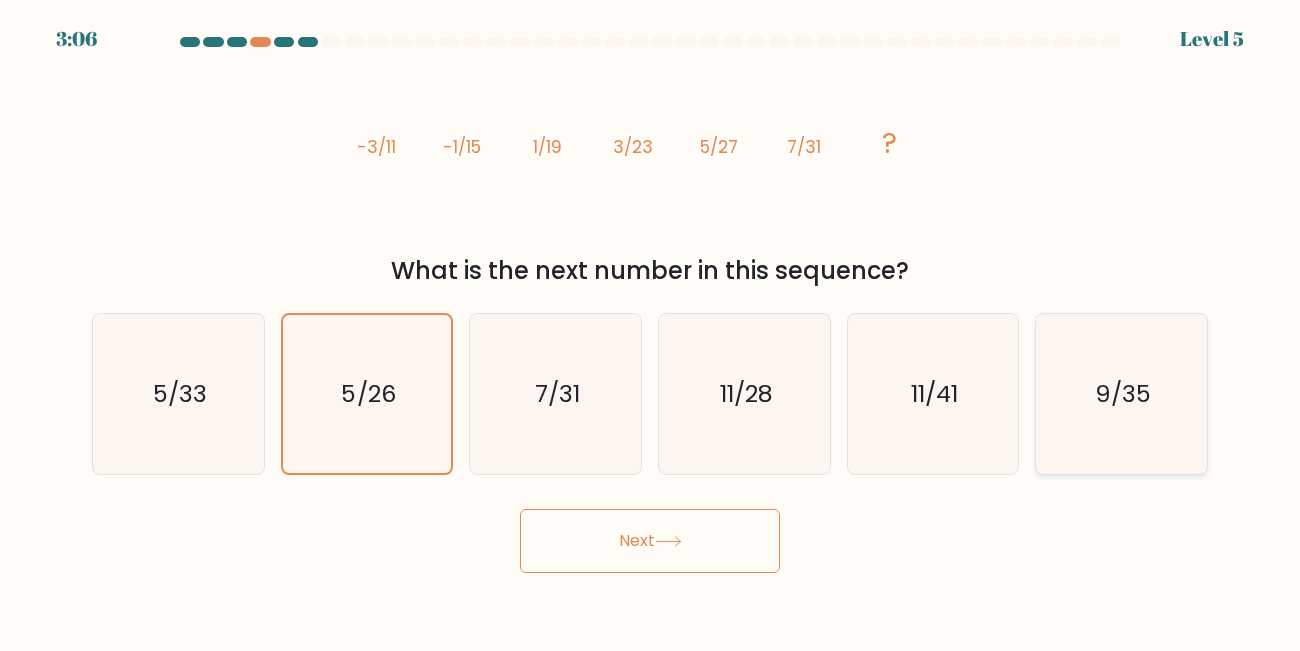 click on "9/35" 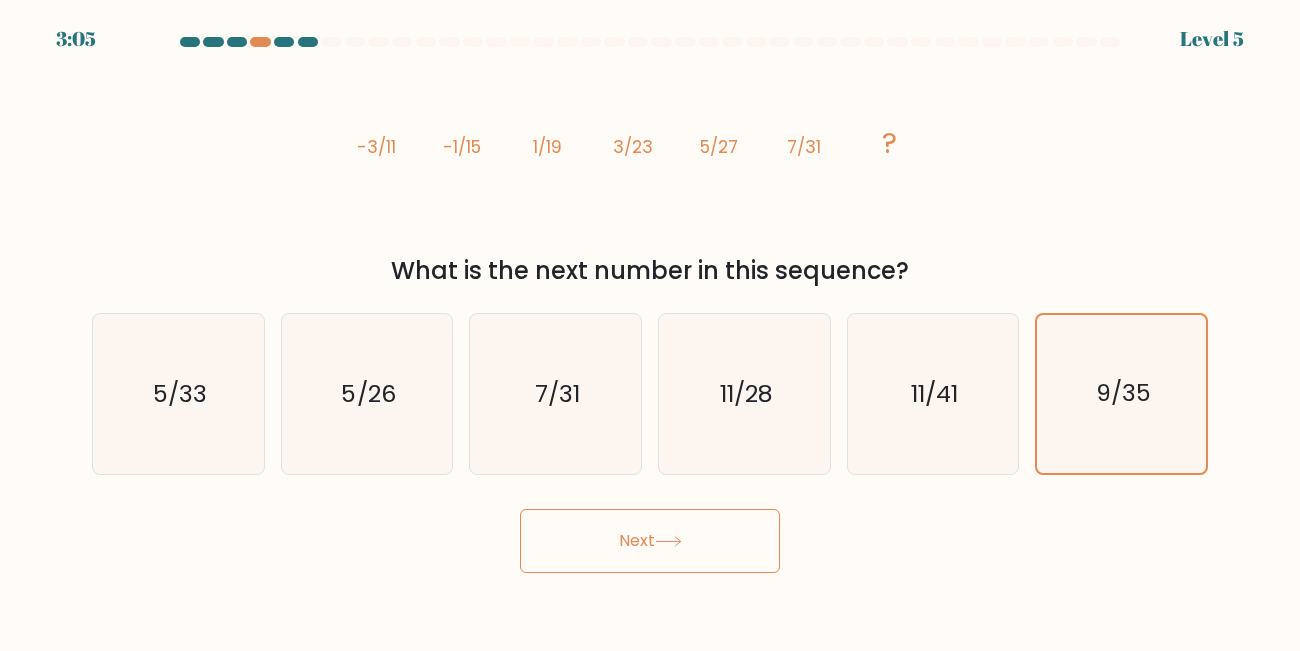click on "Next" at bounding box center (650, 541) 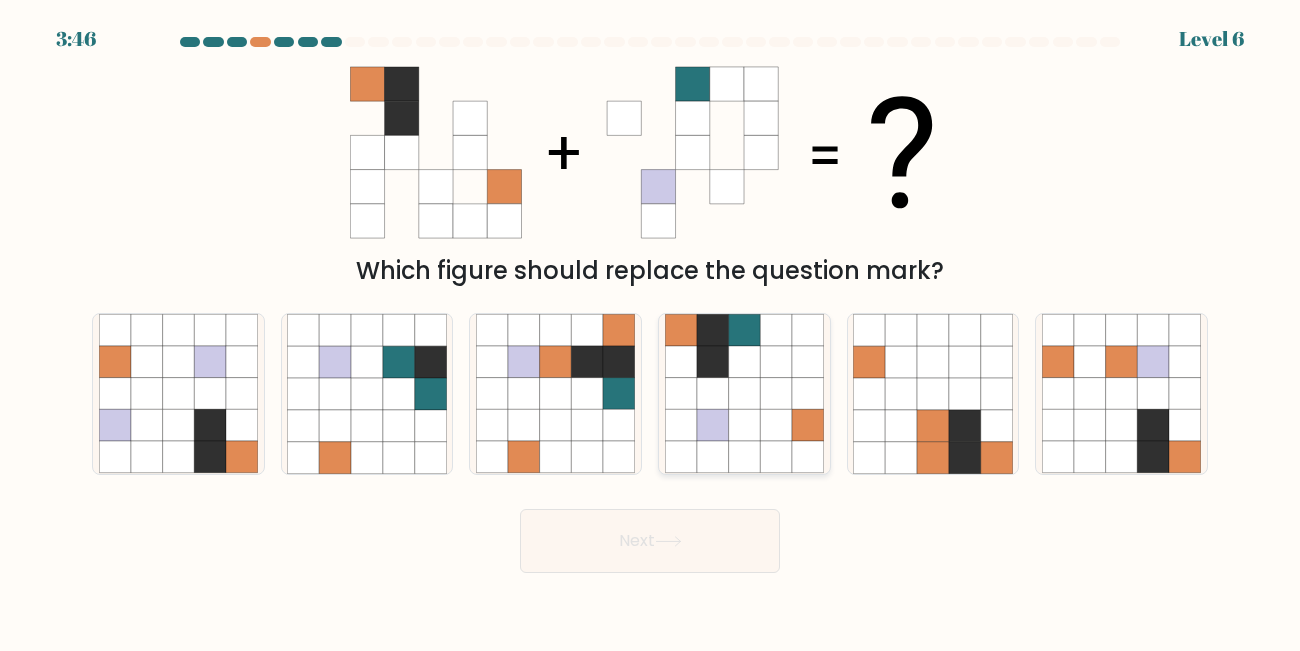 click 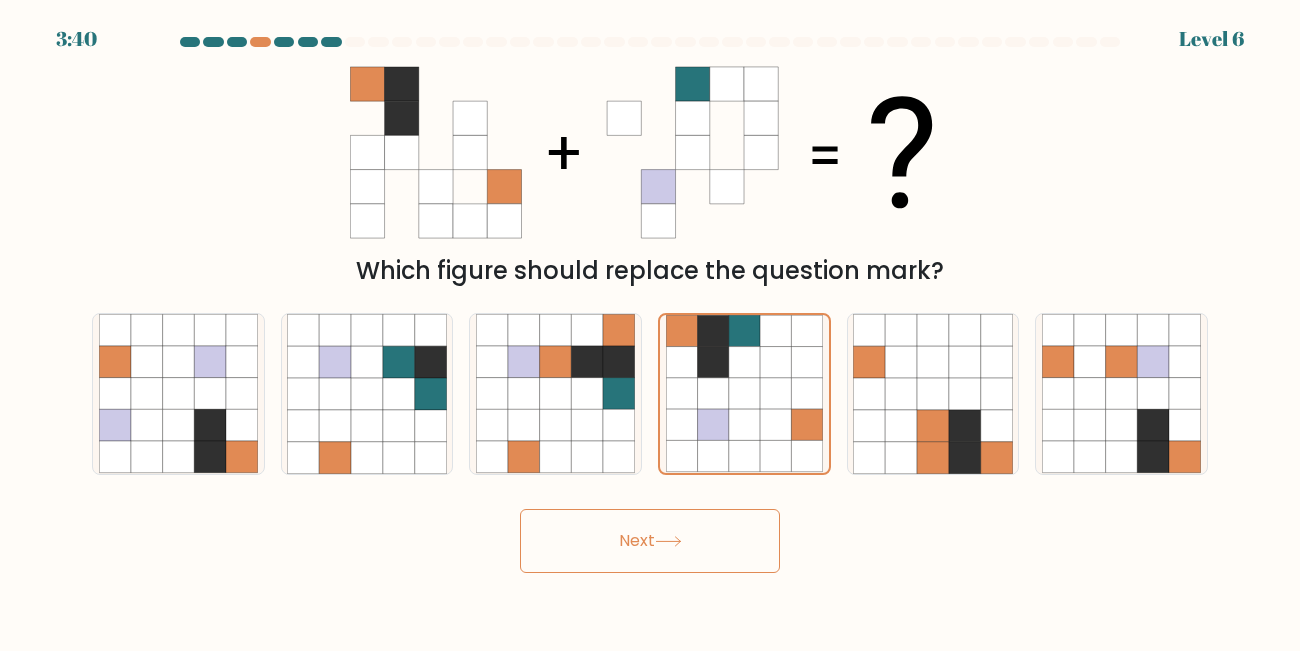 click 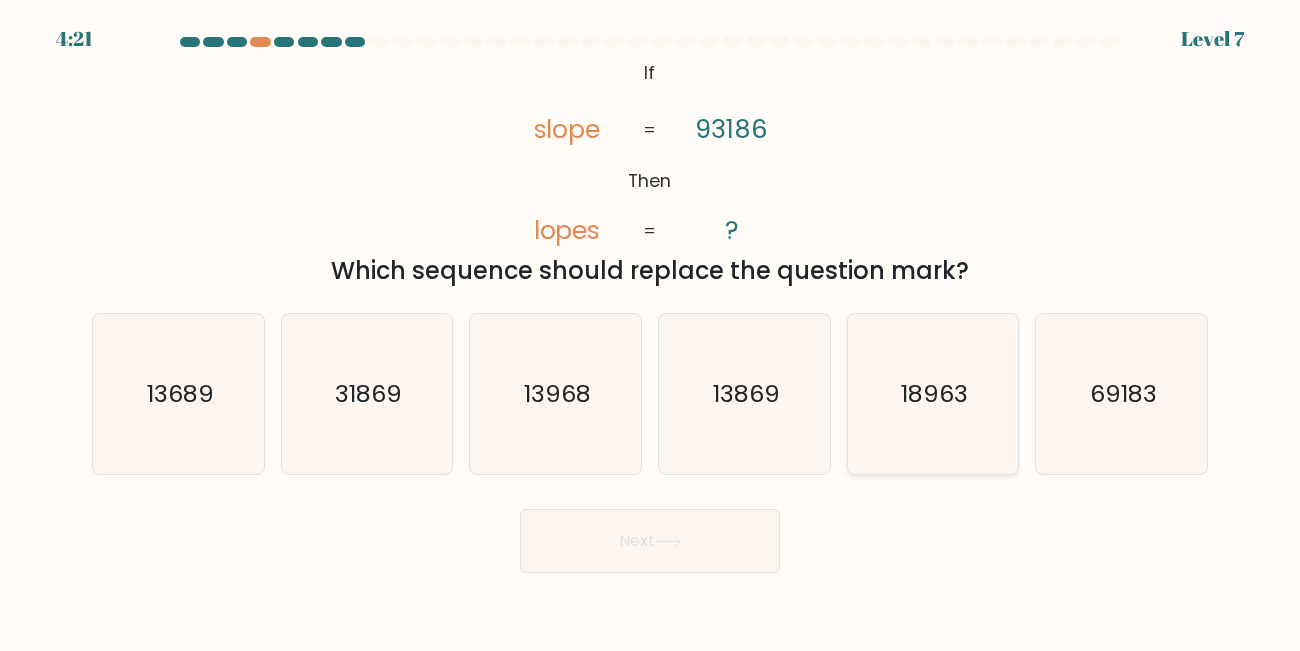 click on "18963" 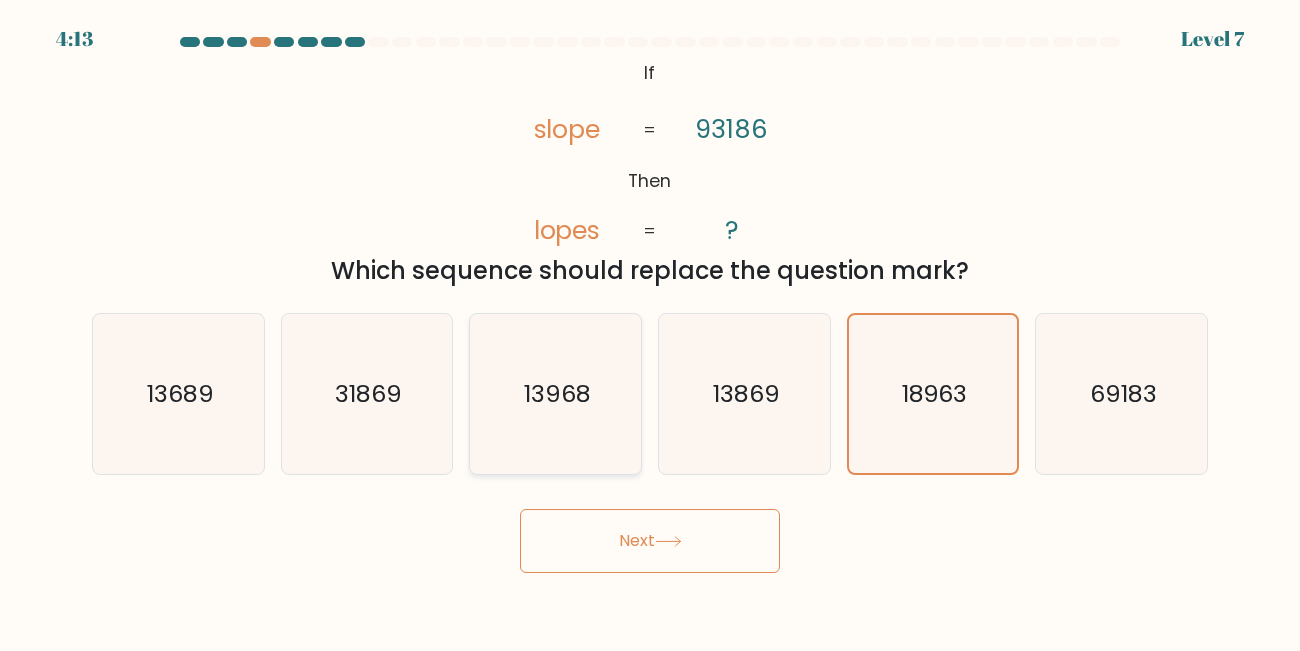 click on "13968" 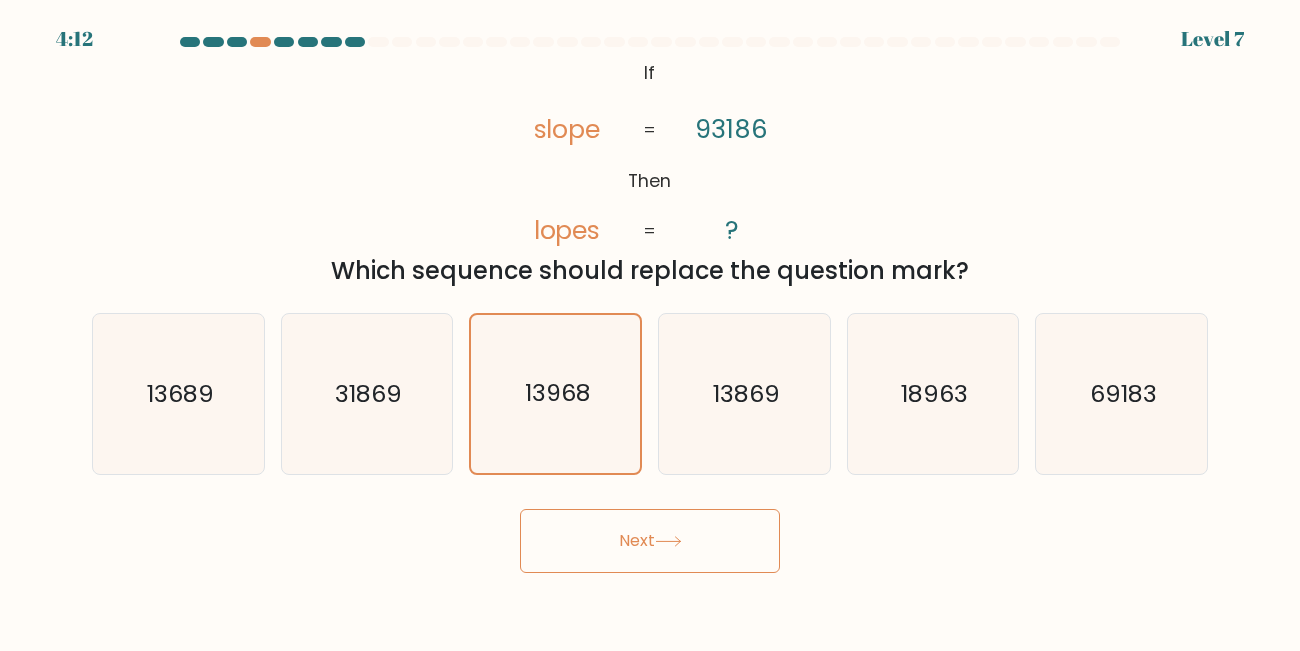 click 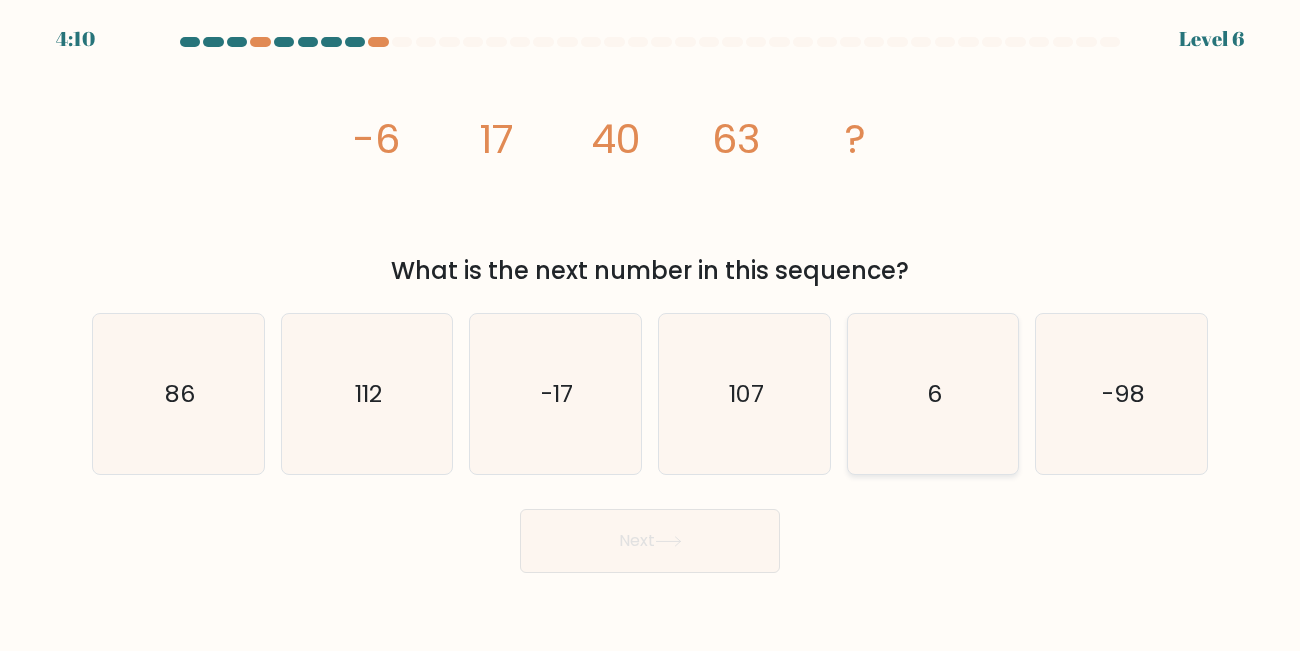 click on "6" 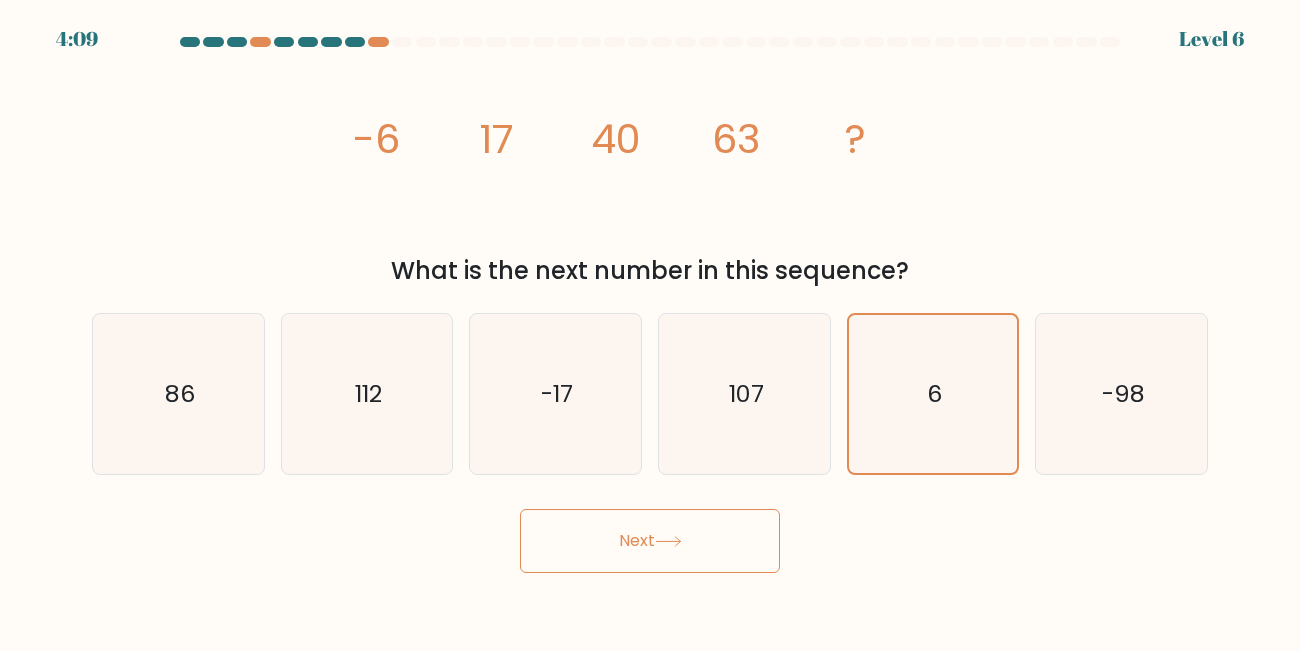 click on "Next" at bounding box center [650, 541] 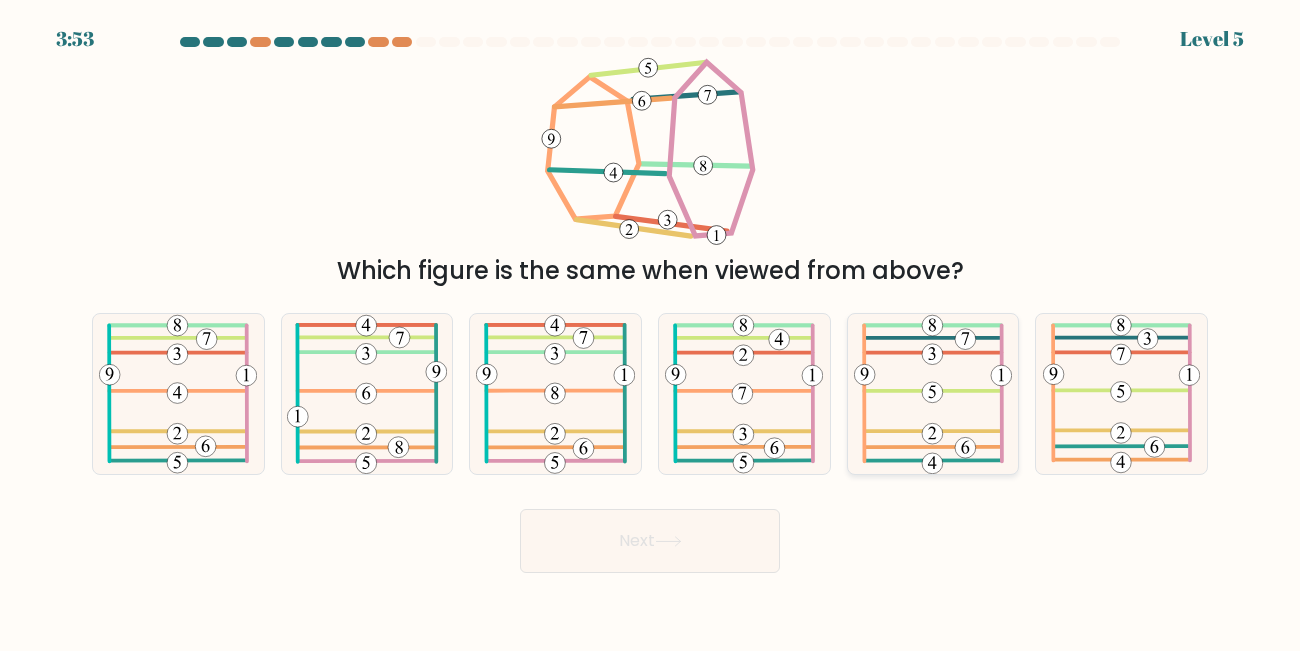 click 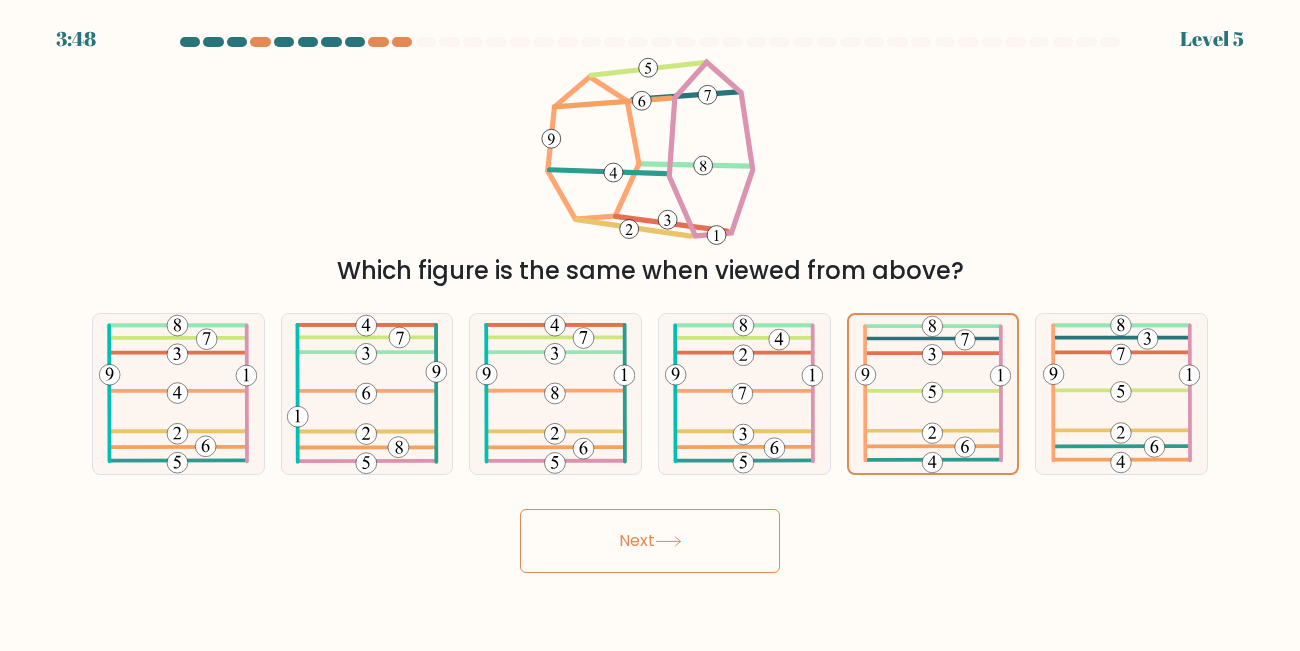 click on "Next" at bounding box center (650, 541) 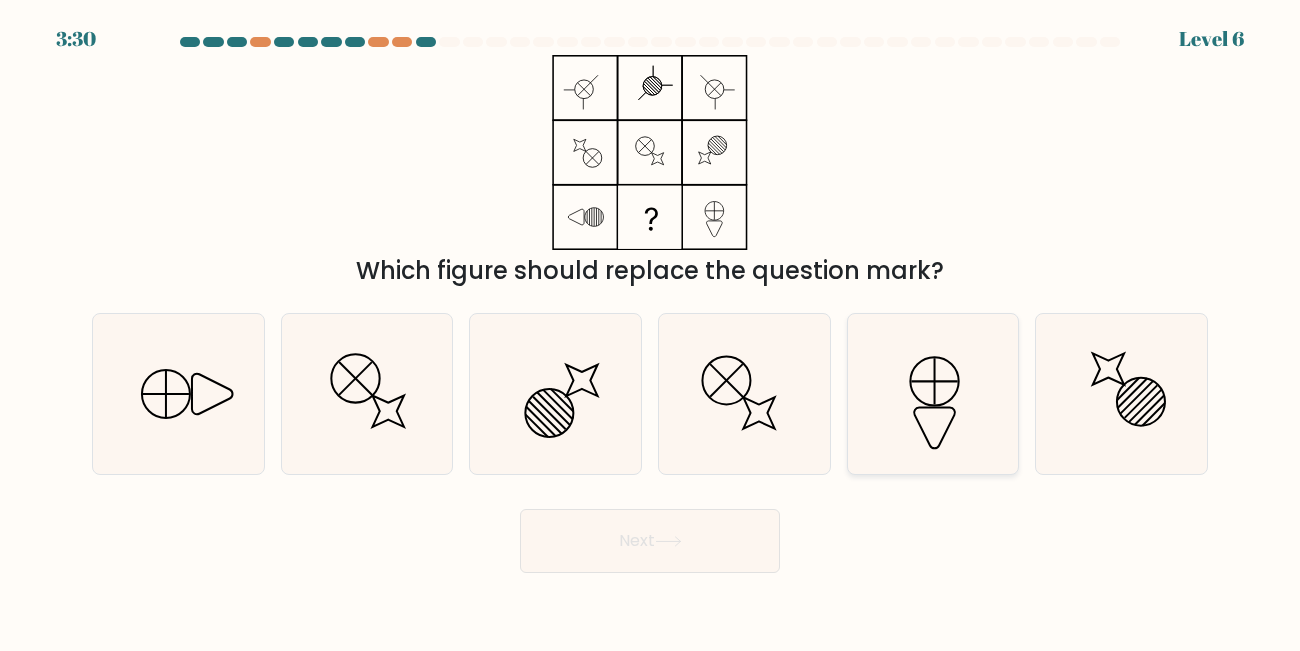 click 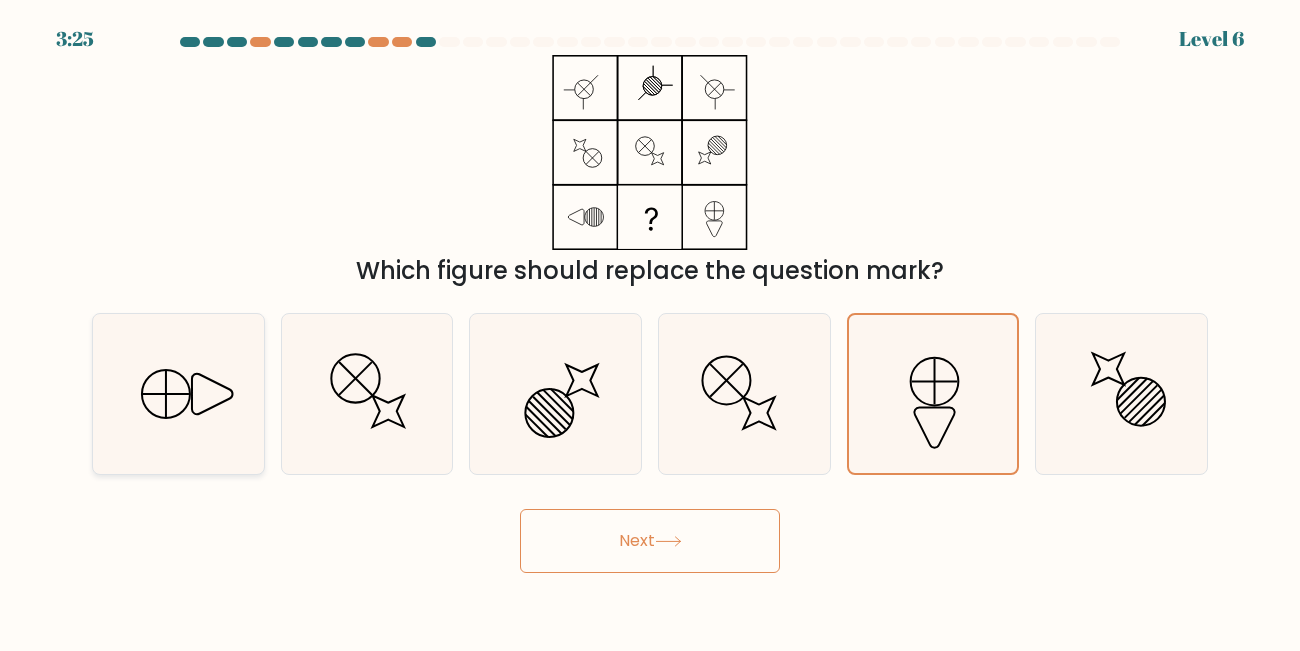 click 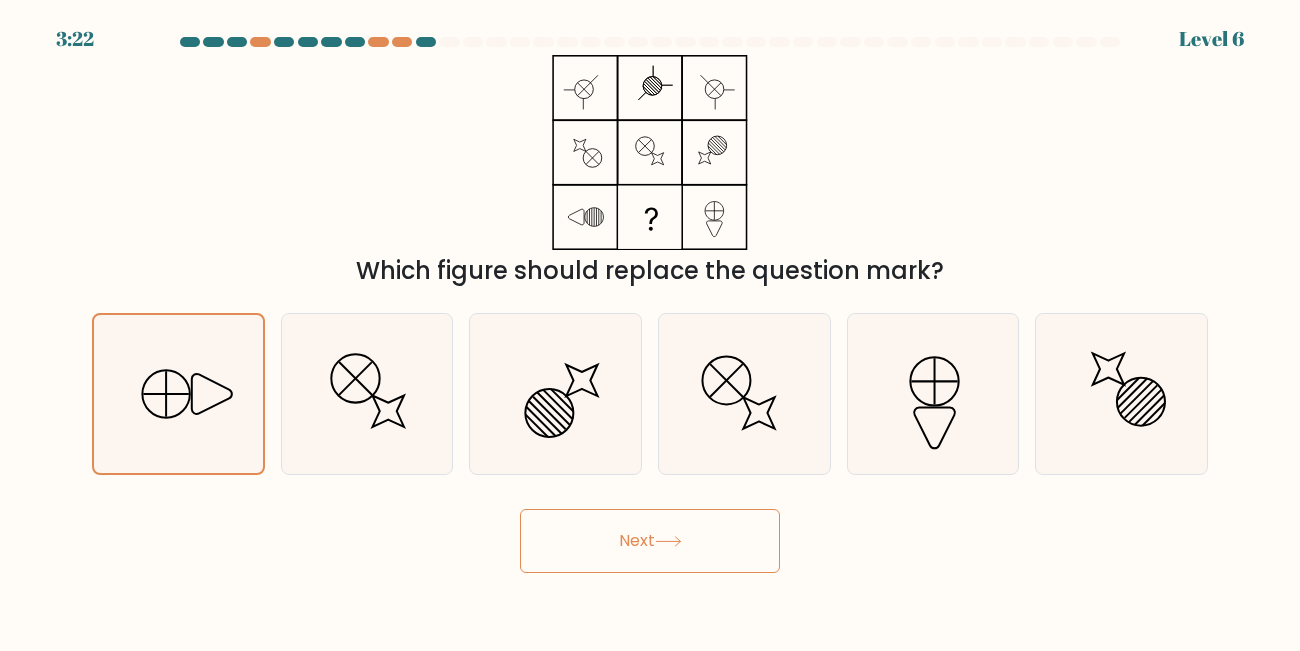 click on "Next" at bounding box center [650, 541] 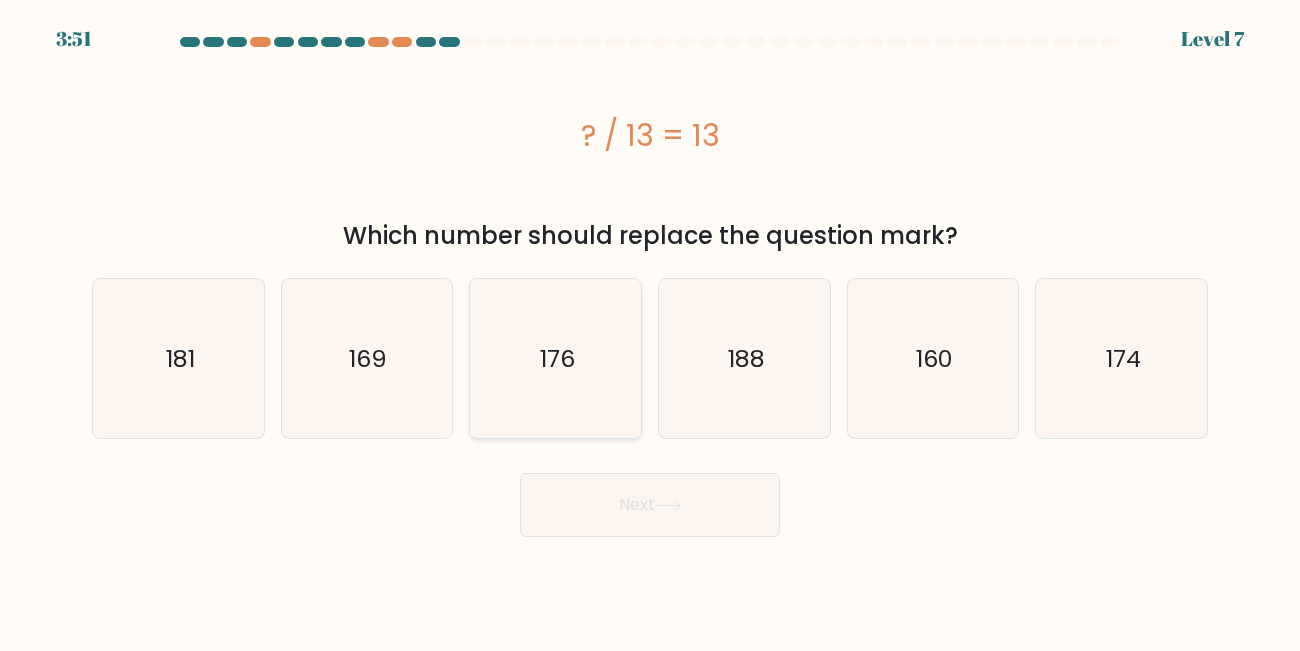 click on "176" 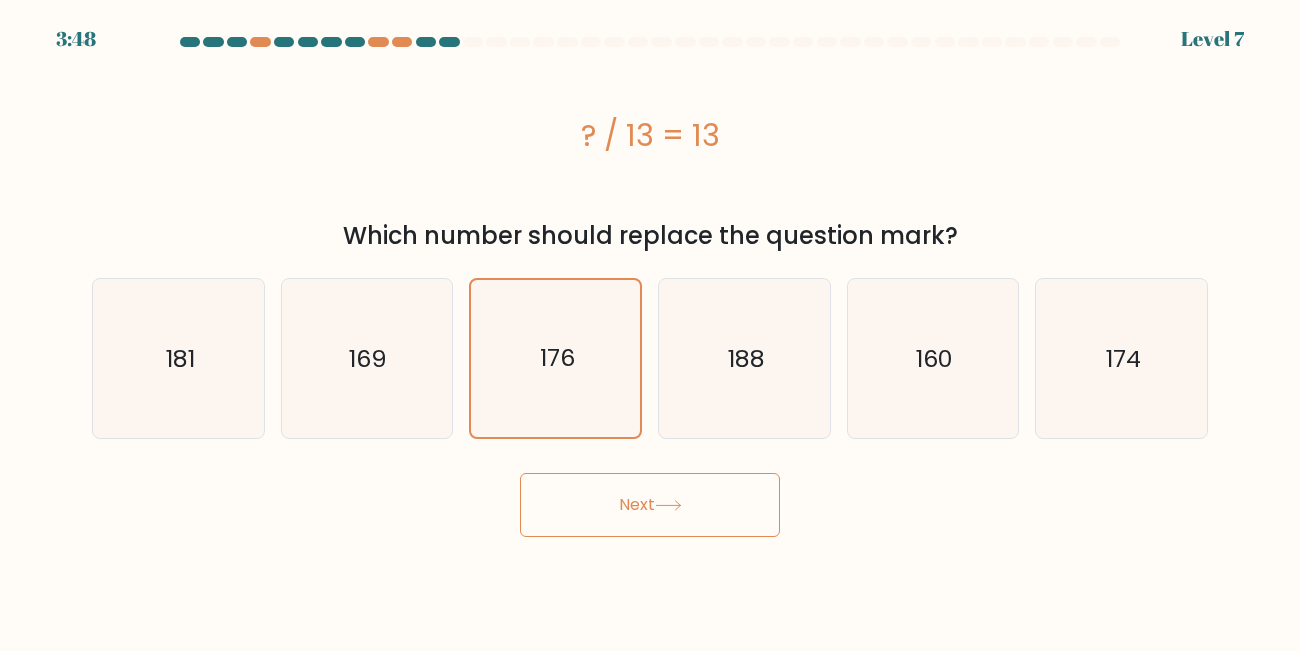 click on "Next" at bounding box center [650, 505] 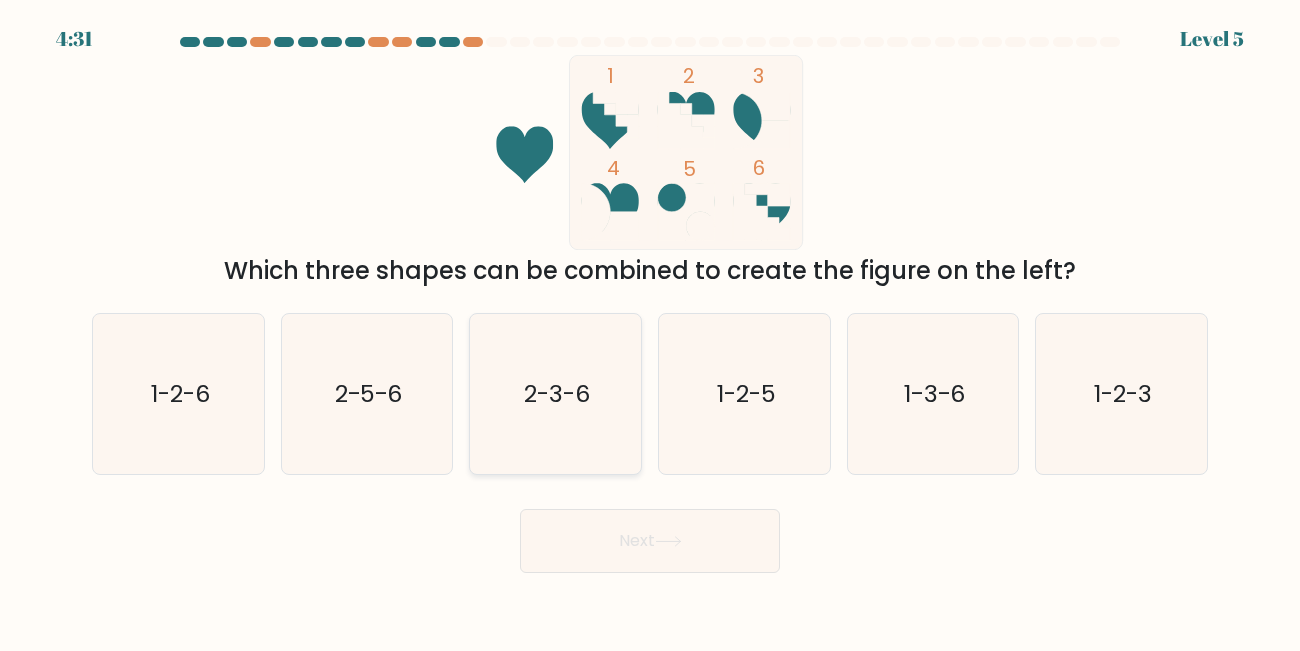 click on "2-3-6" 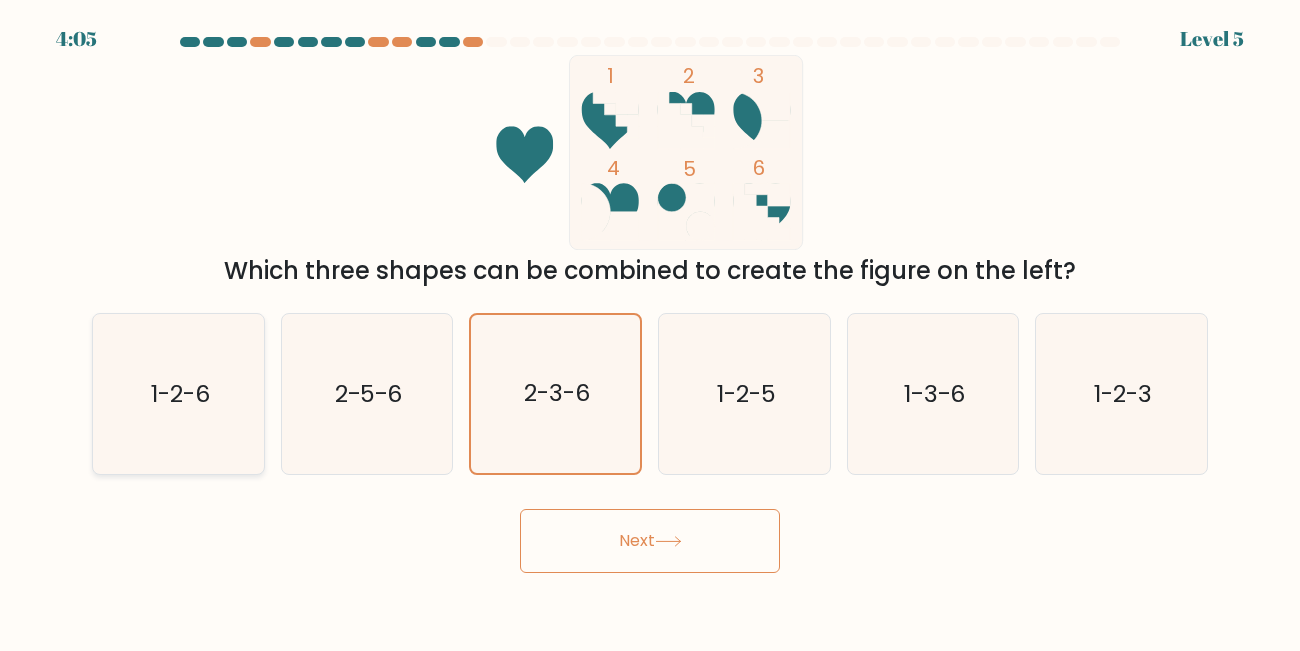 click on "1-2-6" 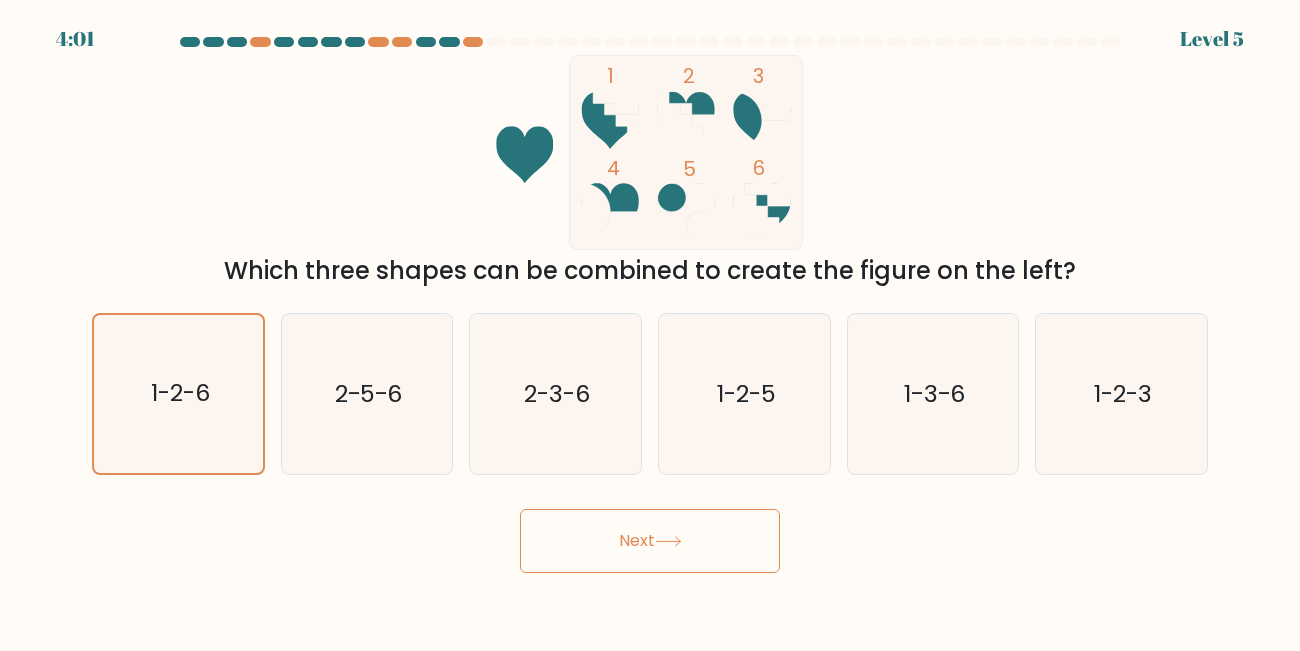 click on "Next" at bounding box center [650, 541] 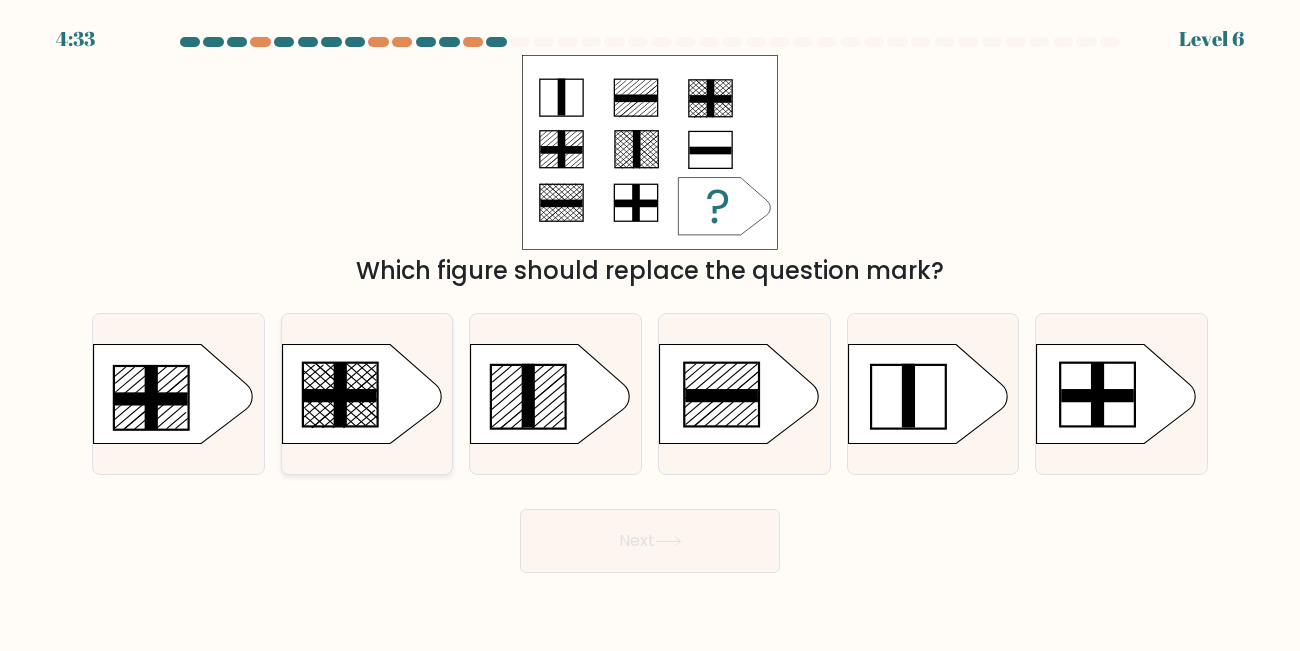 click 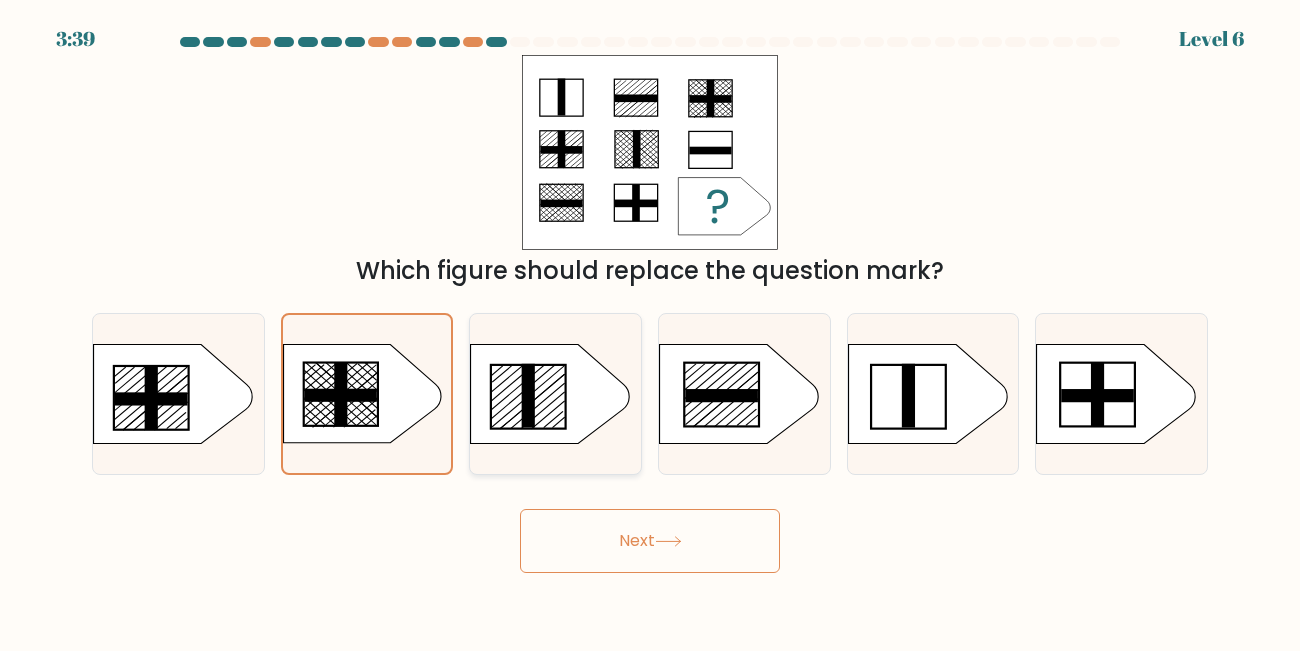 click 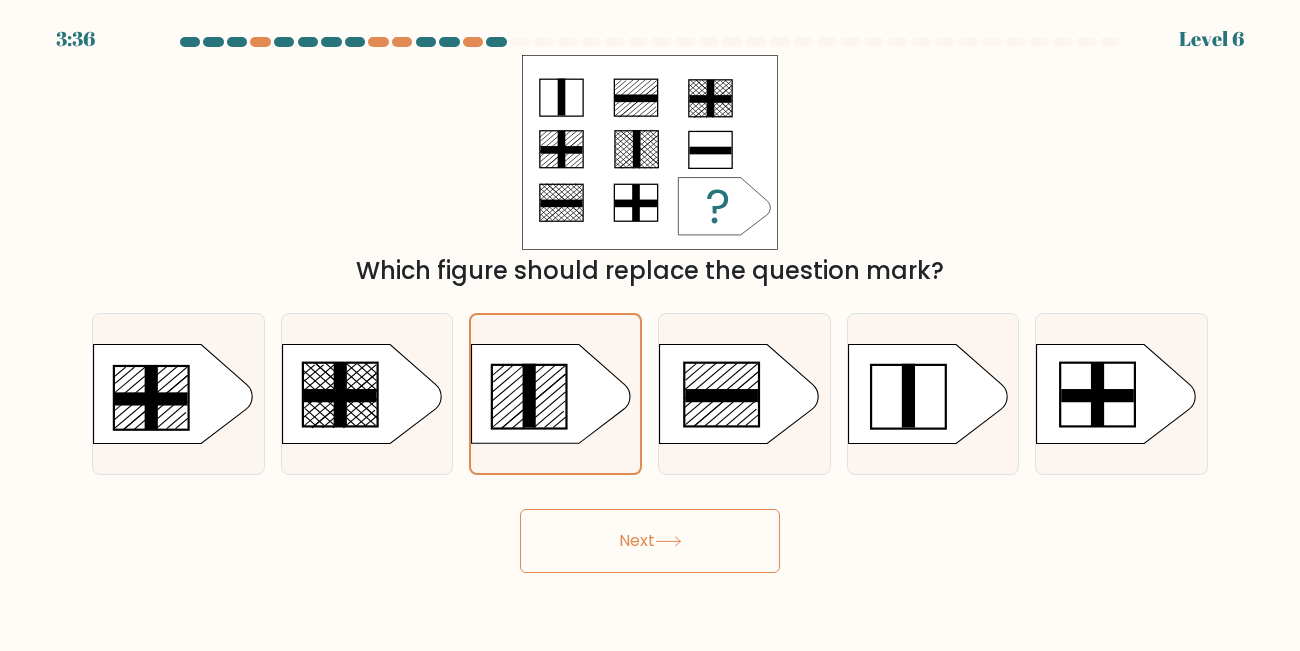 click on "Next" at bounding box center [650, 541] 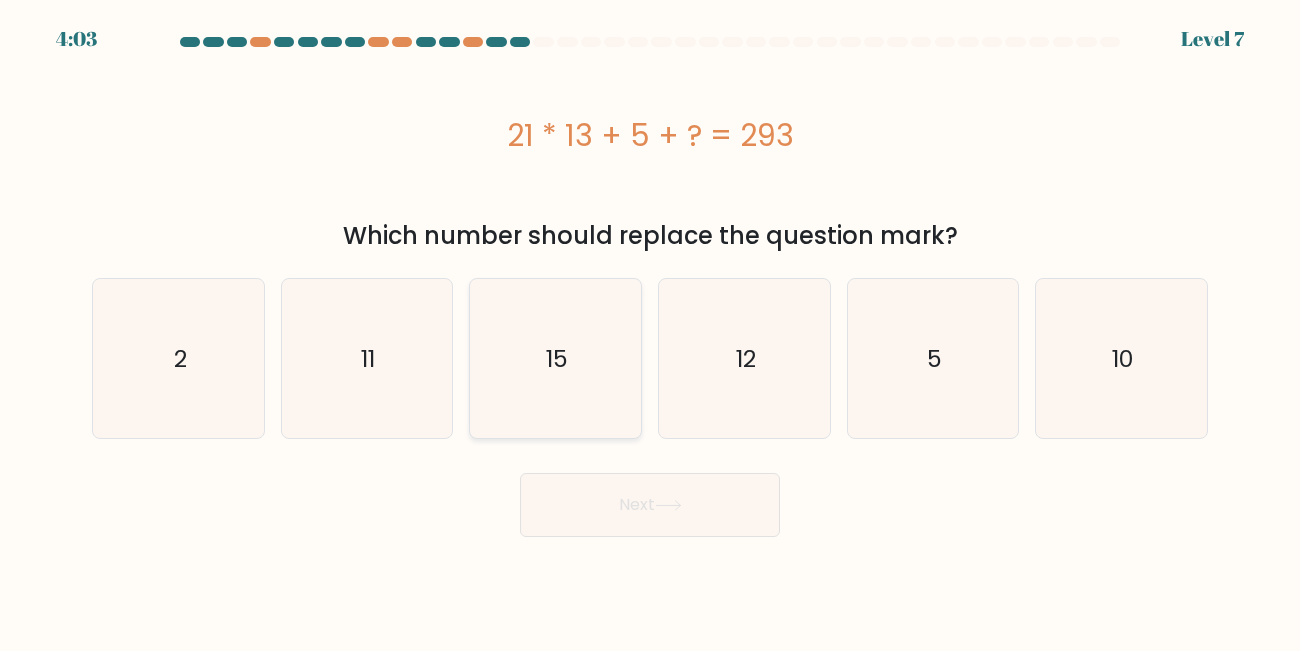 click on "15" 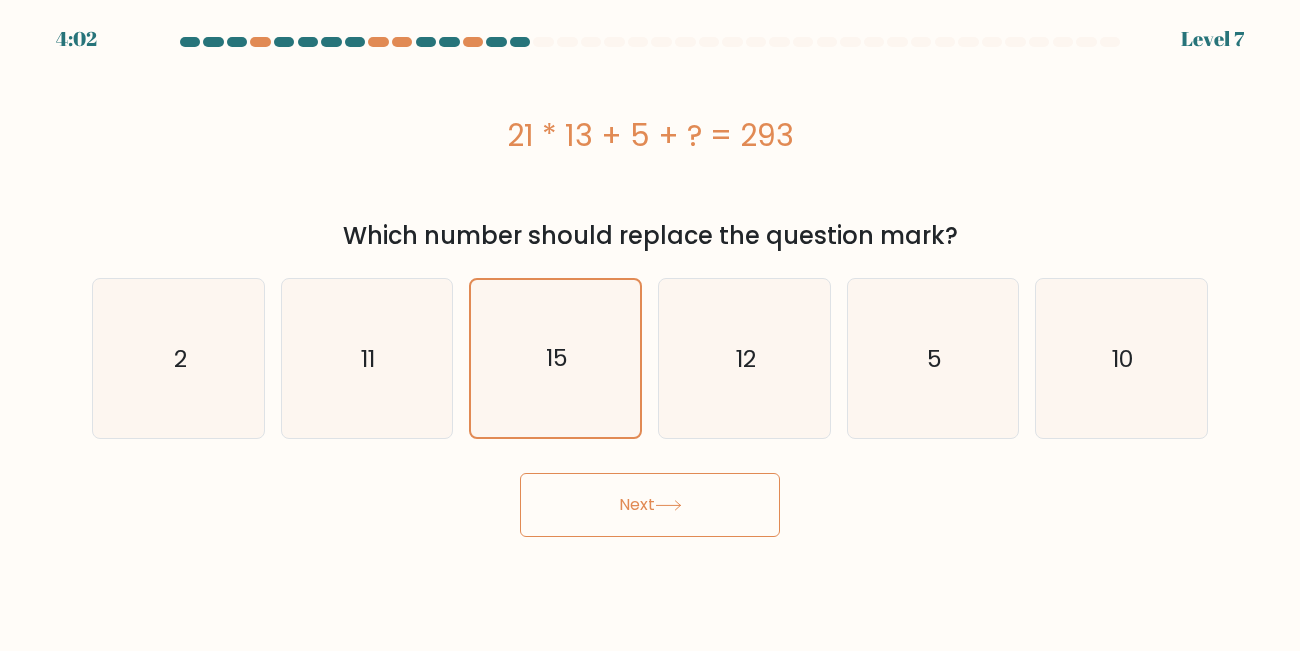 click on "Next" at bounding box center [650, 505] 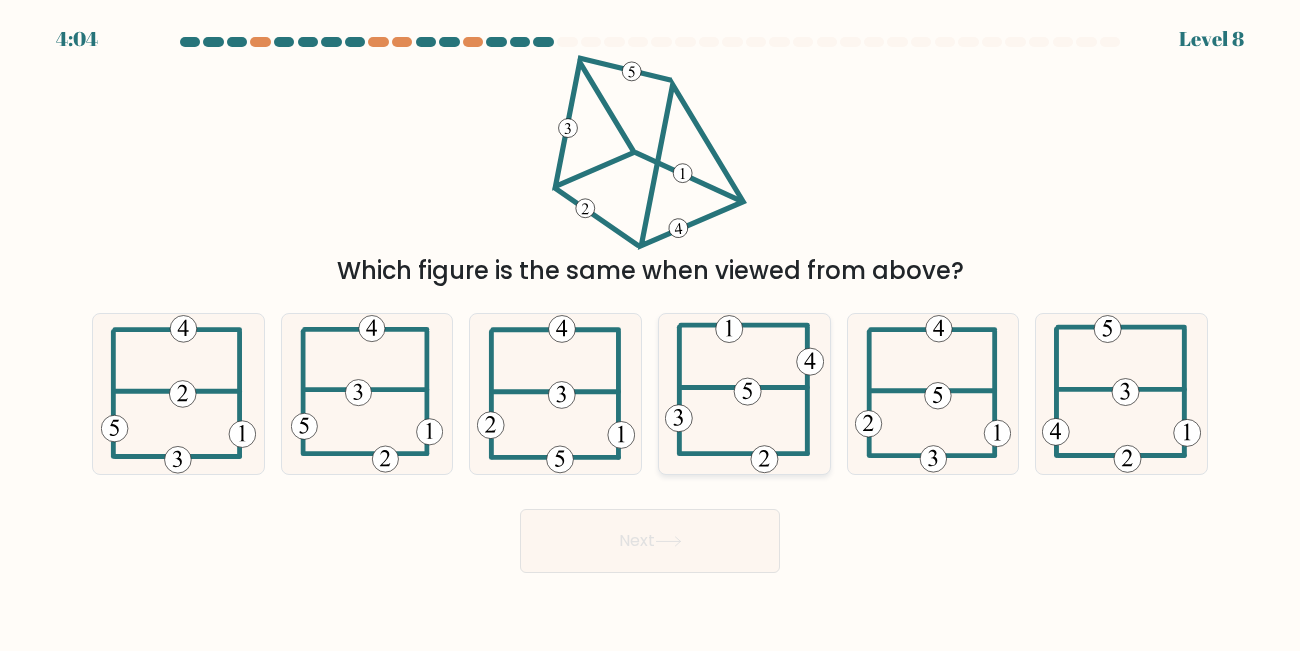 click 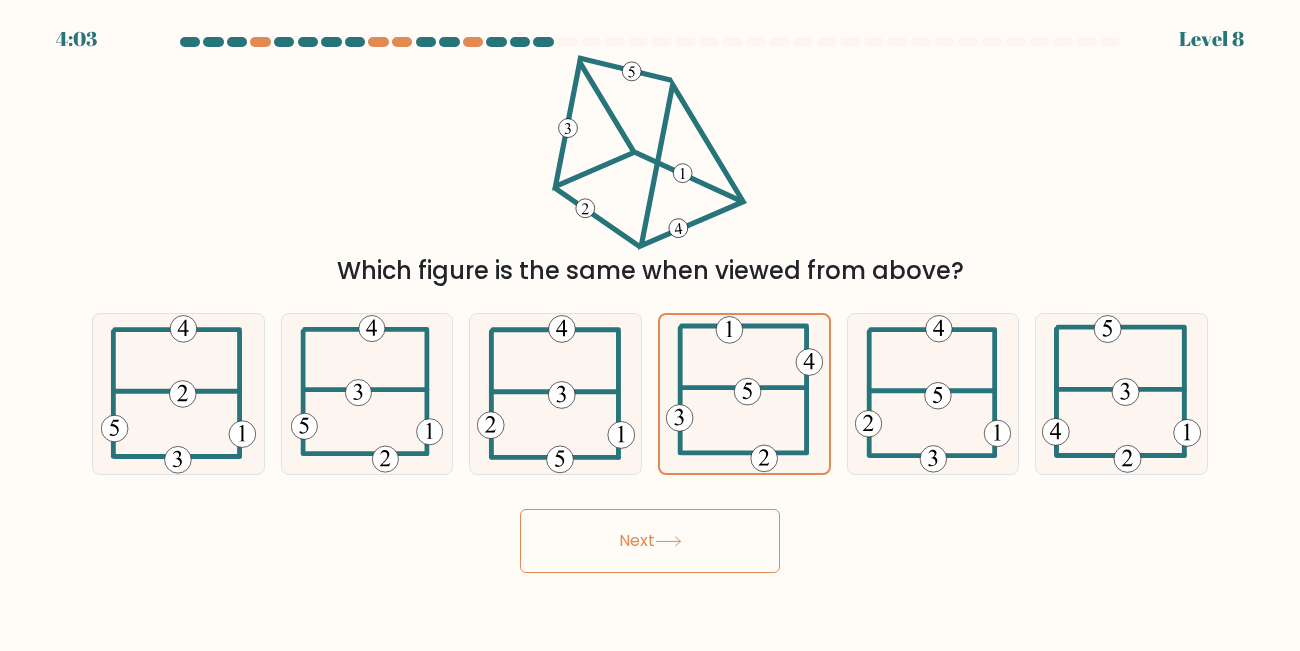 click on "Next" at bounding box center [650, 541] 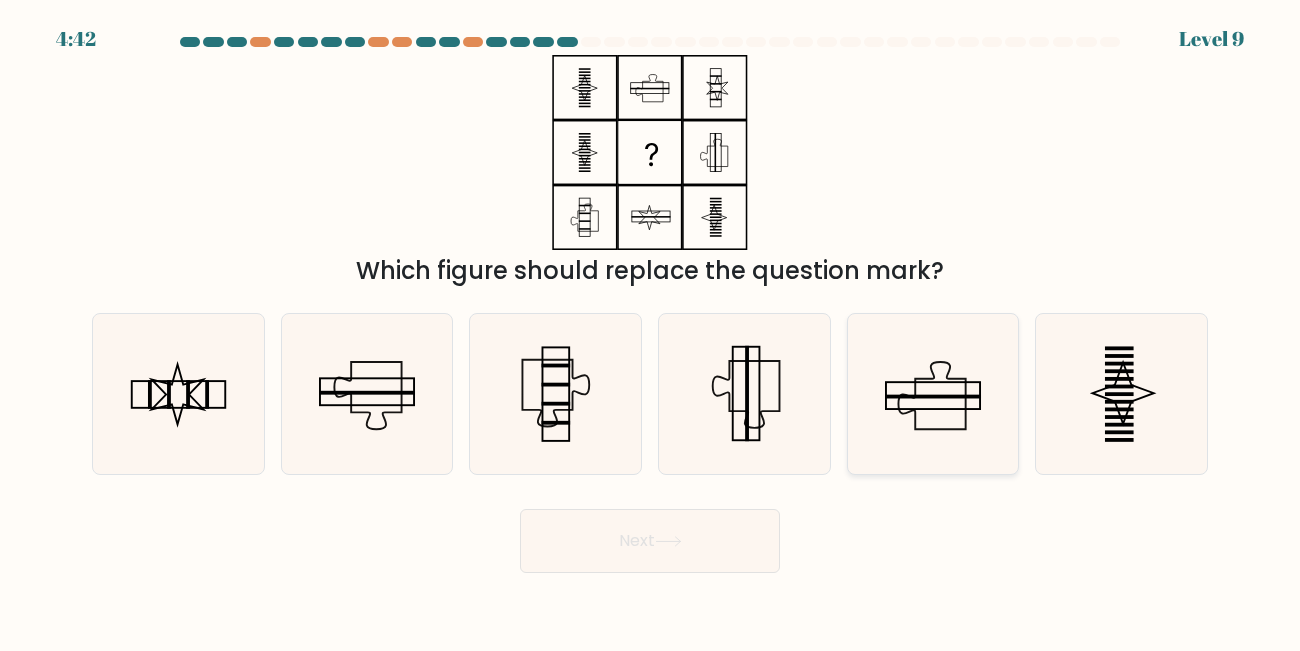 click 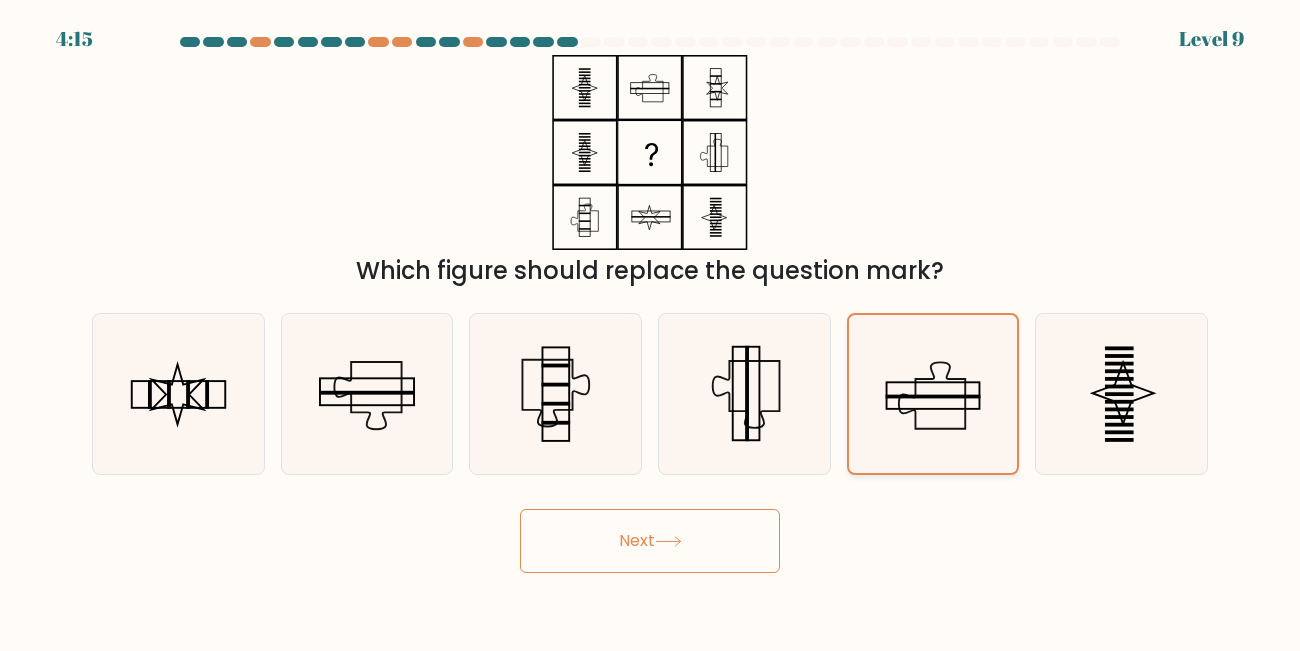click 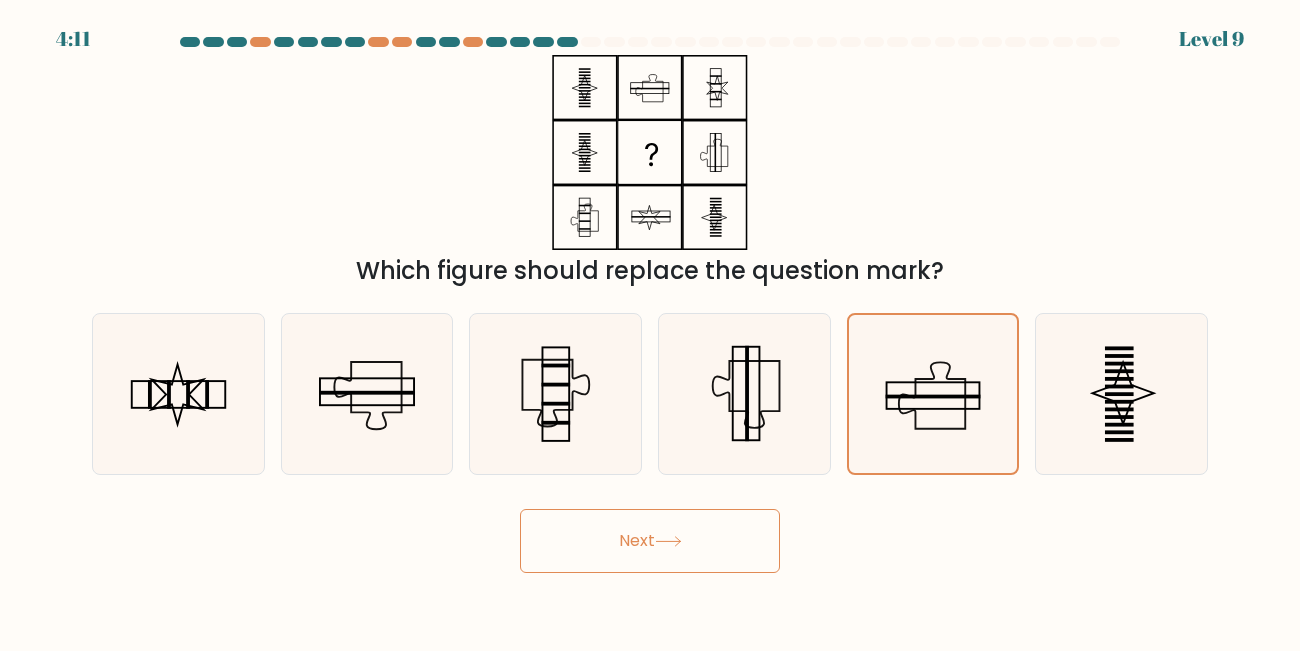 click on "Next" at bounding box center [650, 541] 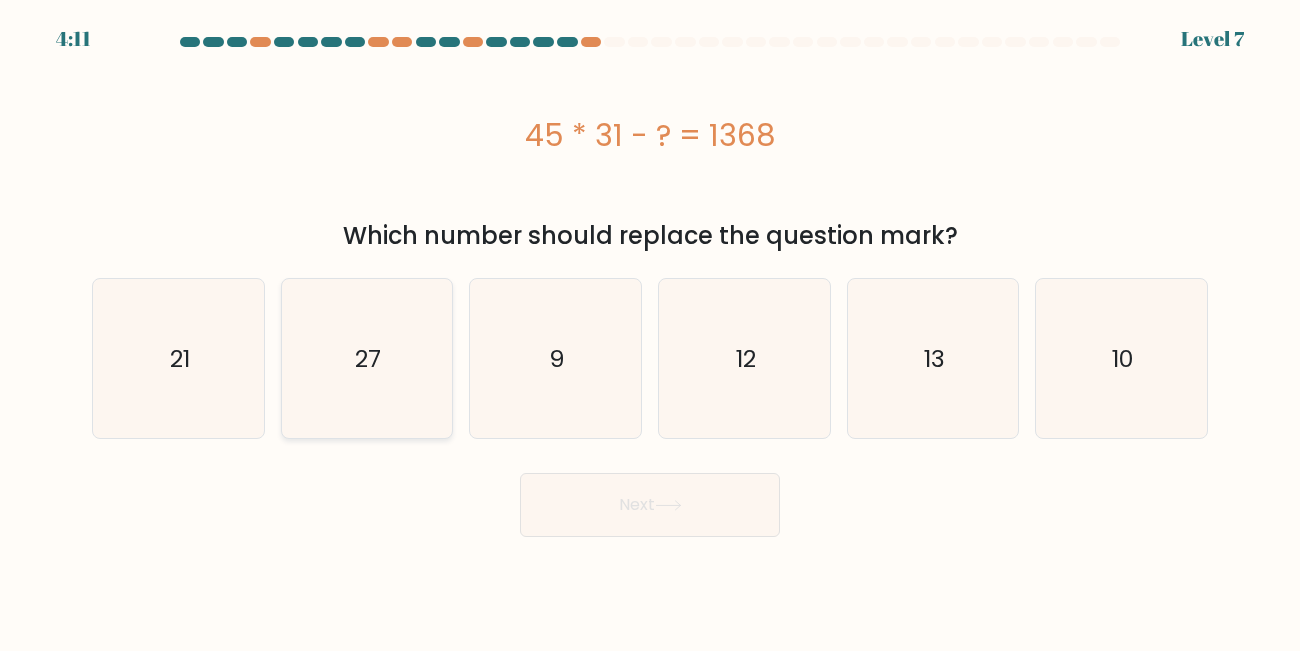 click on "27" 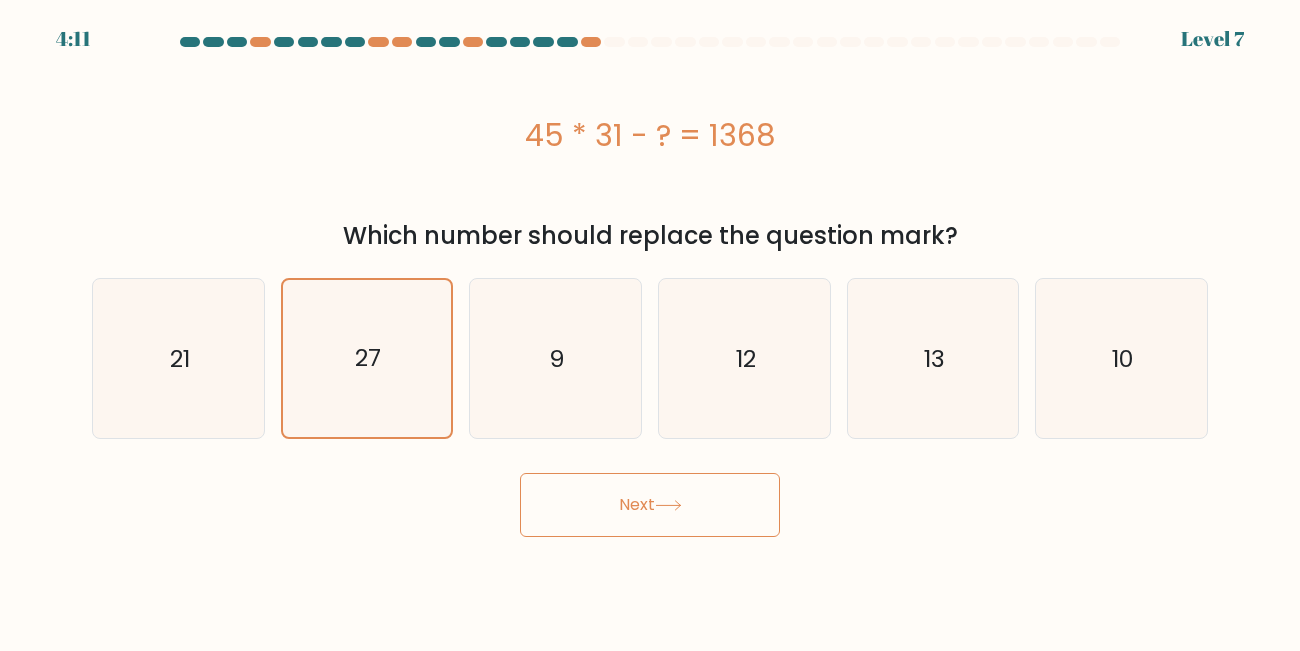 click on "Next" at bounding box center (650, 505) 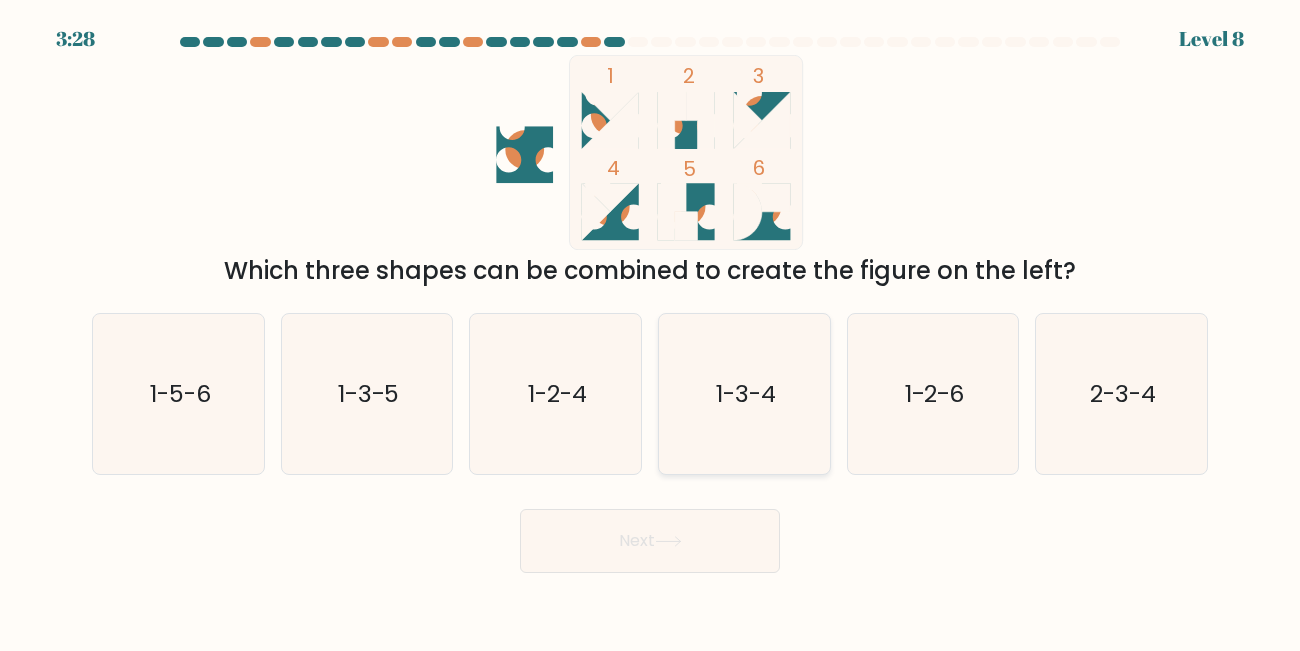 click on "1-3-4" 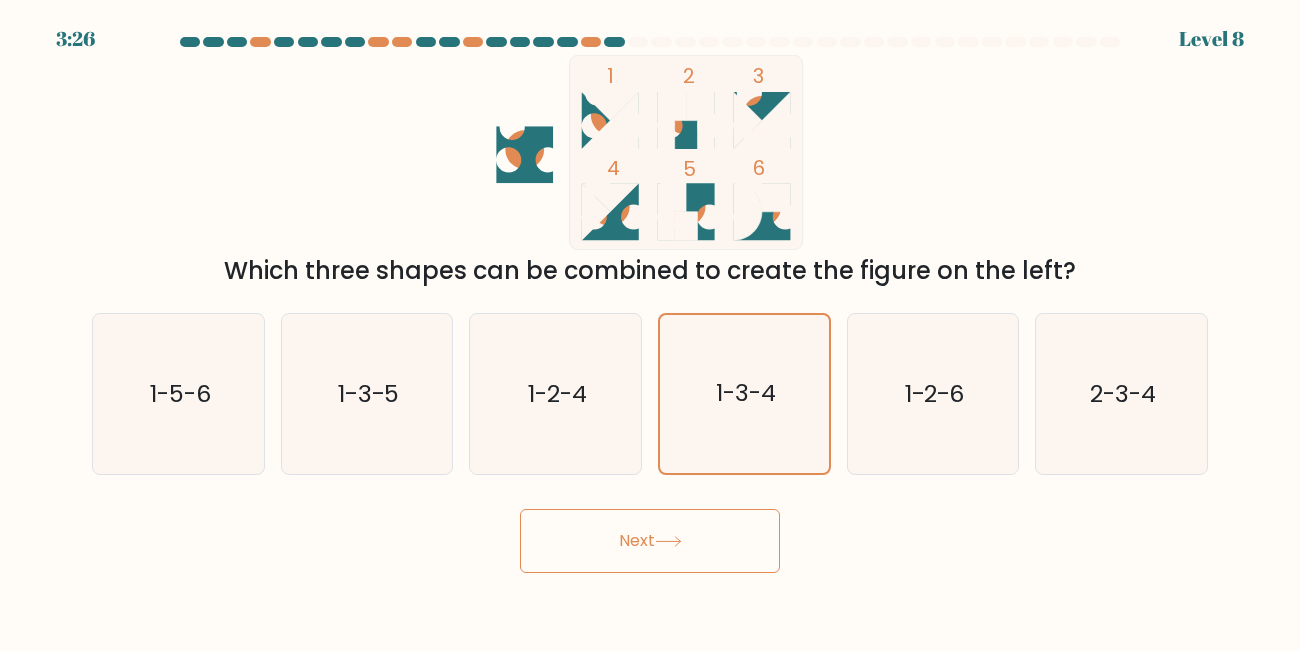 click on "Next" at bounding box center [650, 541] 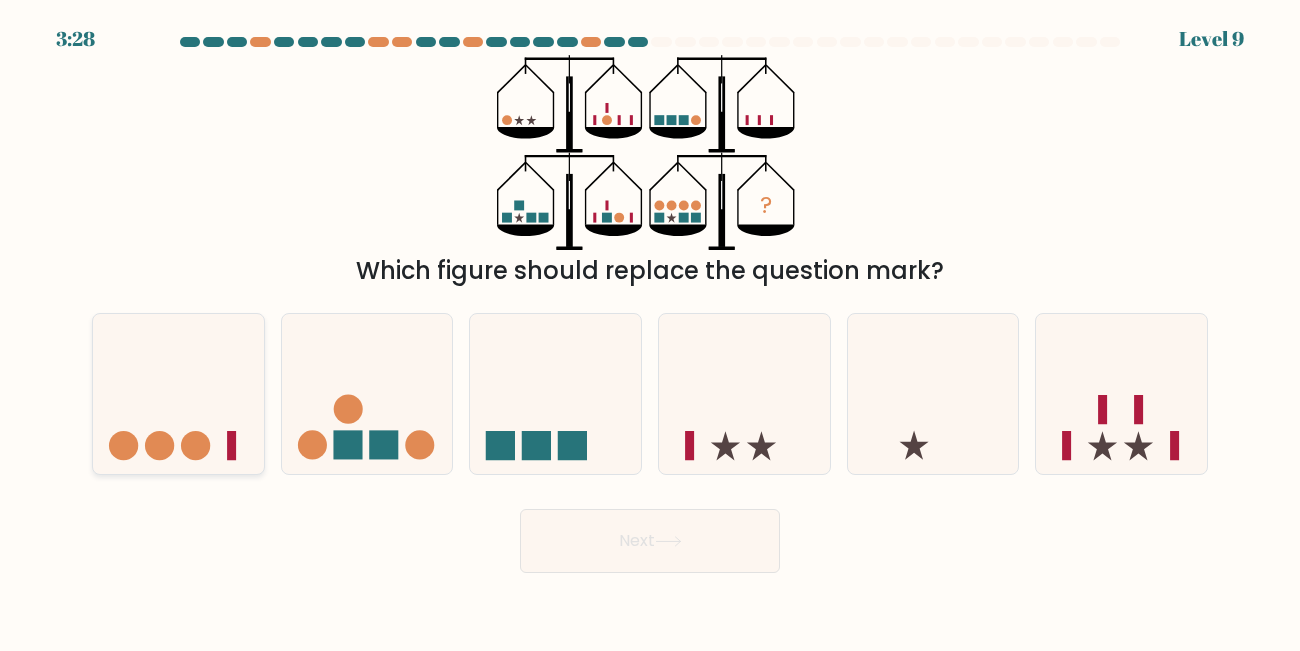 click 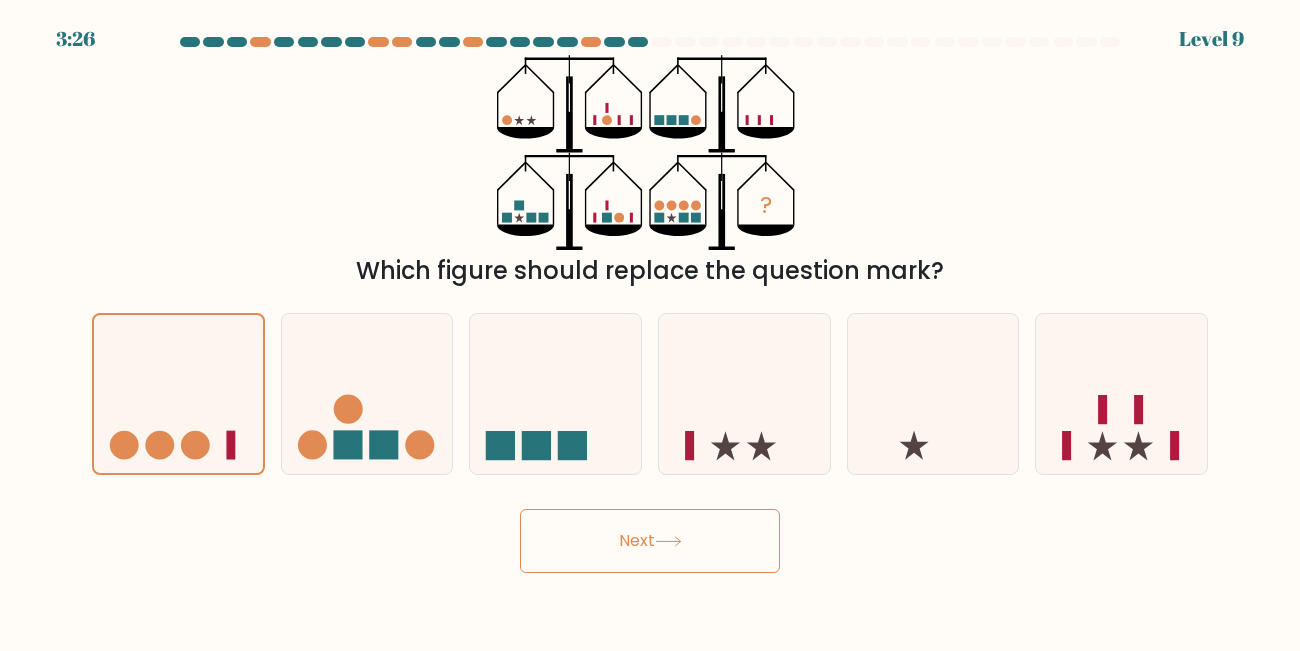 click on "Next" at bounding box center [650, 541] 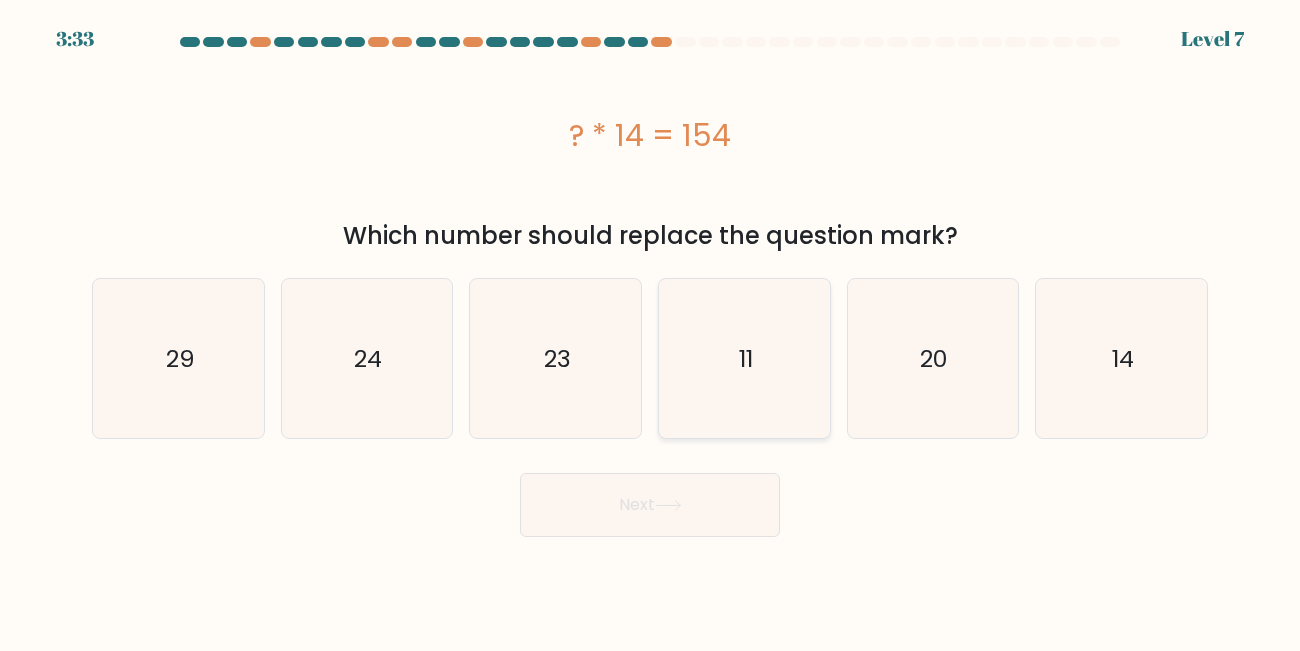 click on "11" 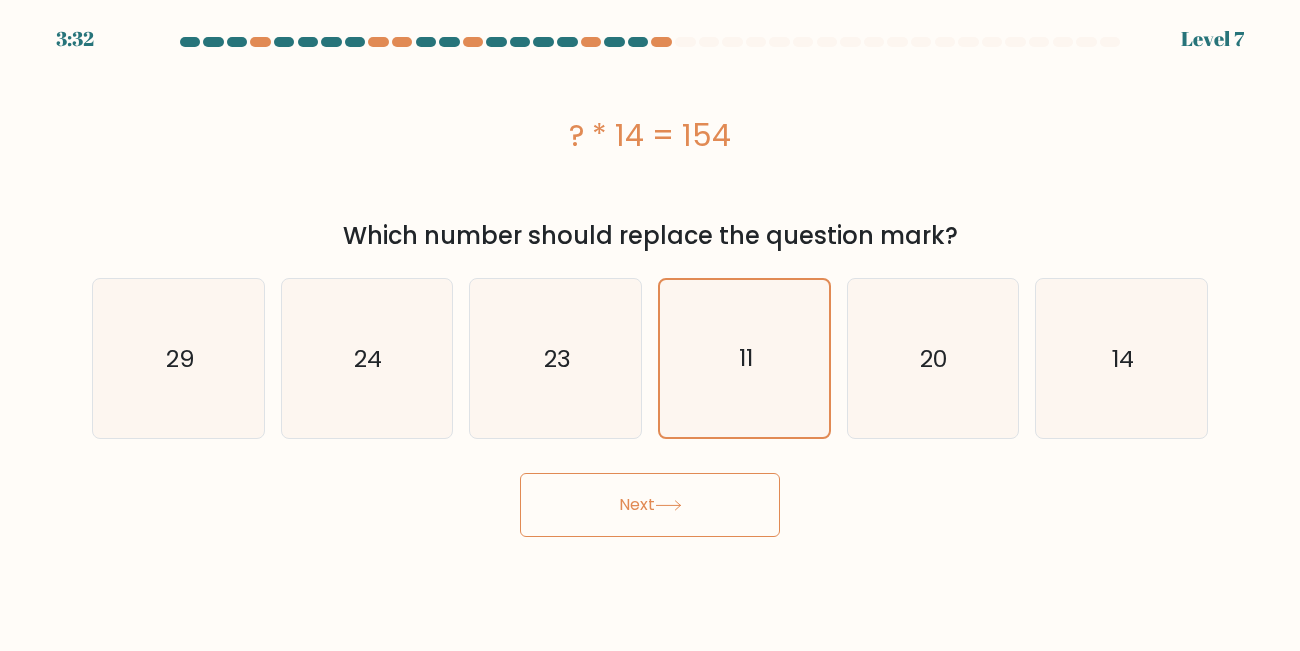 click on "Next" at bounding box center [650, 500] 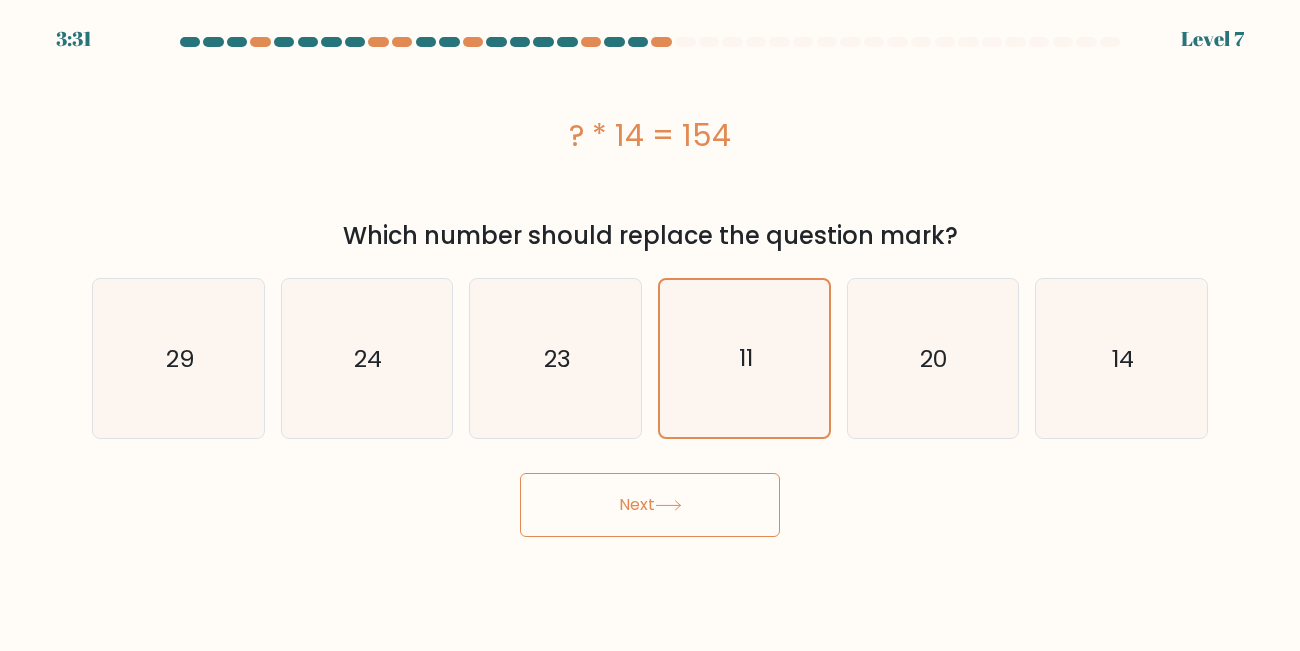 click on "Next" at bounding box center [650, 505] 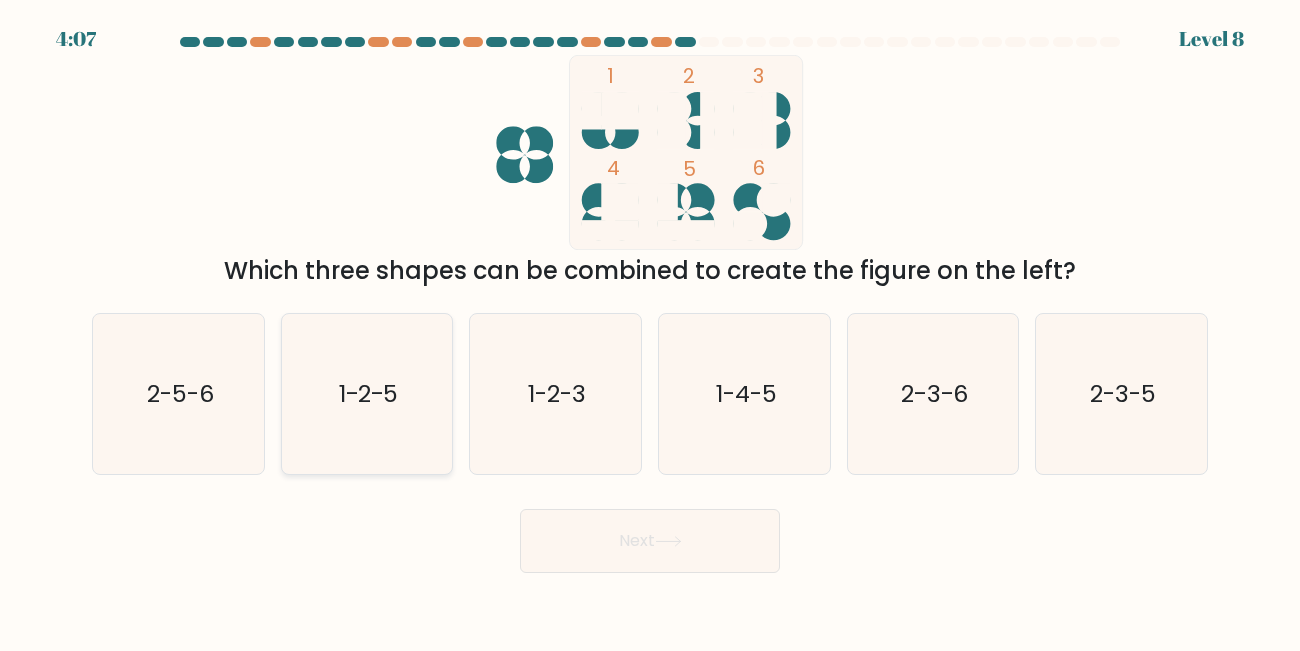 click on "1-2-5" 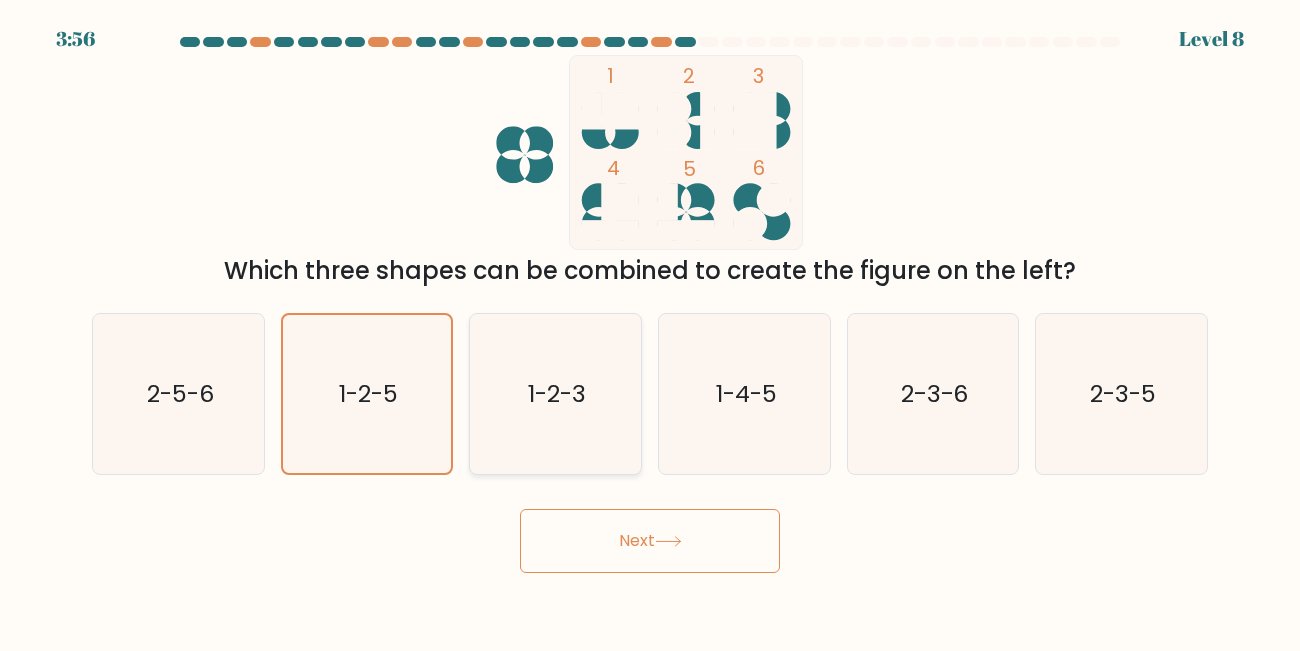click on "1-2-3" 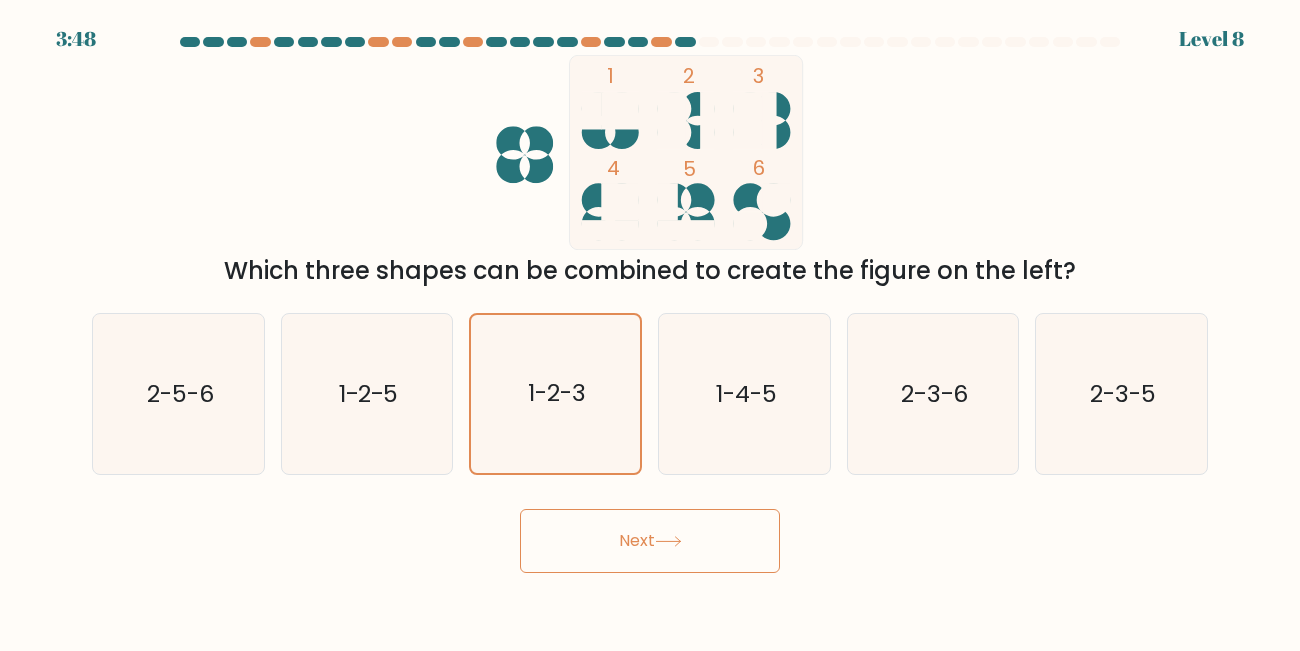 click on "Next" at bounding box center (650, 541) 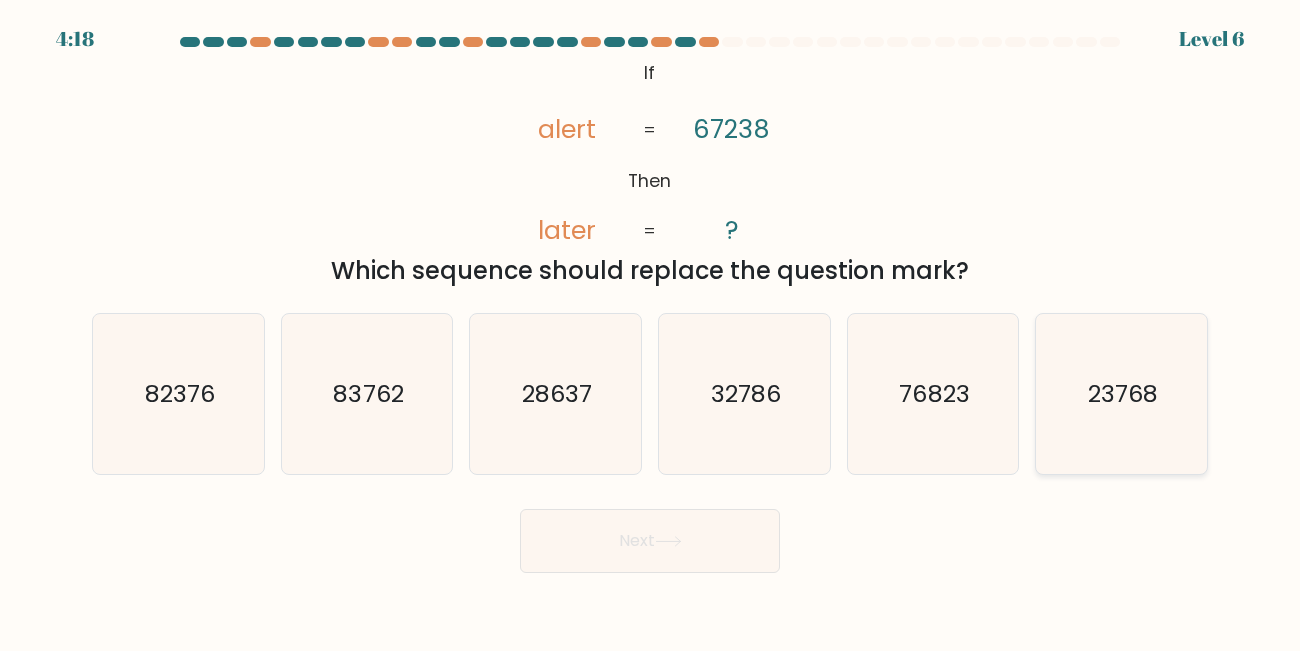 click on "23768" 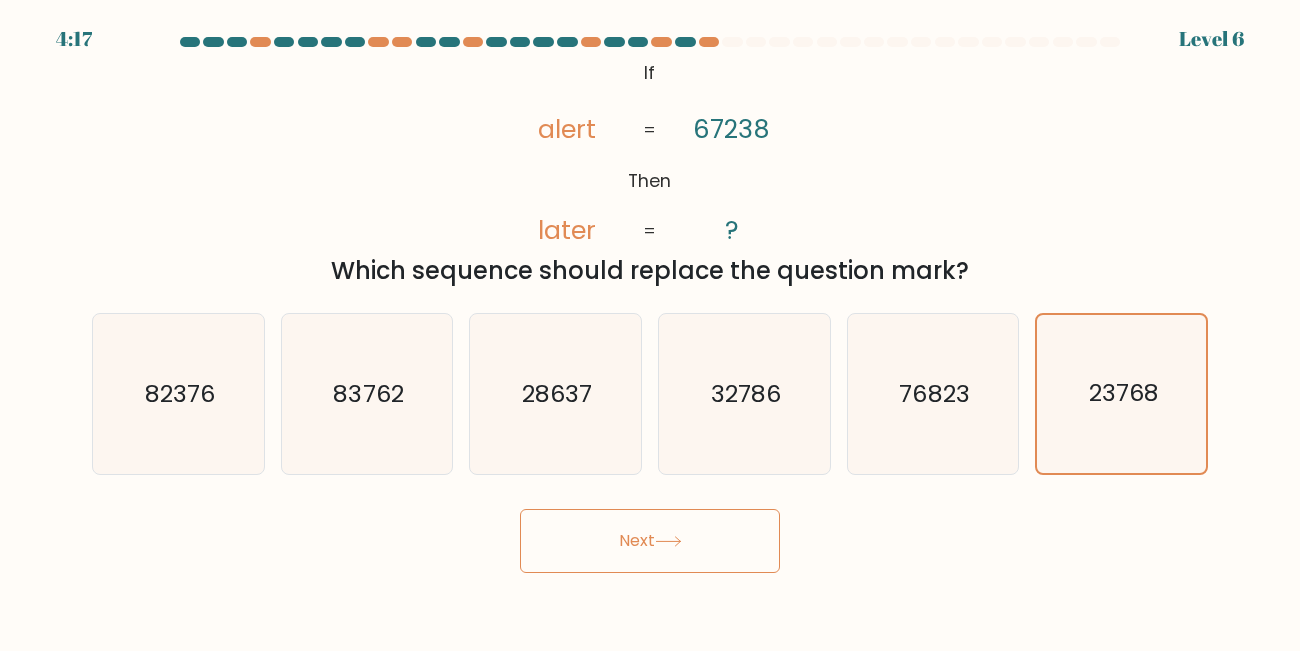 click on "Next" at bounding box center (650, 541) 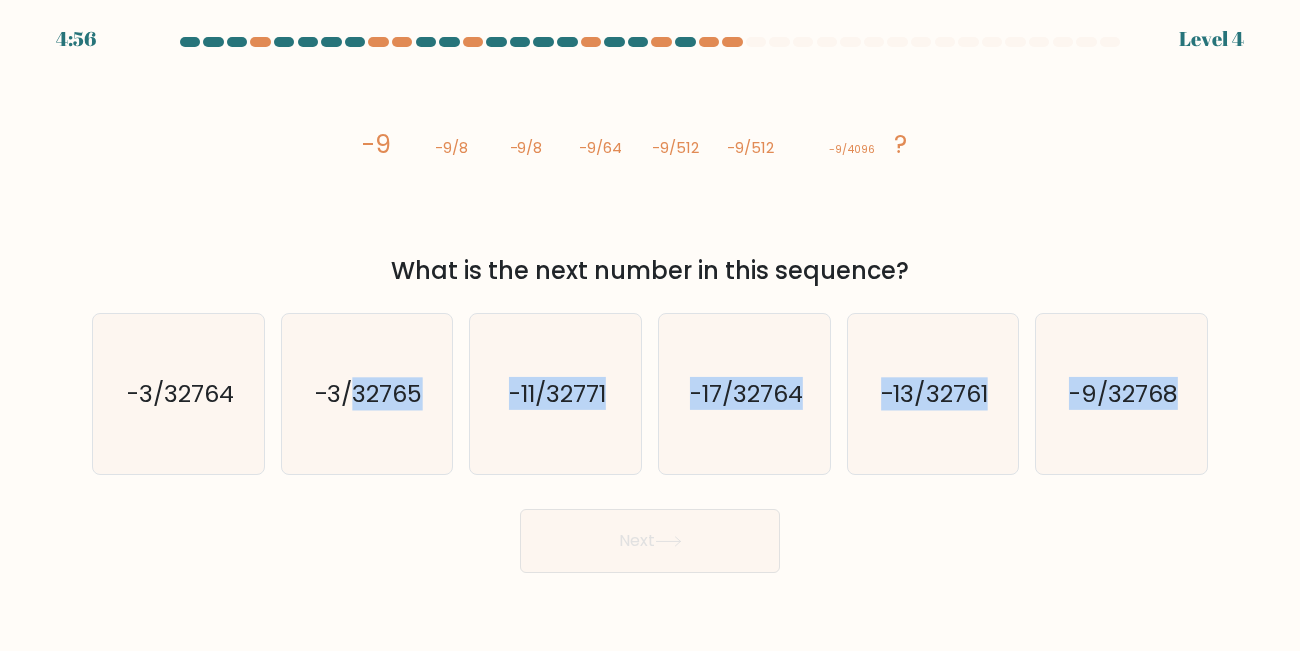 drag, startPoint x: 355, startPoint y: 404, endPoint x: 548, endPoint y: 499, distance: 215.11392 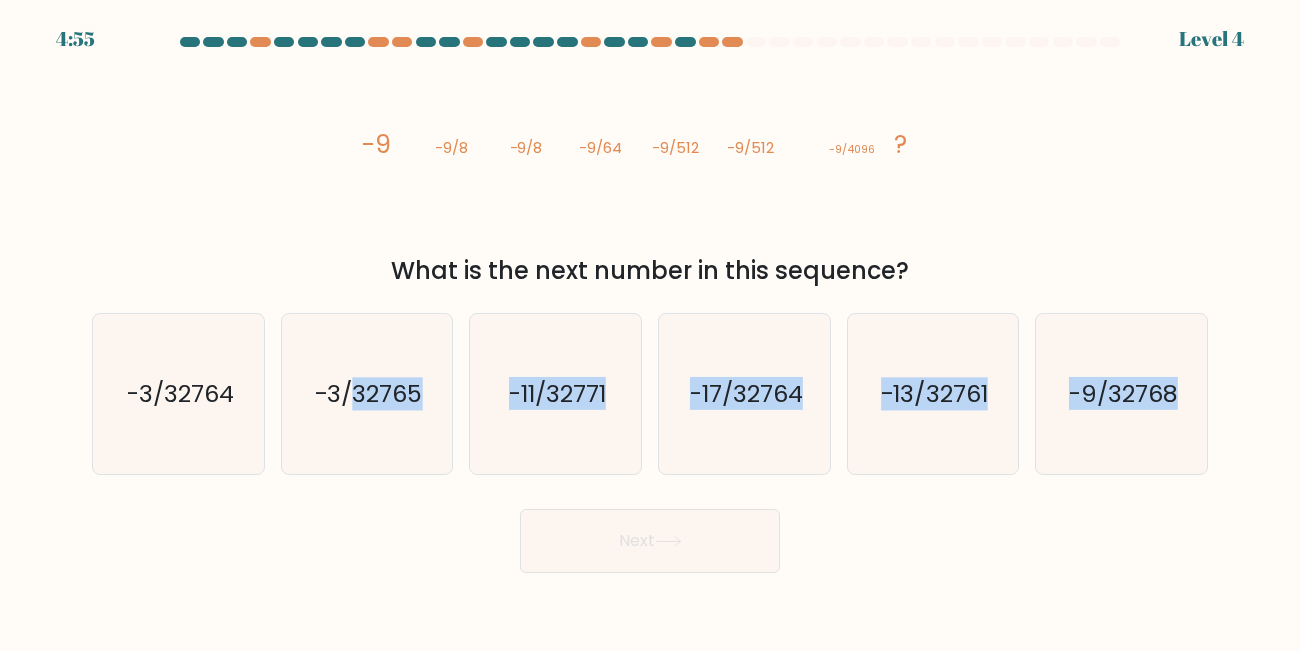 click at bounding box center (650, 305) 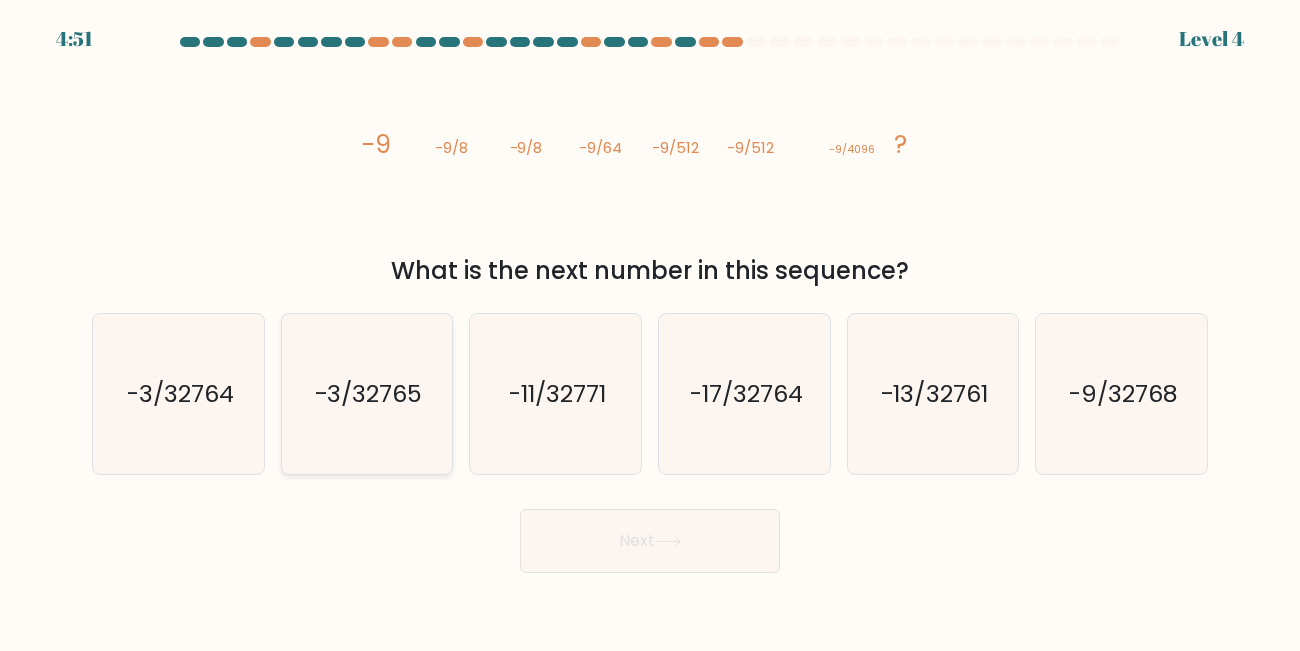 click on "-3/32765" 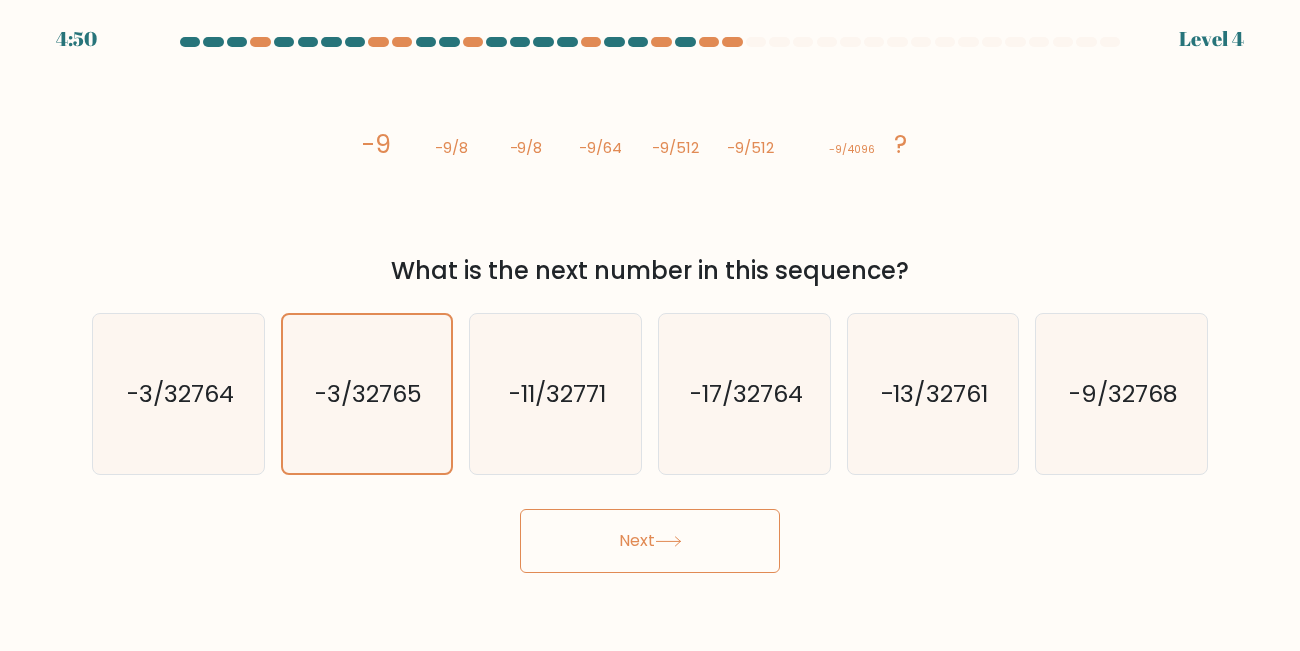 click on "Next" at bounding box center [650, 541] 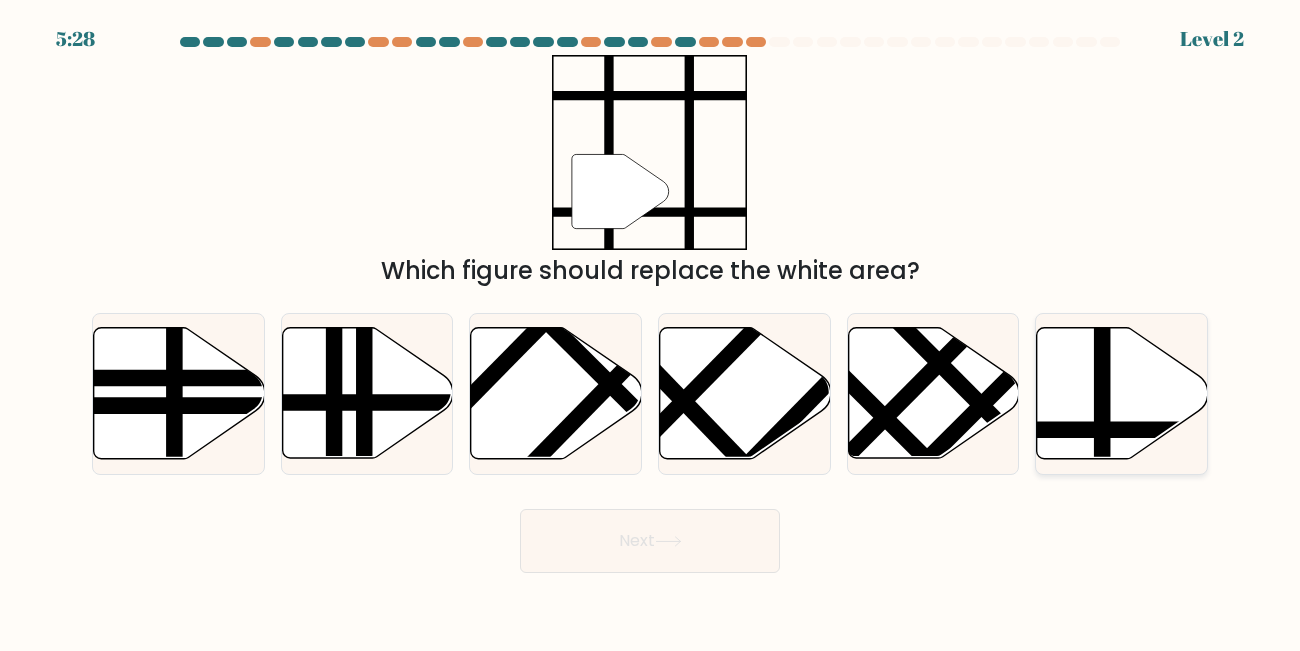 click 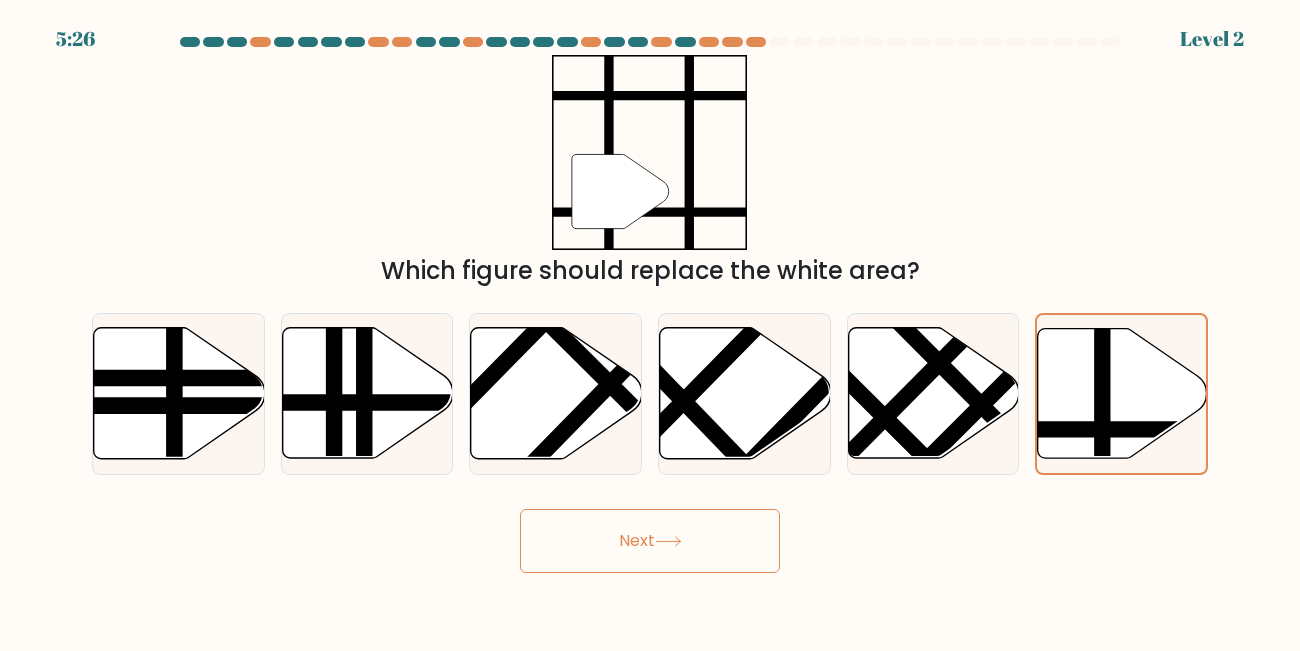click on "Next" at bounding box center (650, 541) 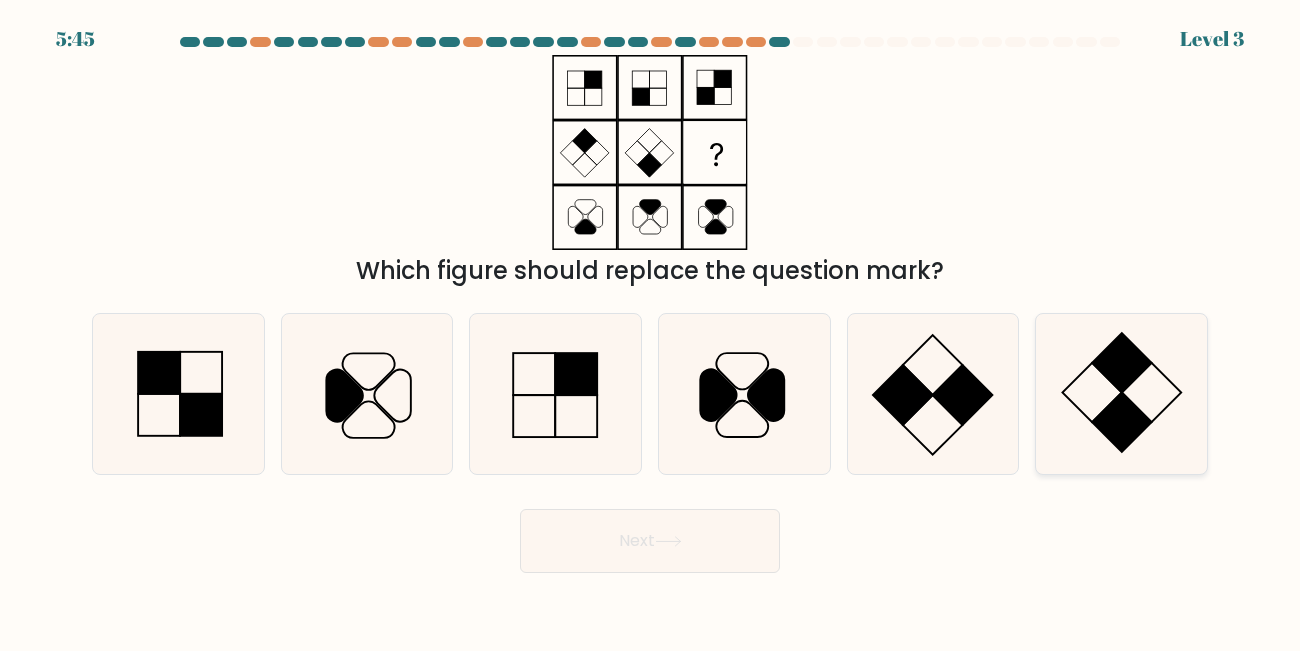 click 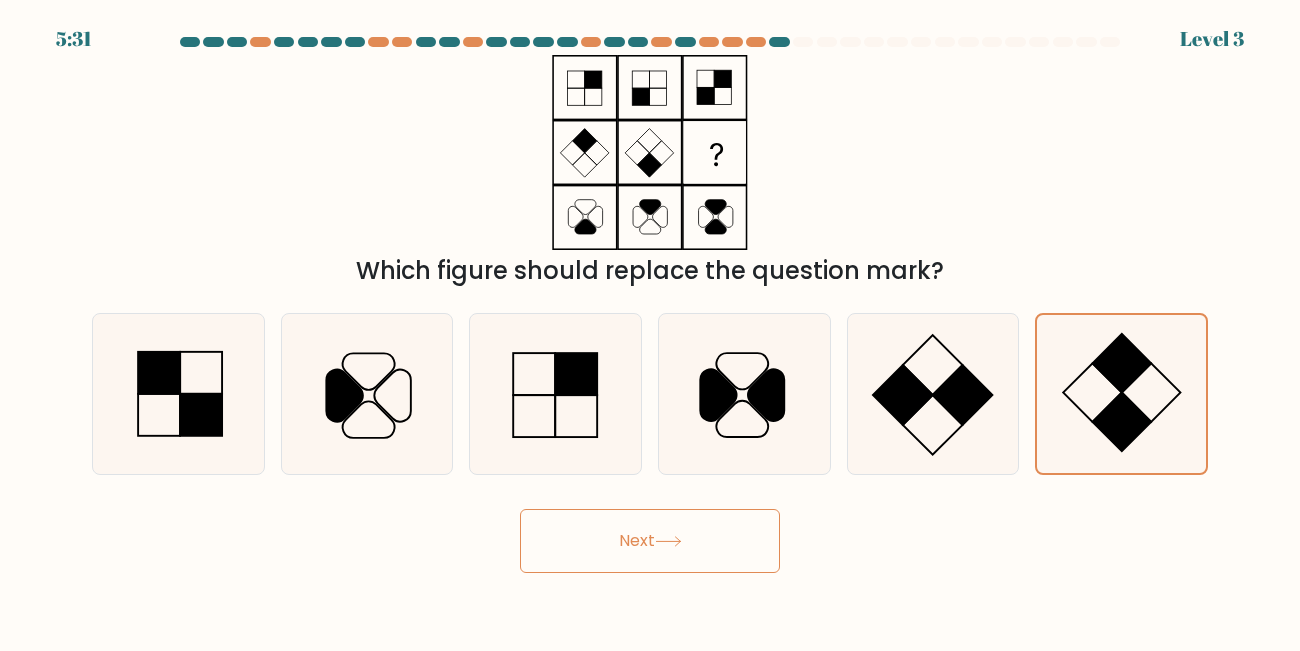 click 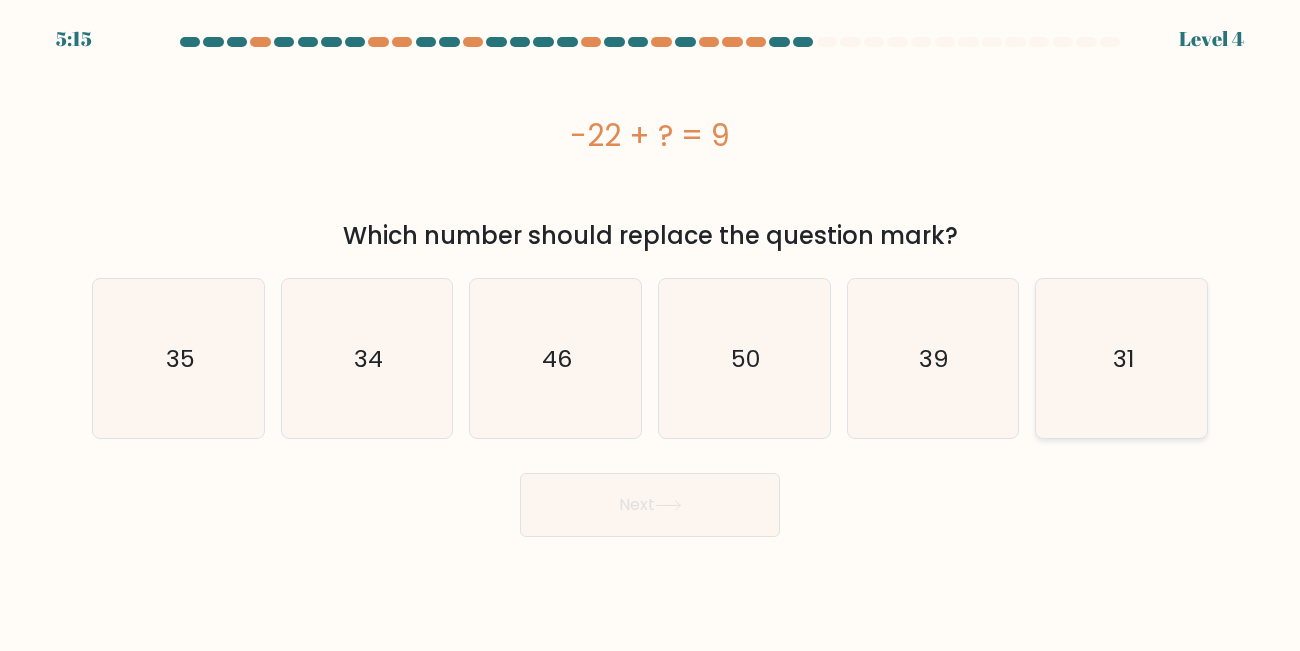 click on "31" 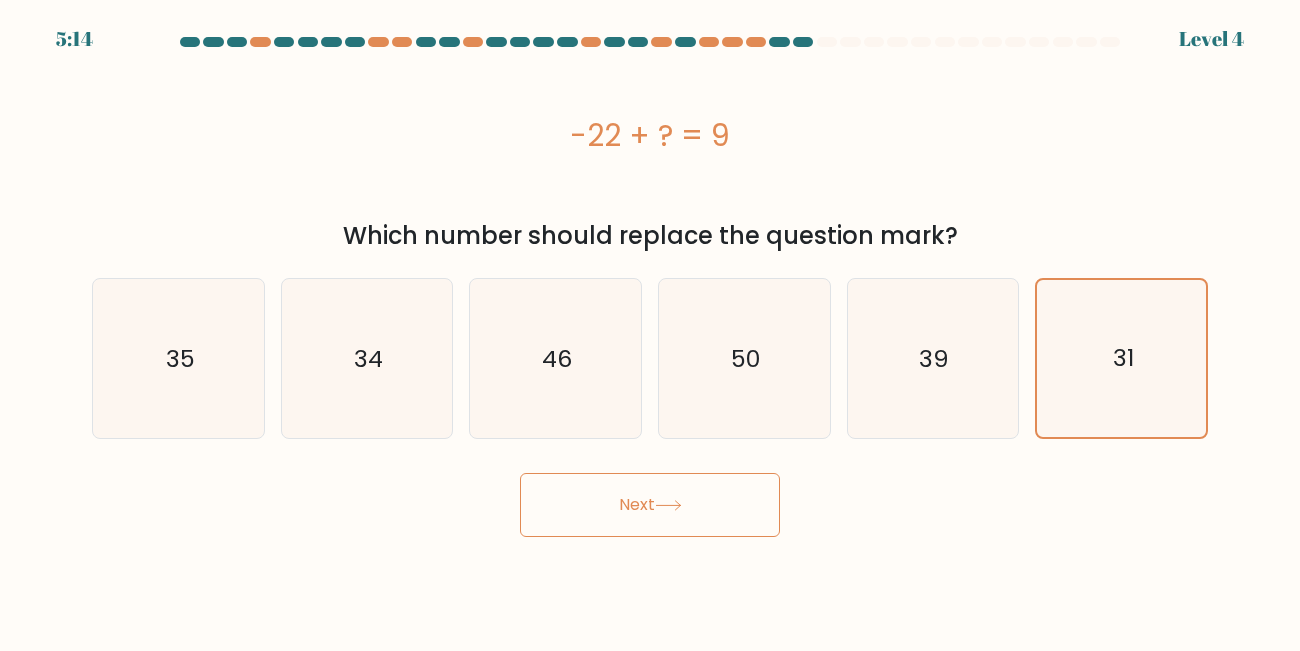 click on "Next" at bounding box center [650, 505] 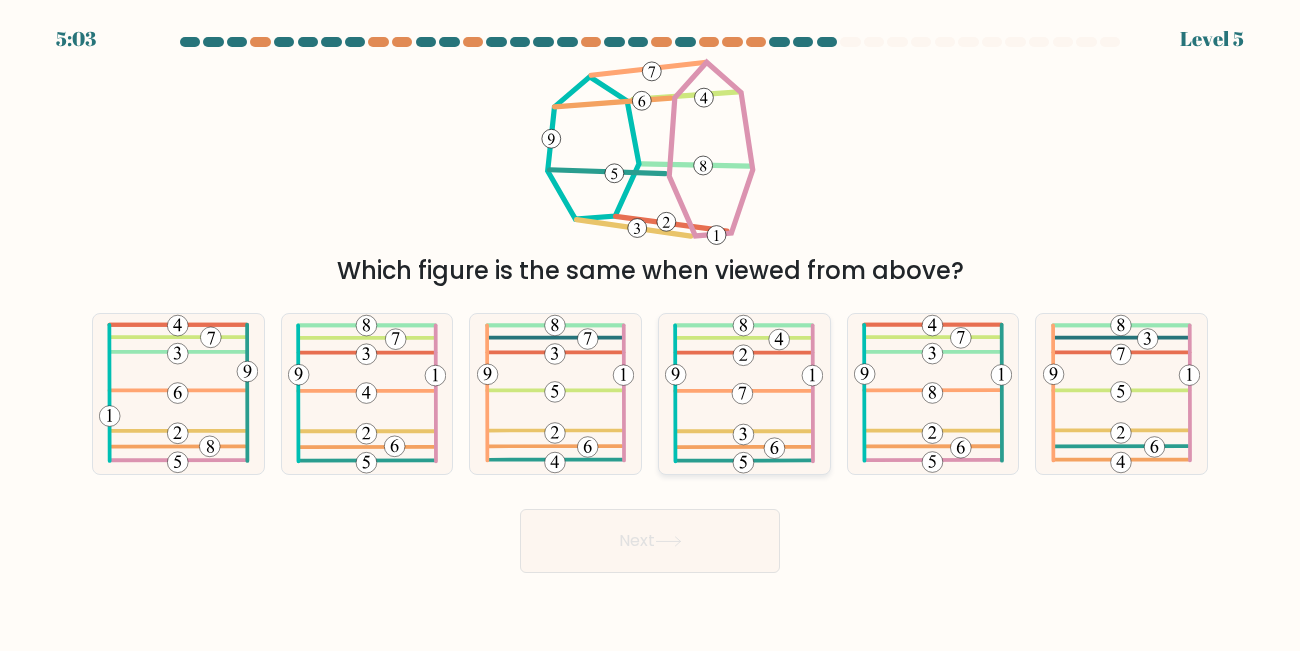 click 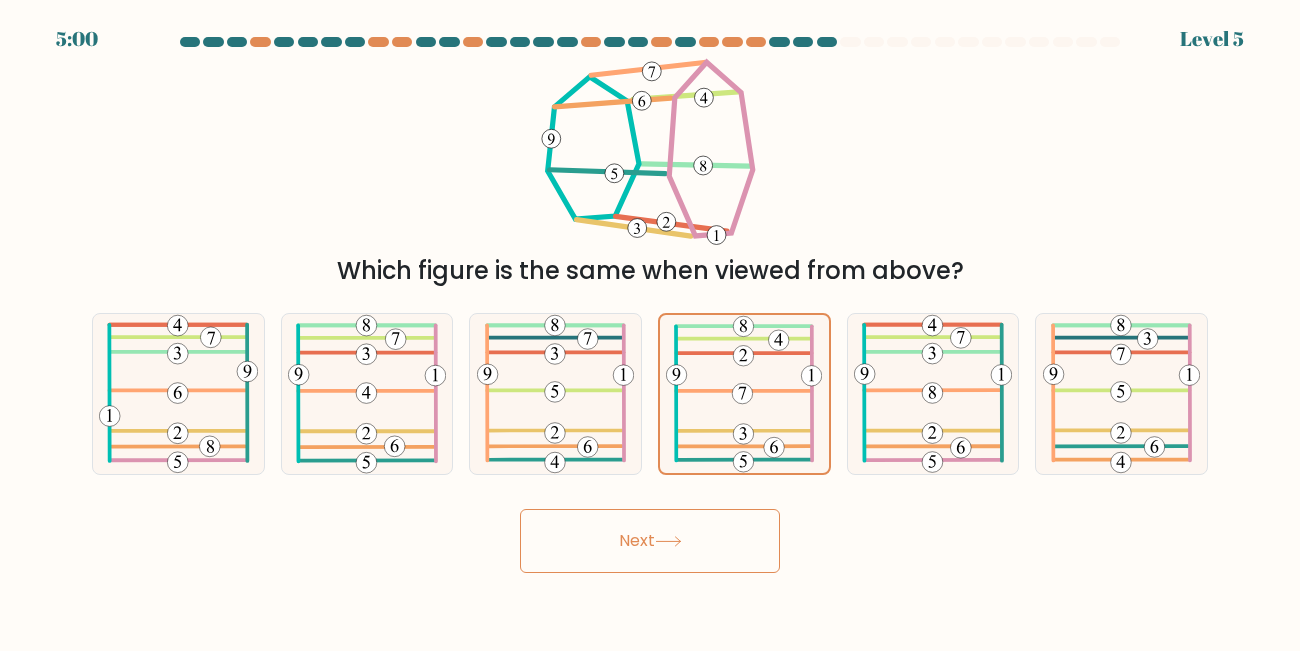 click on "Next" at bounding box center [650, 541] 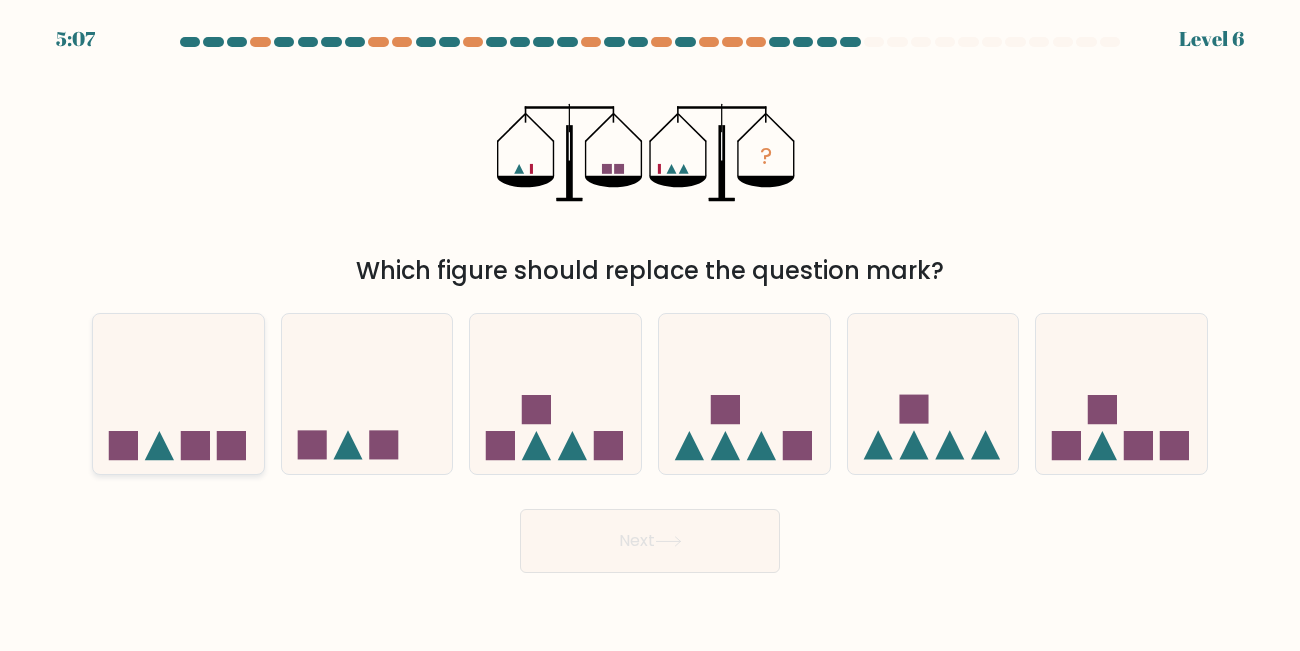 click 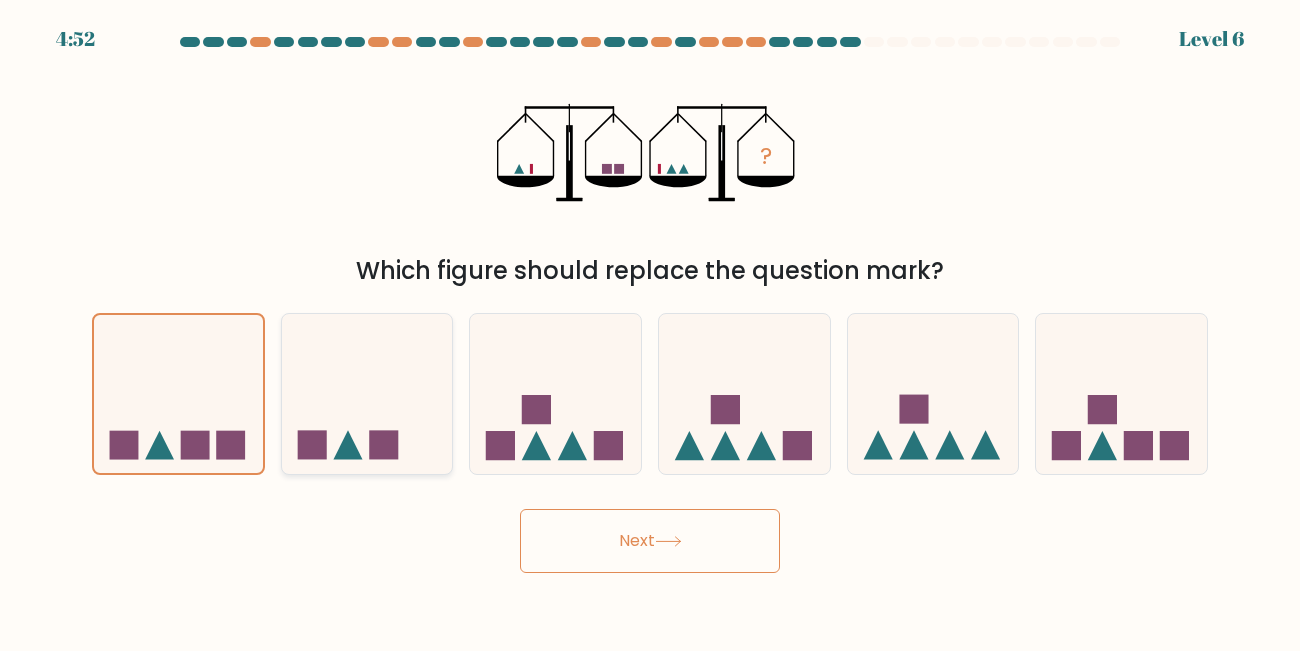 click 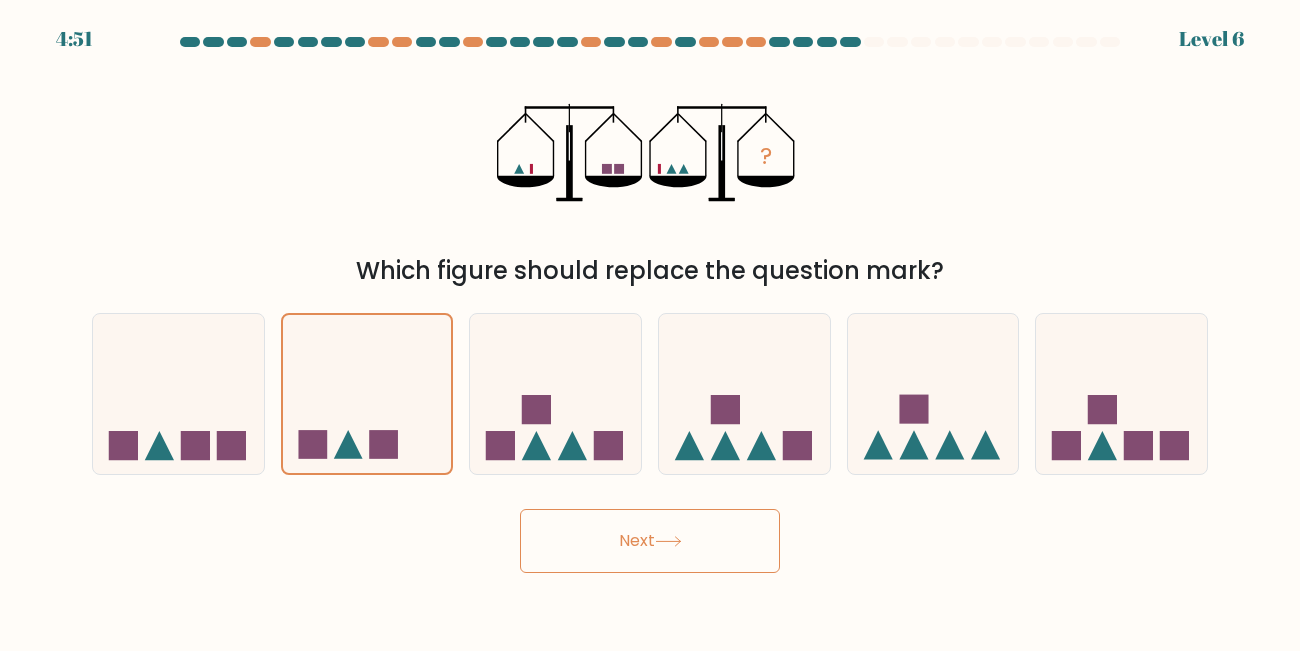 click on "Next" at bounding box center [650, 541] 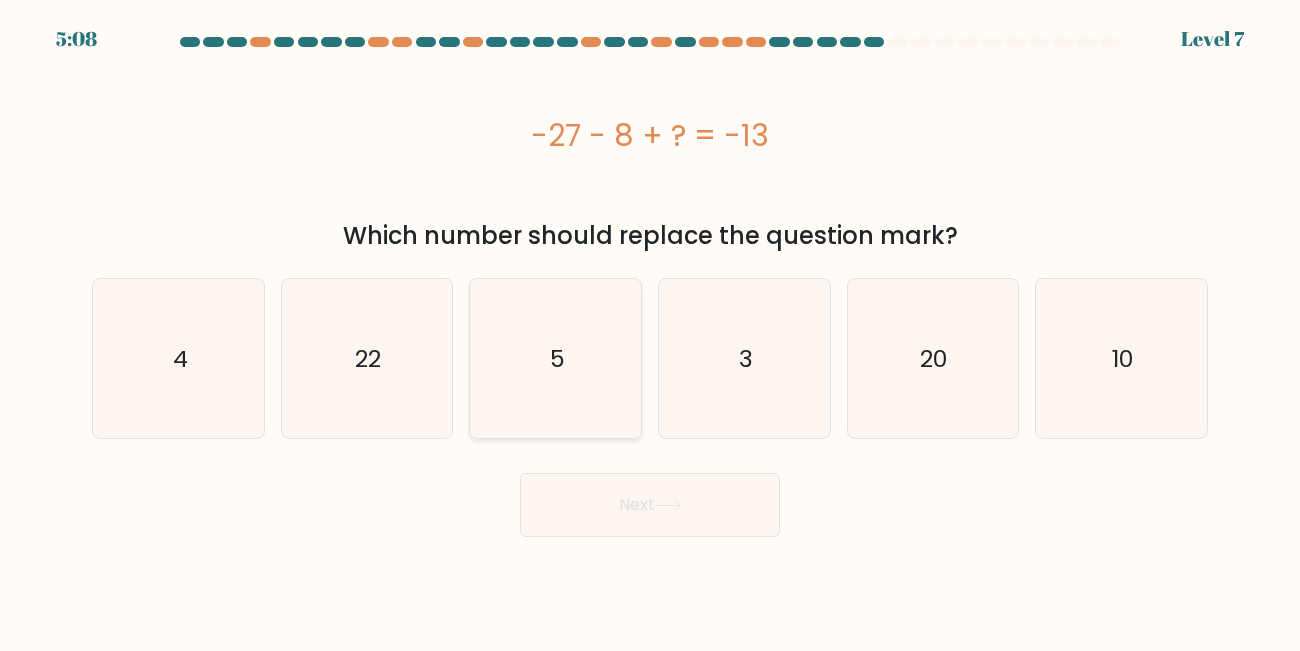 click on "5" 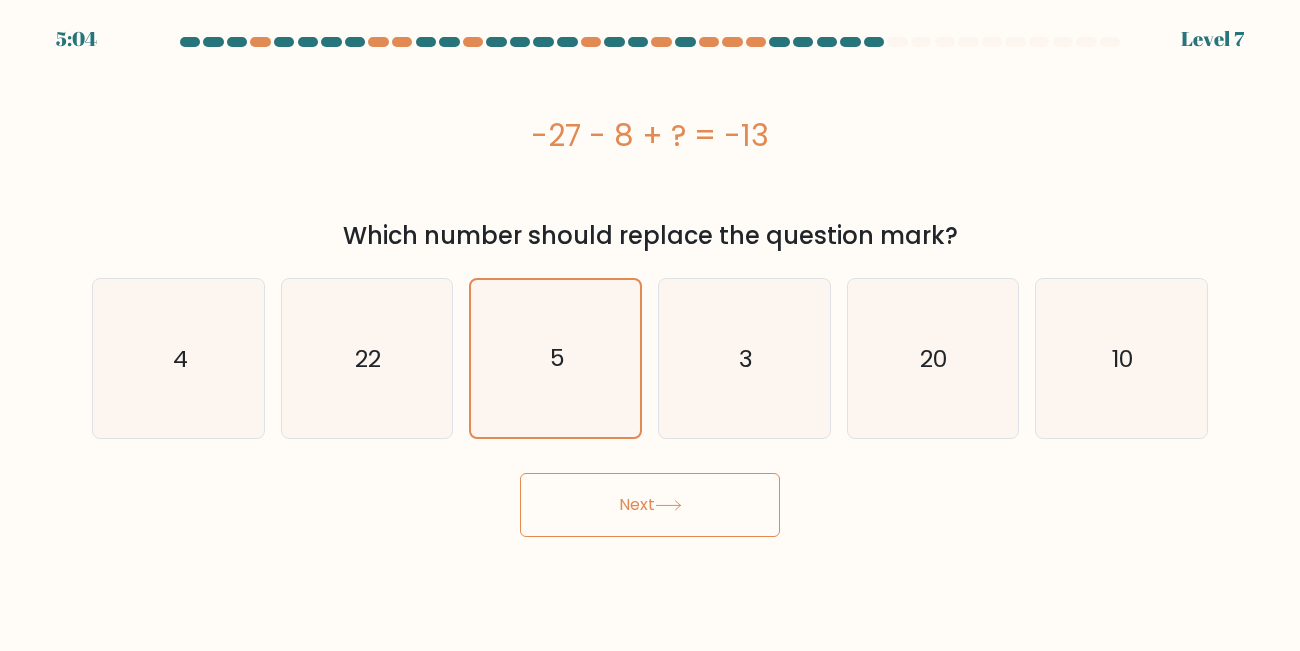 click on "Next" at bounding box center [650, 505] 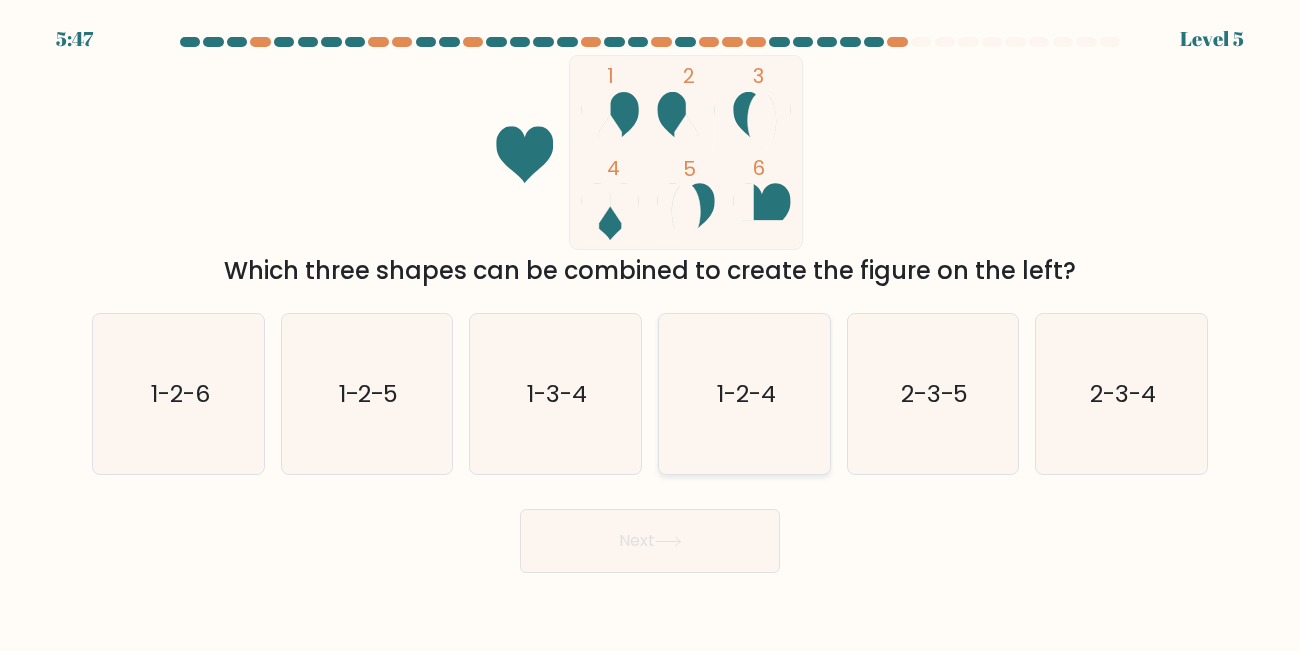 click on "1-2-4" 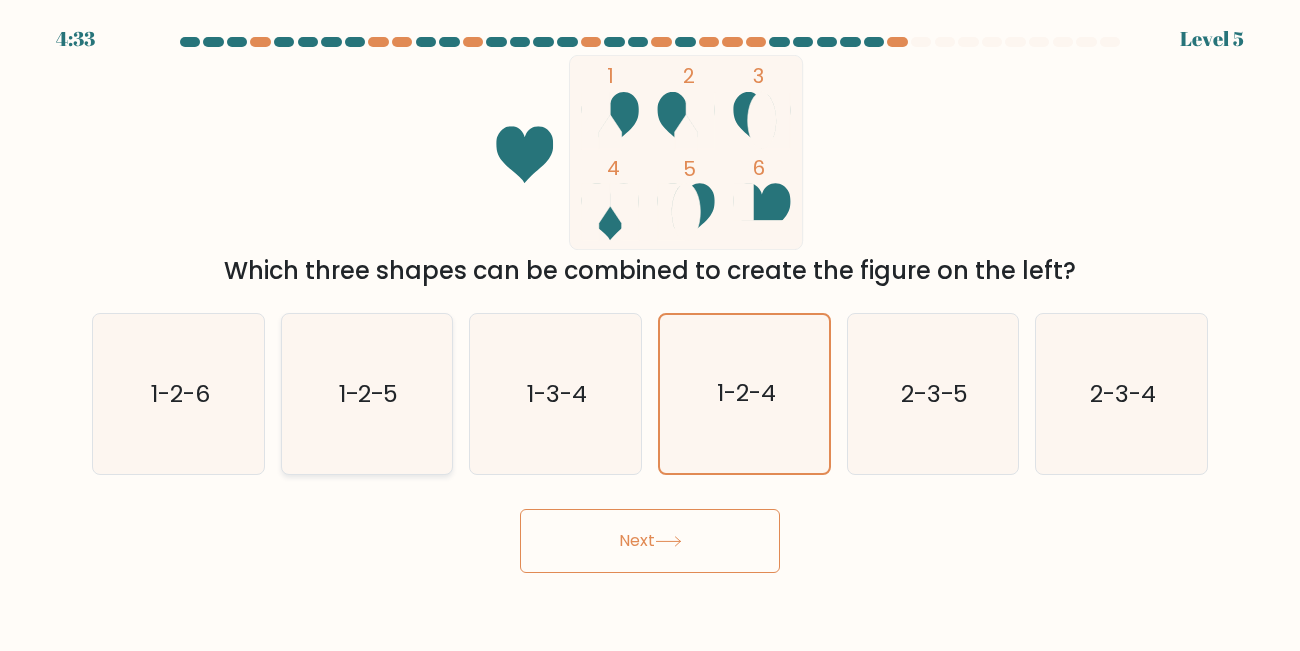 click on "1-2-5" 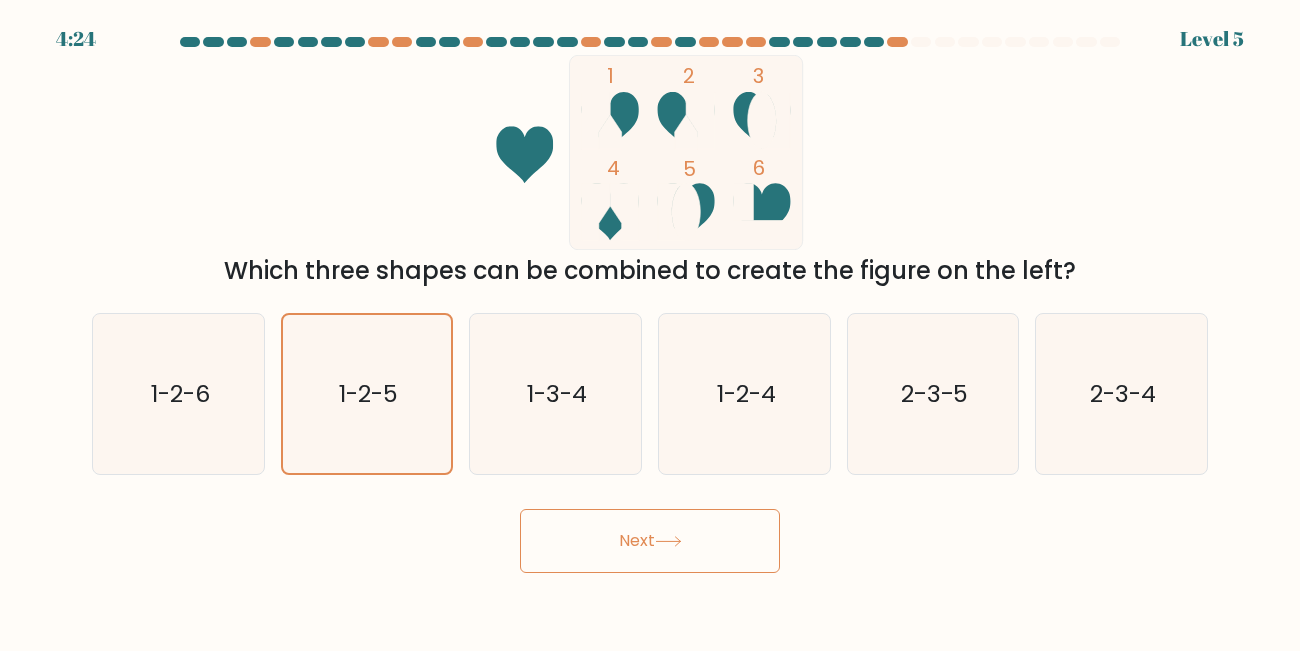 click on "Next" at bounding box center [650, 541] 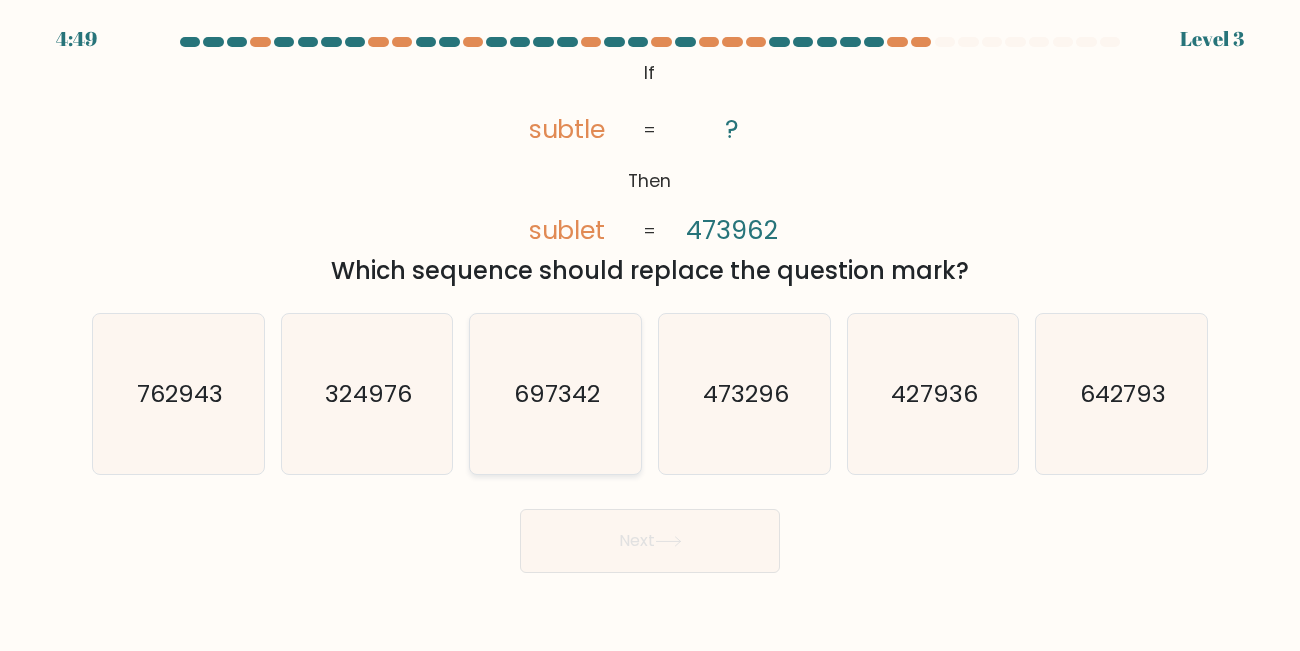 click on "697342" 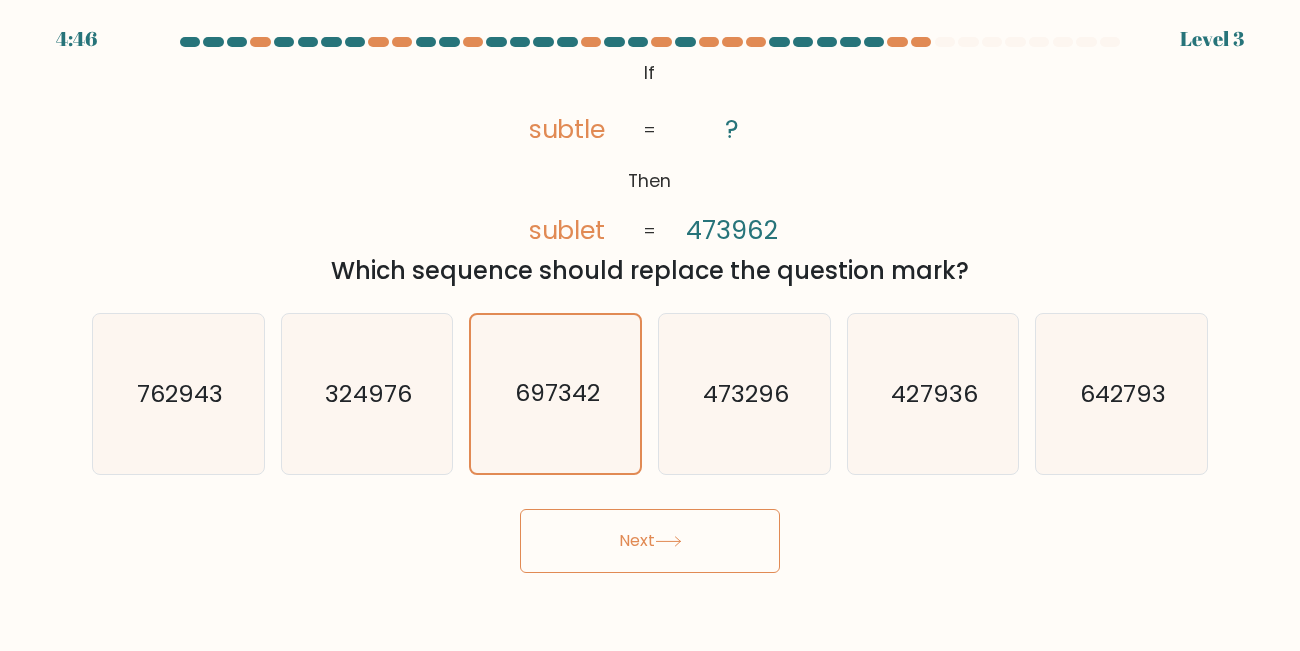 click on "Next" at bounding box center [650, 541] 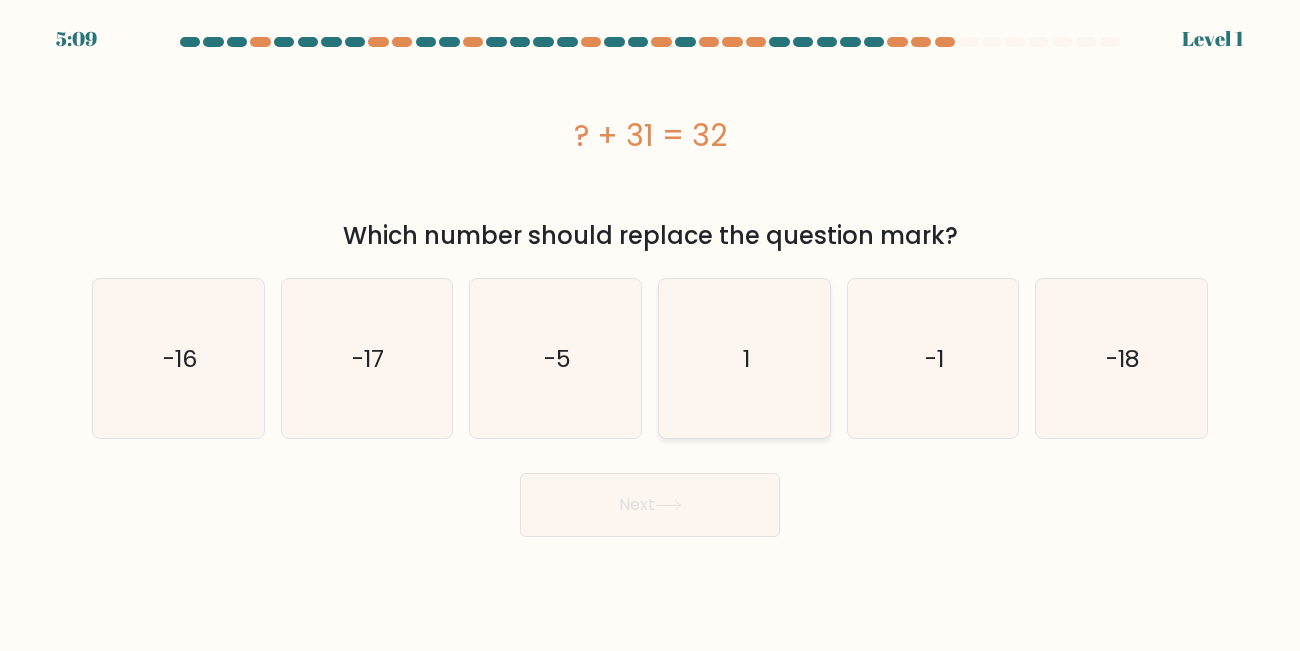 click on "1" 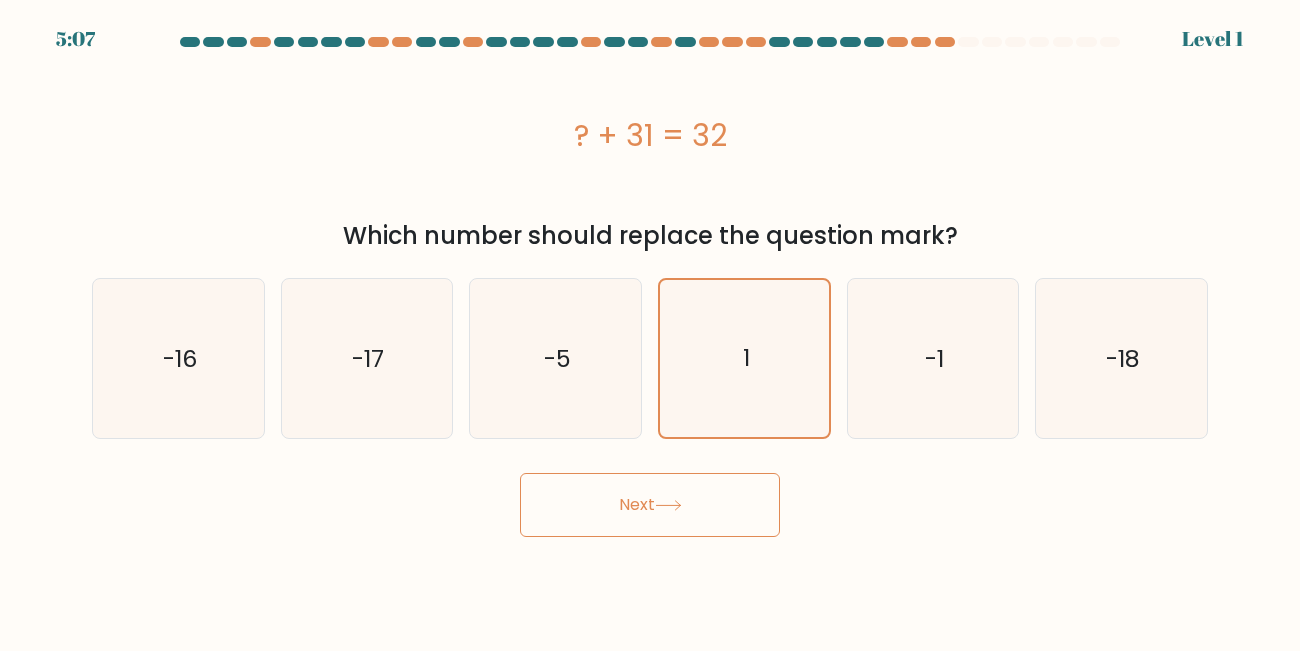 click on "Next" at bounding box center [650, 505] 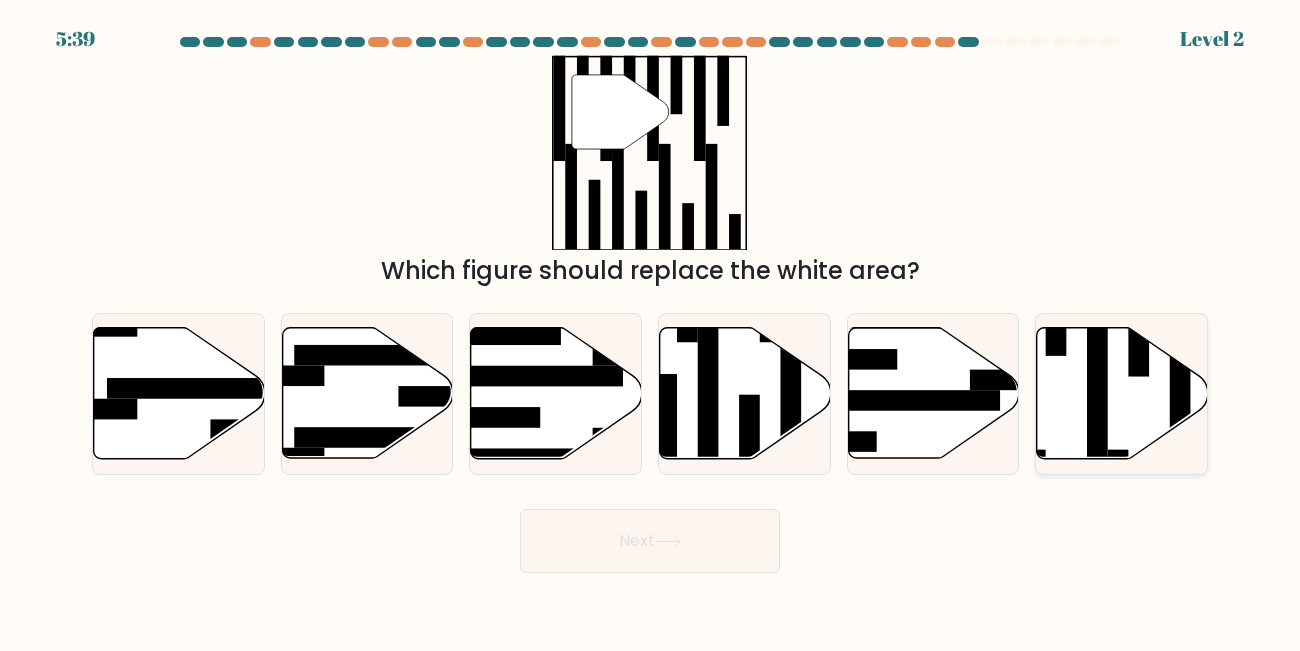 click 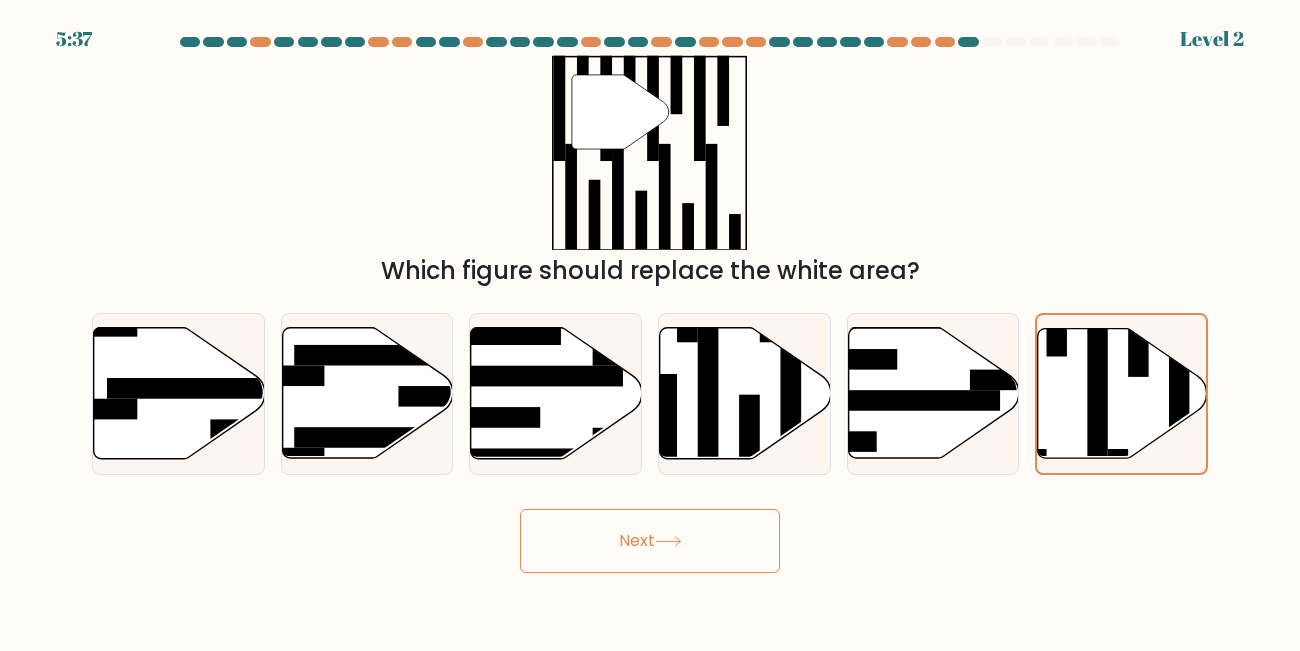 click on "Next" at bounding box center (650, 541) 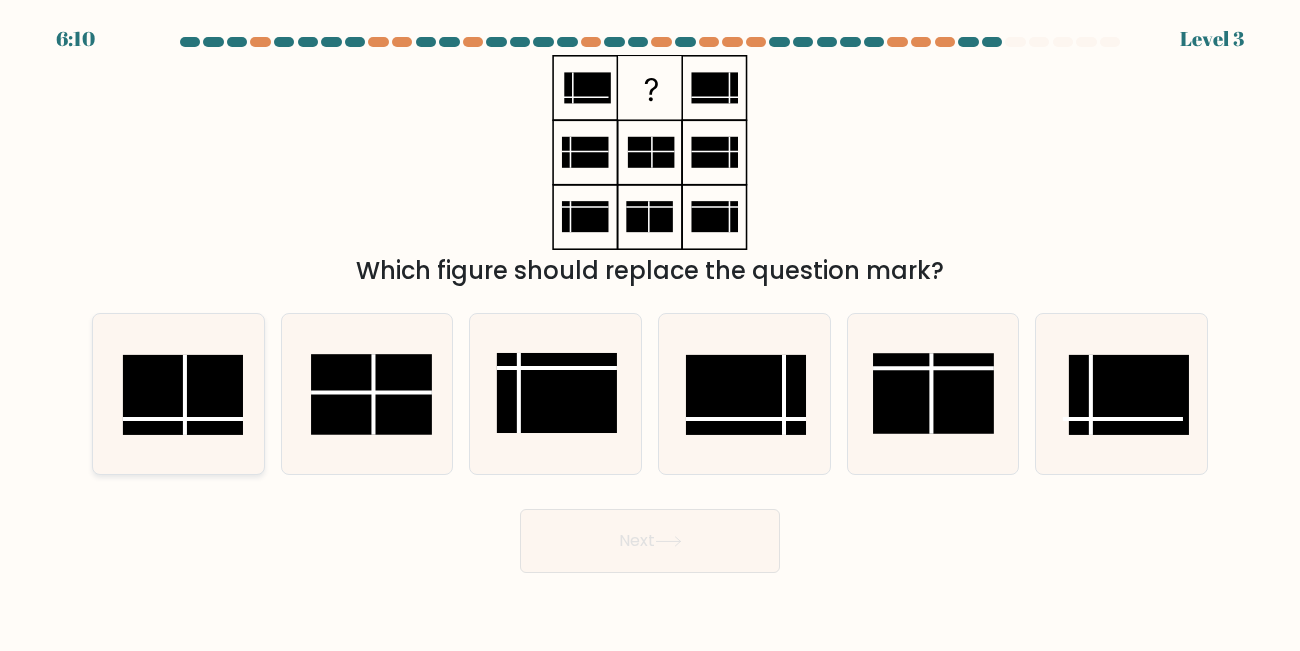 click 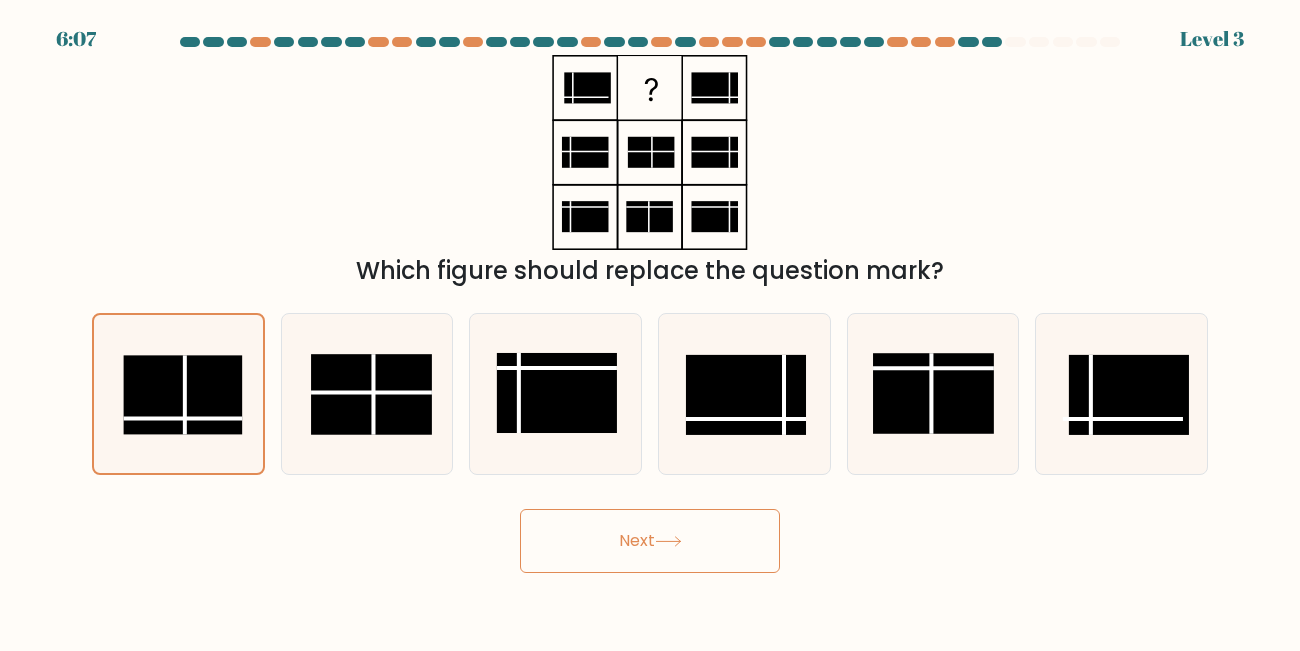 click on "Next" at bounding box center (650, 541) 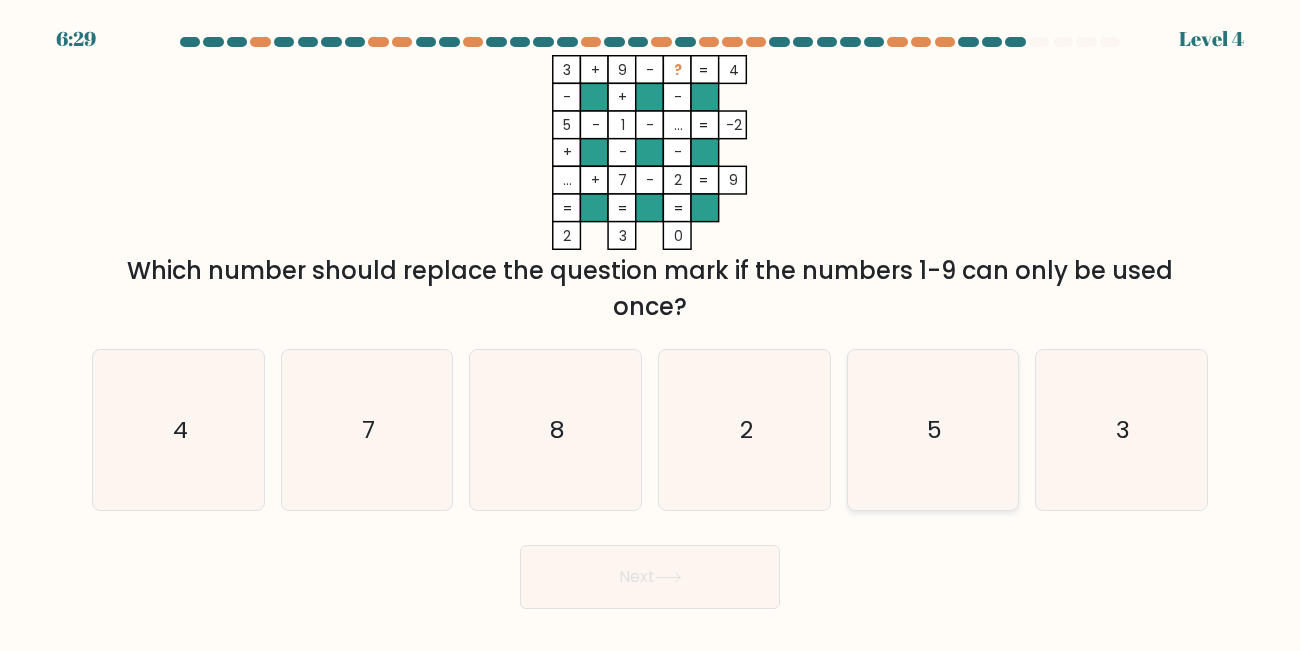 click on "5" 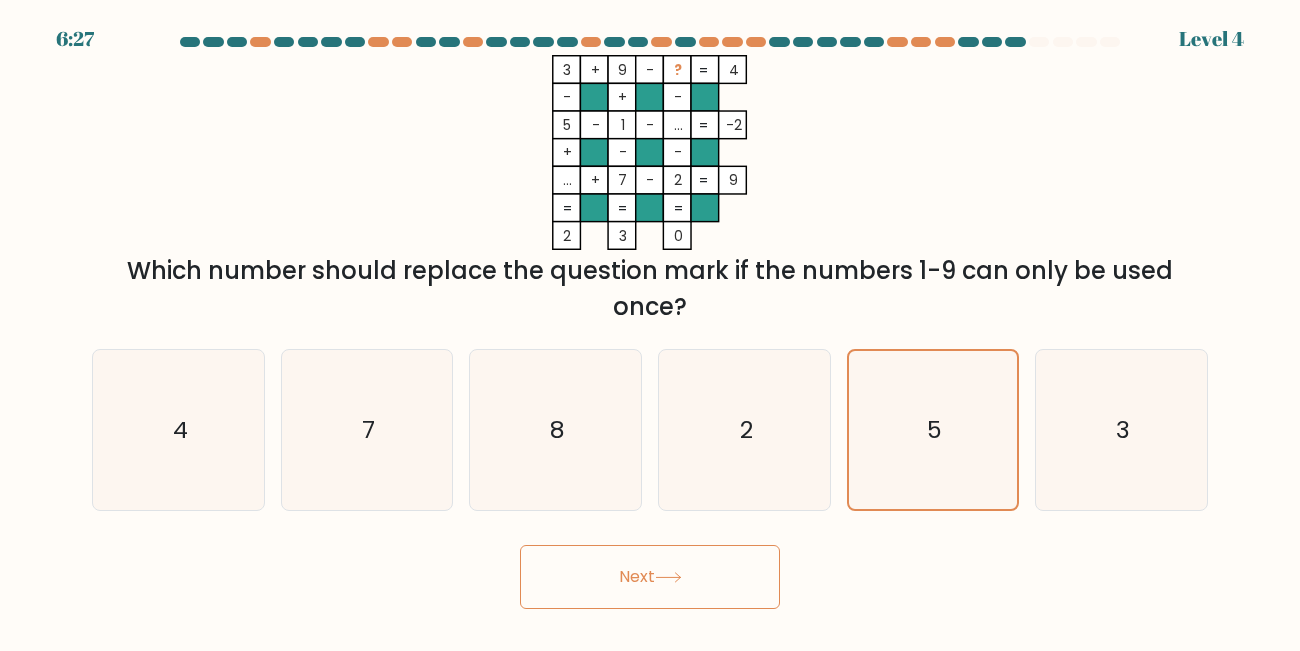 click on "Next" at bounding box center [650, 577] 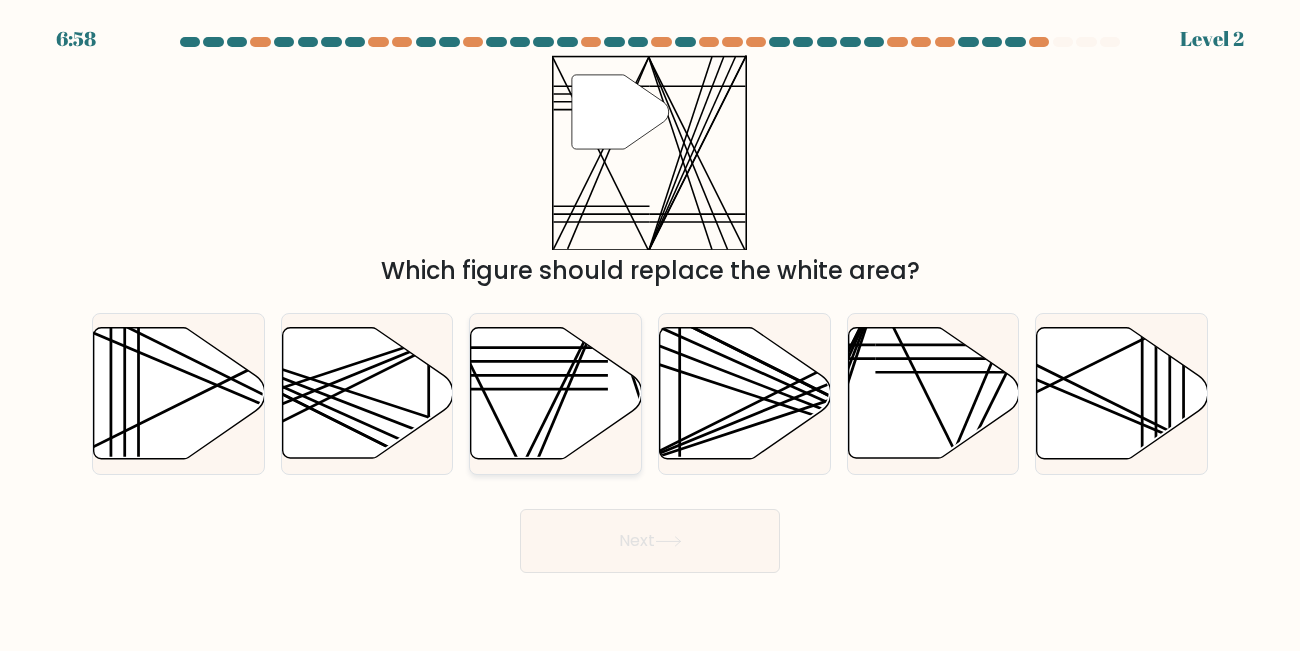 click 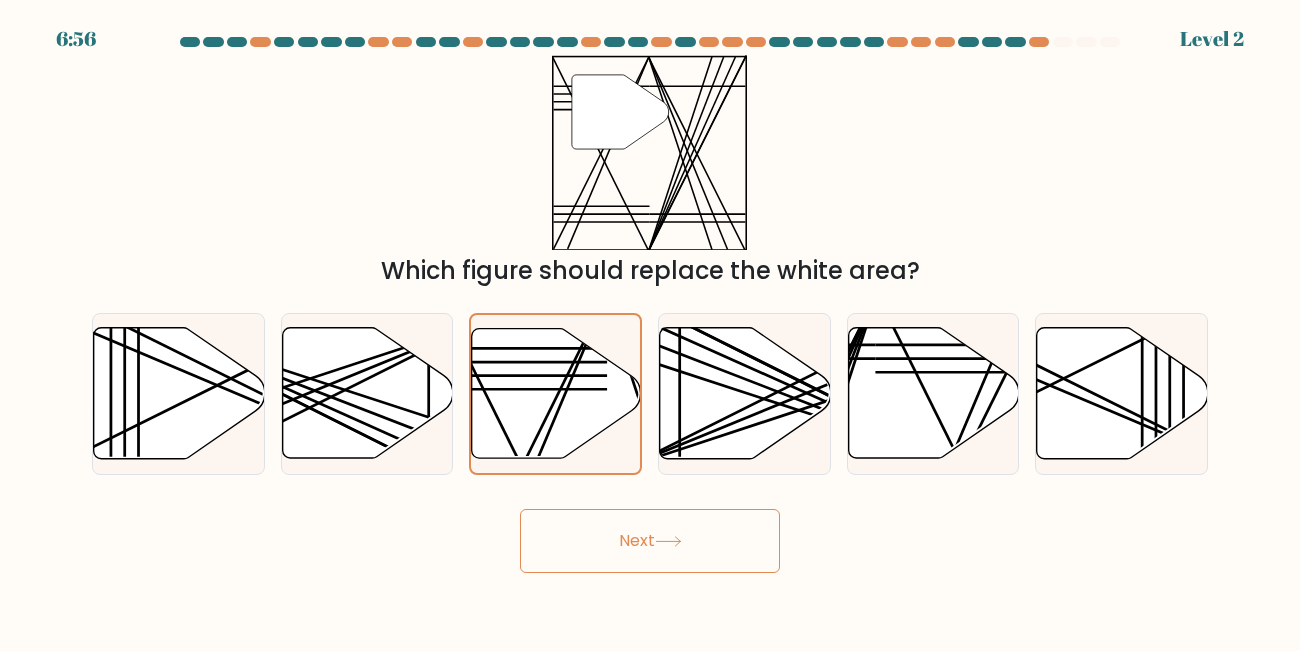 click on "Next" at bounding box center [650, 541] 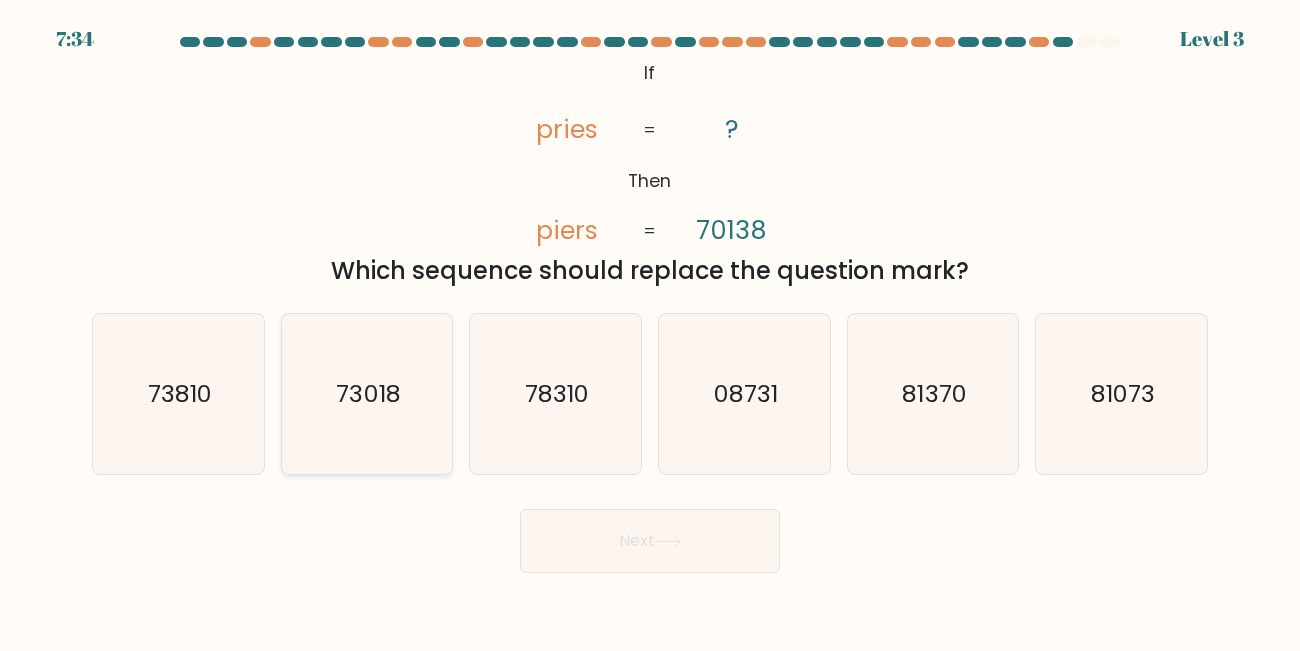 click on "73018" 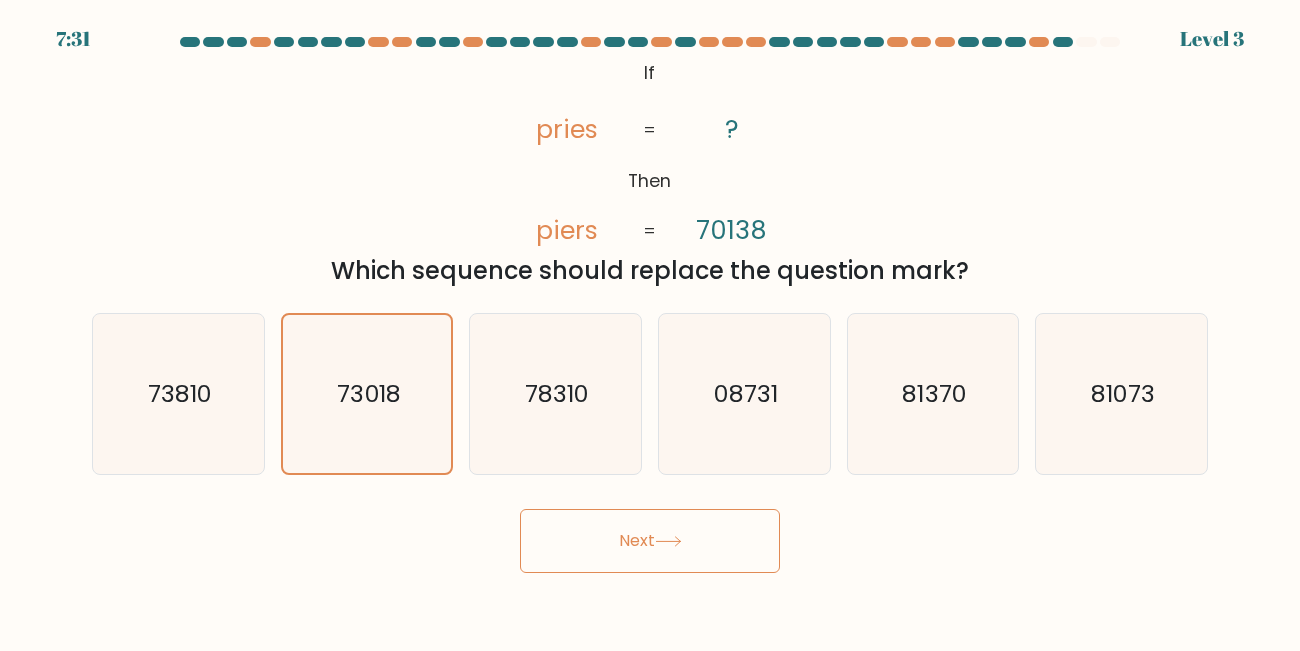click on "Next" at bounding box center (650, 541) 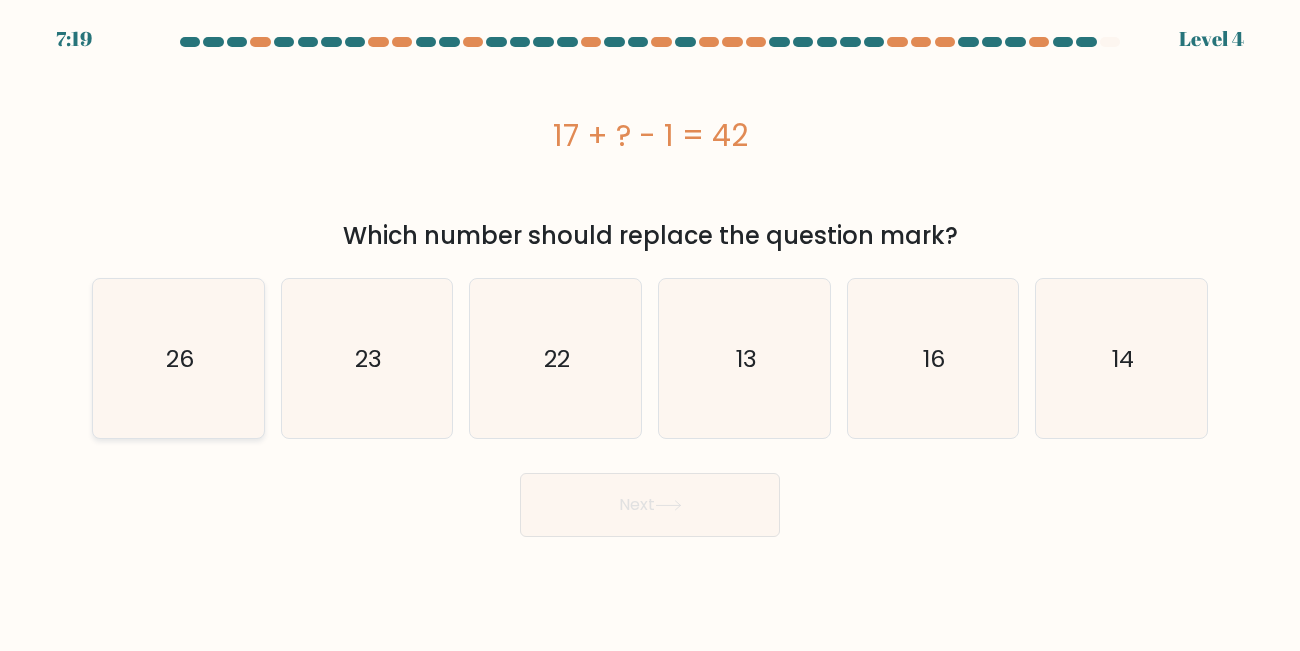 click on "26" at bounding box center [178, 358] 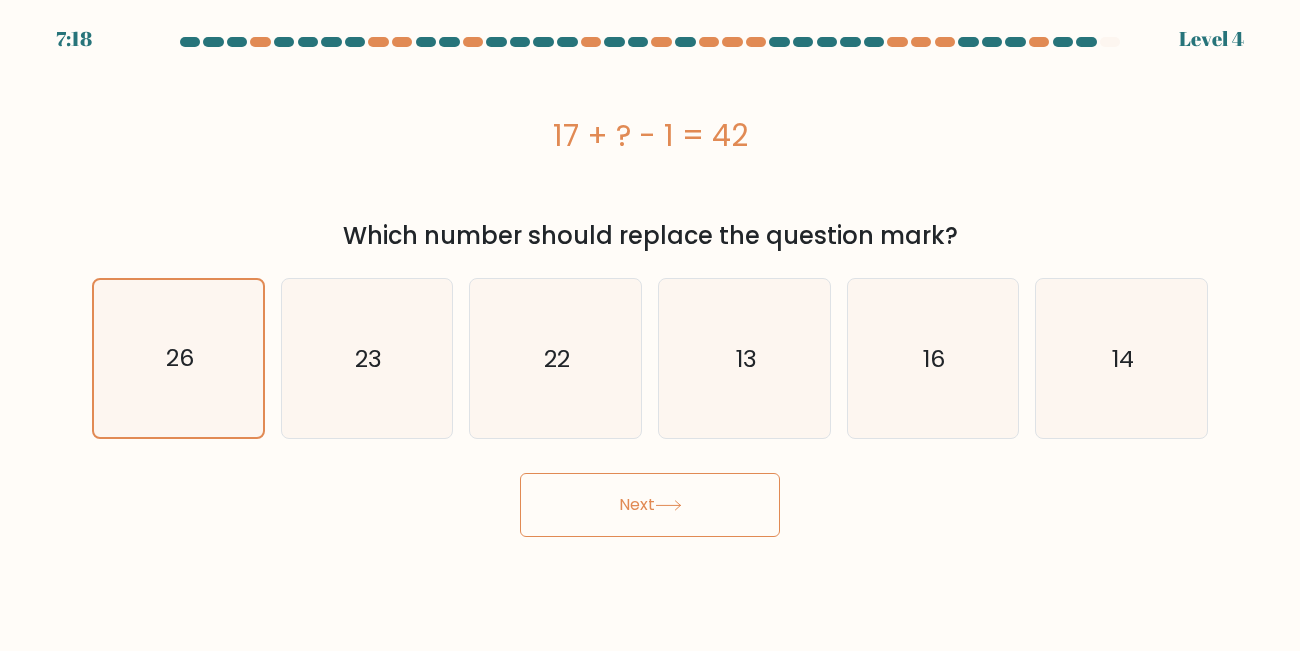 click on "Next" at bounding box center [650, 505] 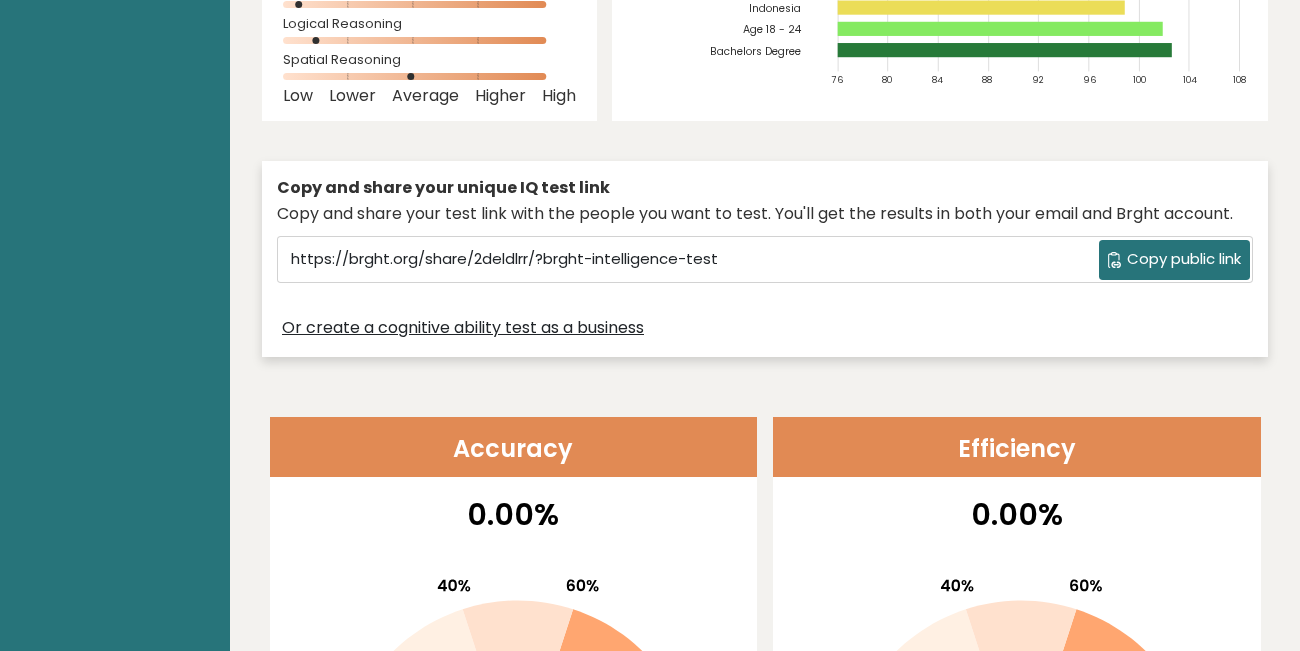 scroll, scrollTop: 452, scrollLeft: 0, axis: vertical 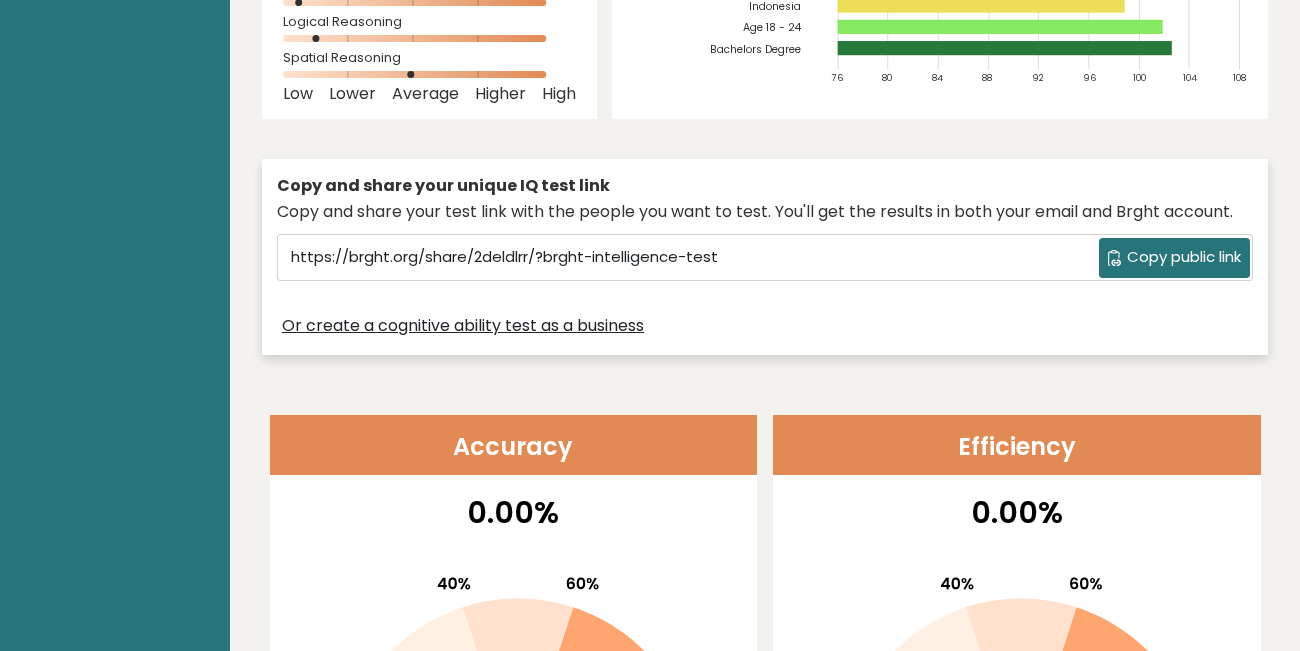 click on "Copy public link" at bounding box center [1184, 257] 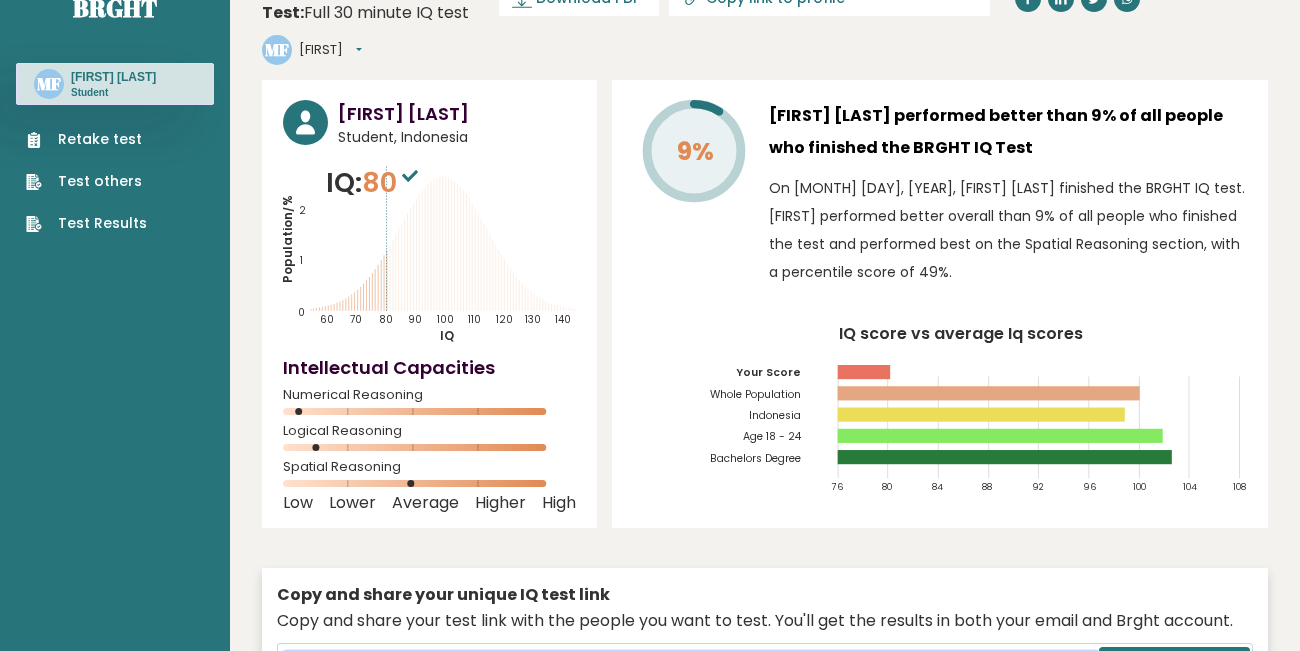 scroll, scrollTop: 0, scrollLeft: 0, axis: both 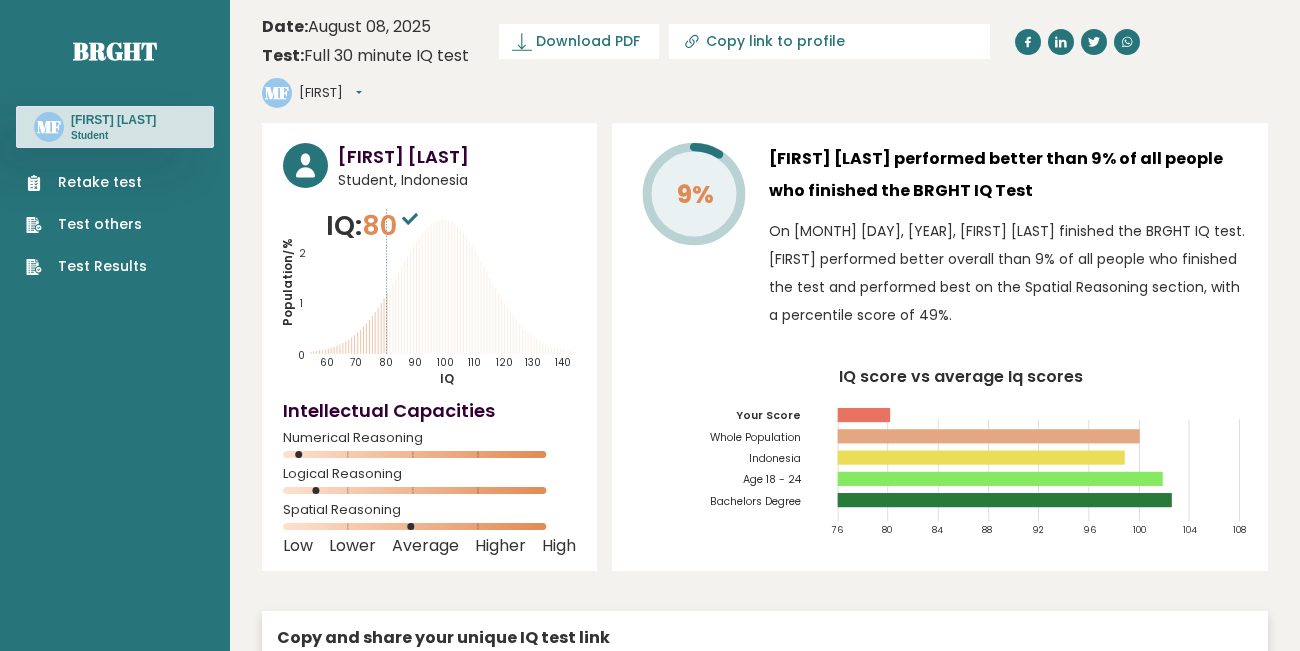 drag, startPoint x: 818, startPoint y: 52, endPoint x: 790, endPoint y: 48, distance: 28.284271 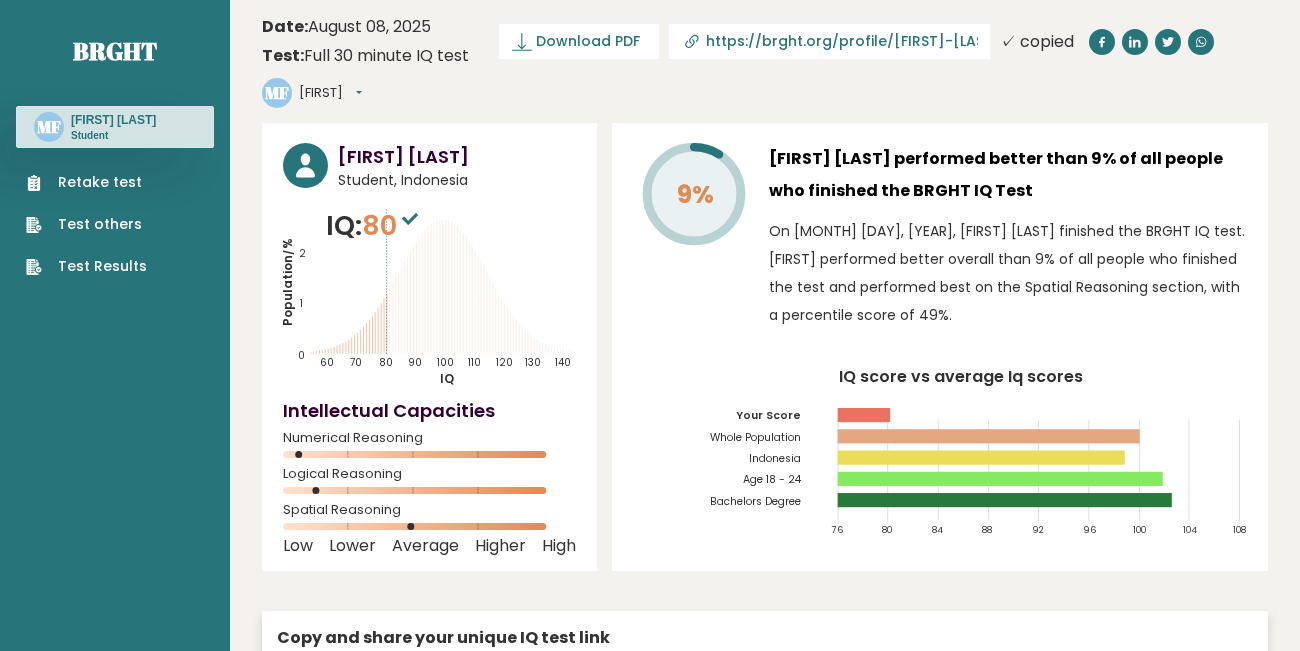 scroll, scrollTop: 0, scrollLeft: 490, axis: horizontal 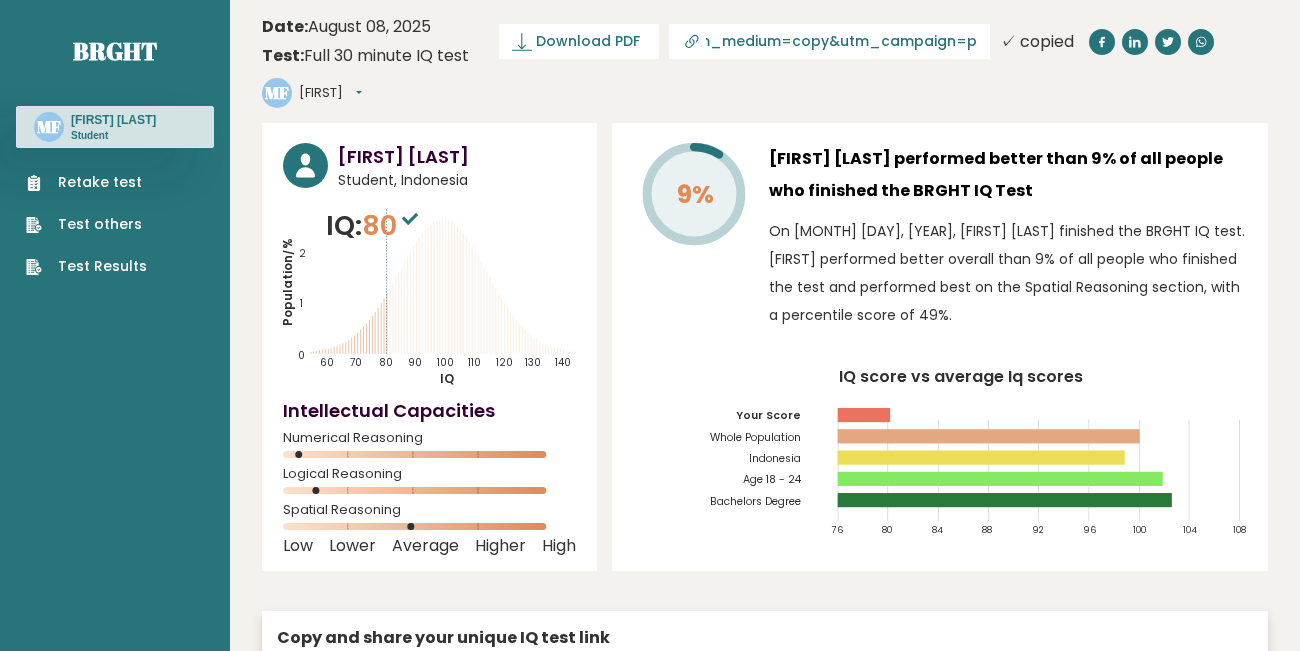 click on "Date:  August 08, 2025
Test:   Full 30 minute IQ test
Download PDF
Downloading...
Downloading
✓ Your PDF is downloaded...
https://brght.org/profile/mirza-fikriy/?utm_source=share&utm_medium=copy&utm_campaign=profile
✓ copied
MF
Mirza
Dashboard
Profile
Settings
Logout" at bounding box center [765, 61] 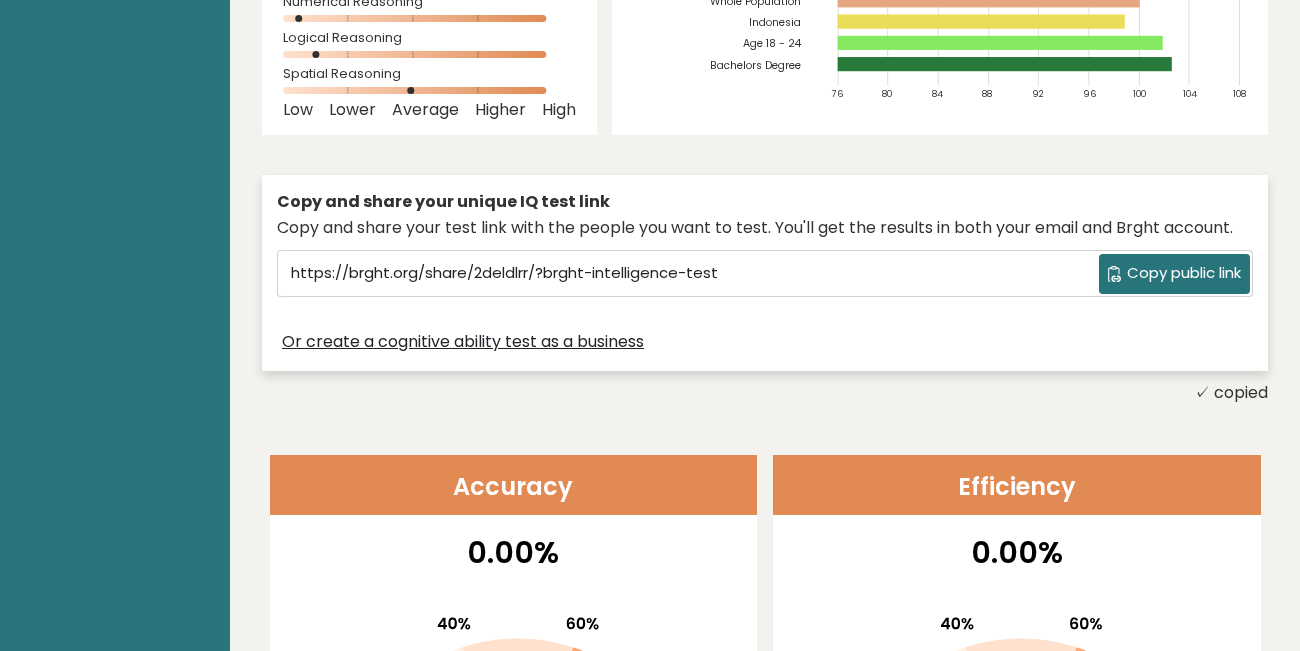 scroll, scrollTop: 435, scrollLeft: 0, axis: vertical 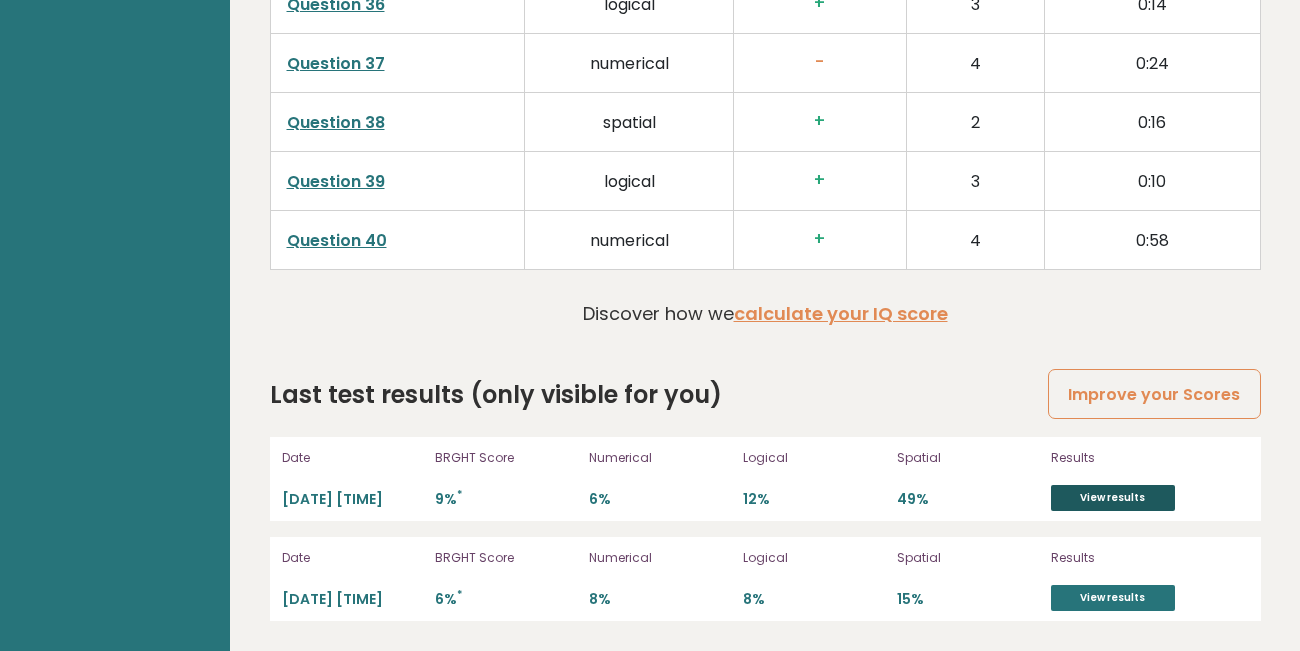 click on "View results" at bounding box center (1113, 498) 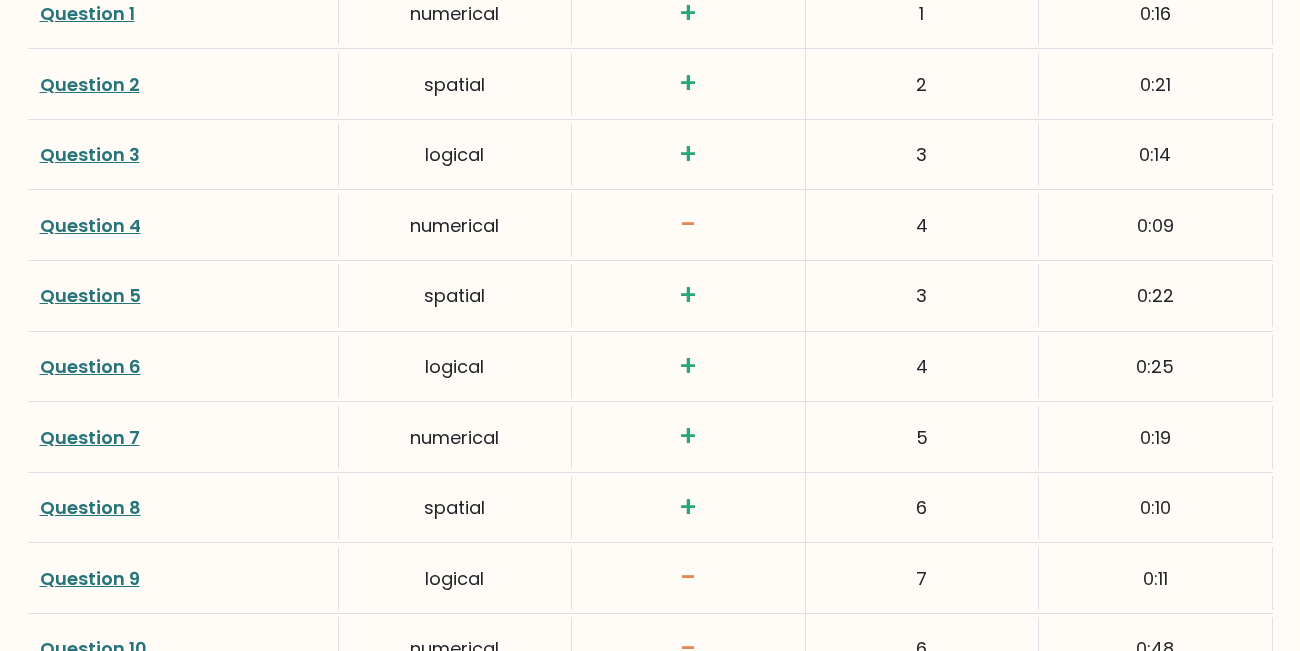 scroll, scrollTop: 0, scrollLeft: 0, axis: both 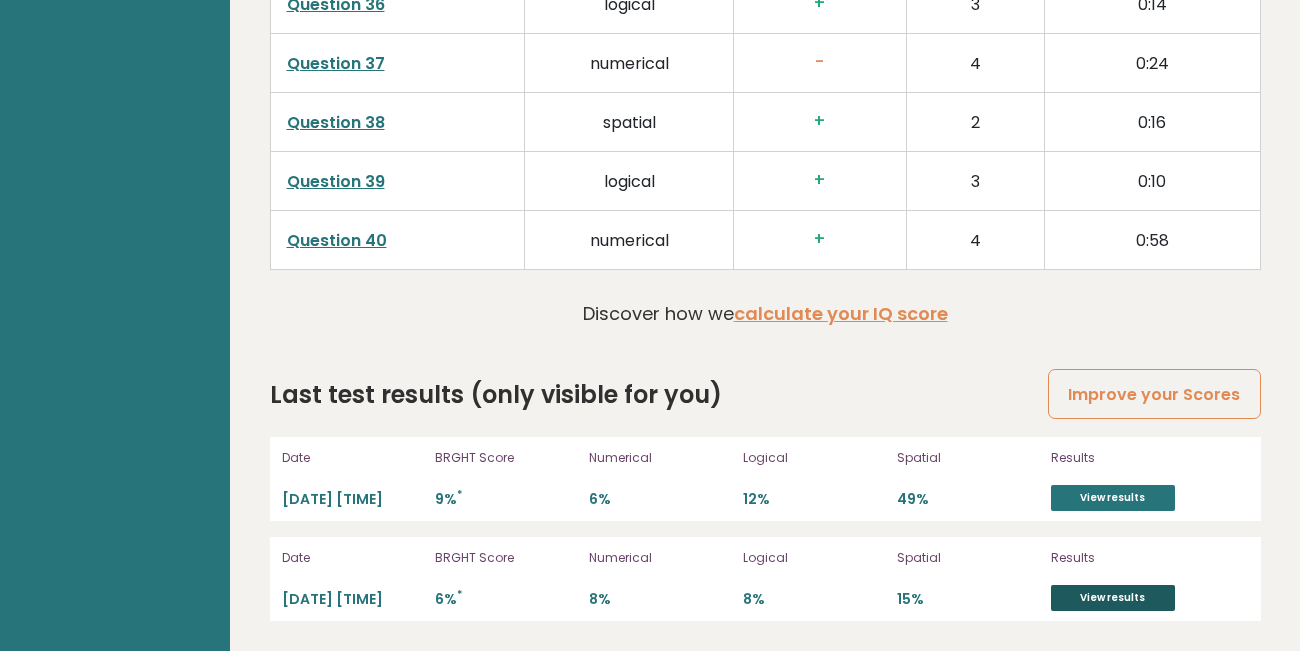 click on "View results" at bounding box center [1113, 598] 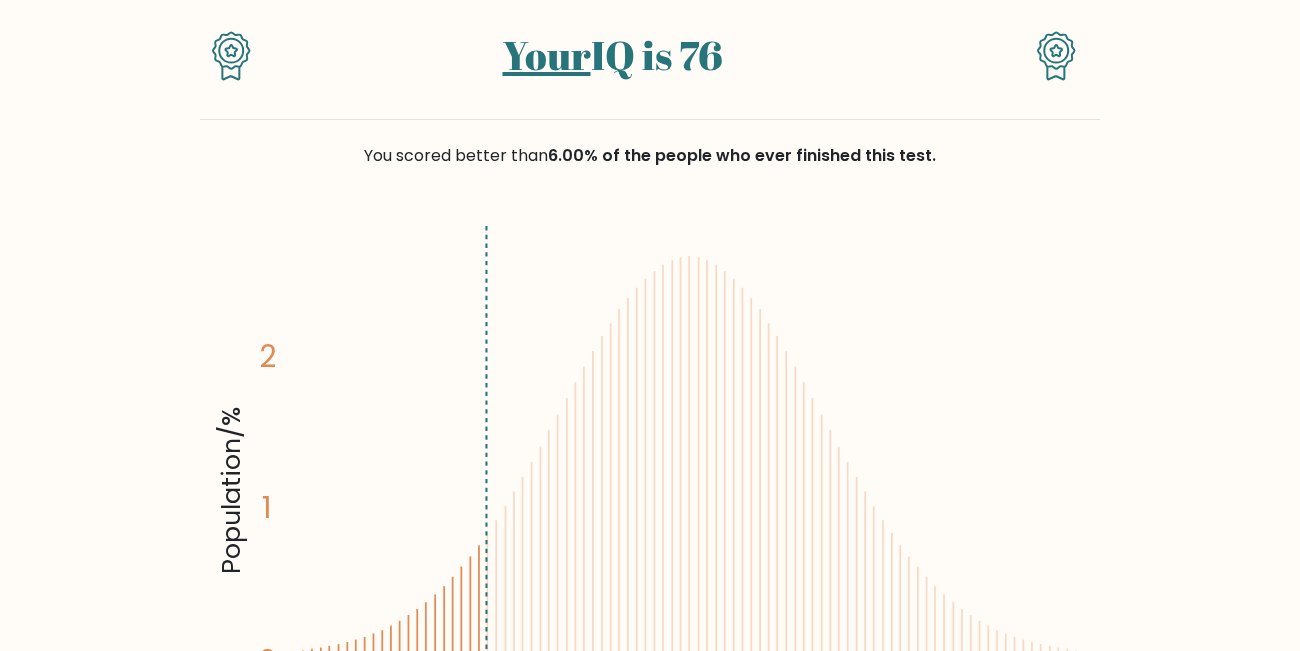 scroll, scrollTop: 0, scrollLeft: 0, axis: both 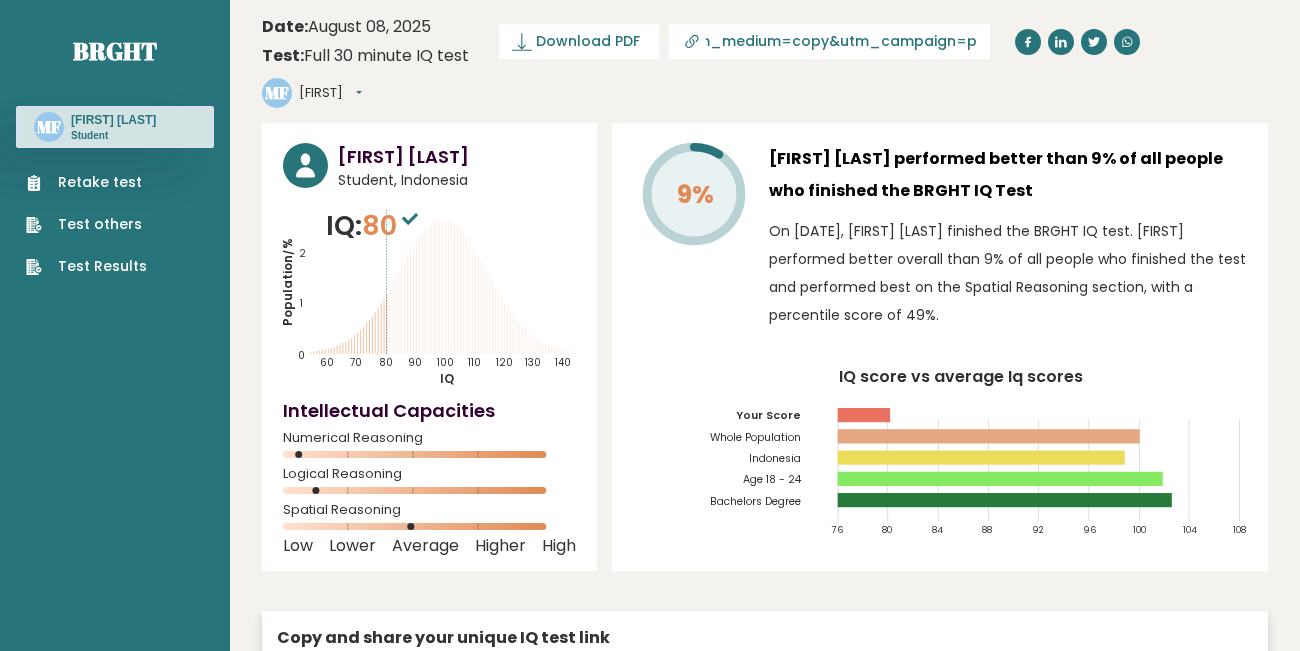 click on "Test others" at bounding box center [86, 224] 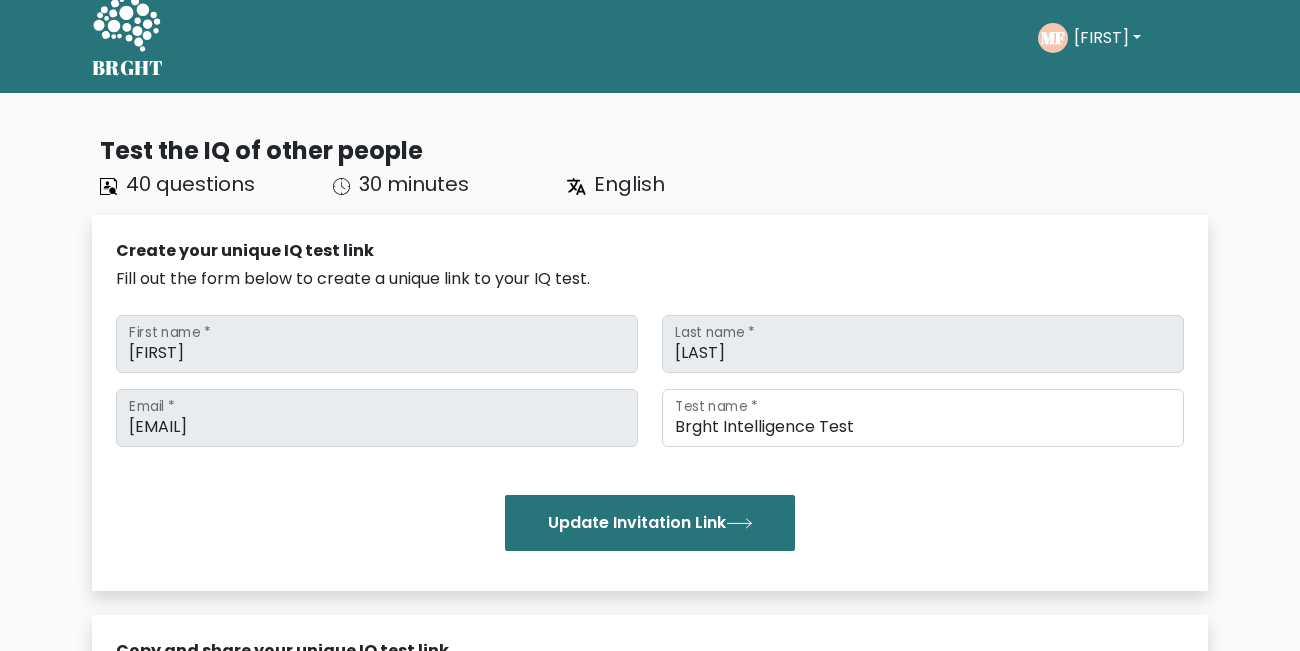 scroll, scrollTop: 0, scrollLeft: 0, axis: both 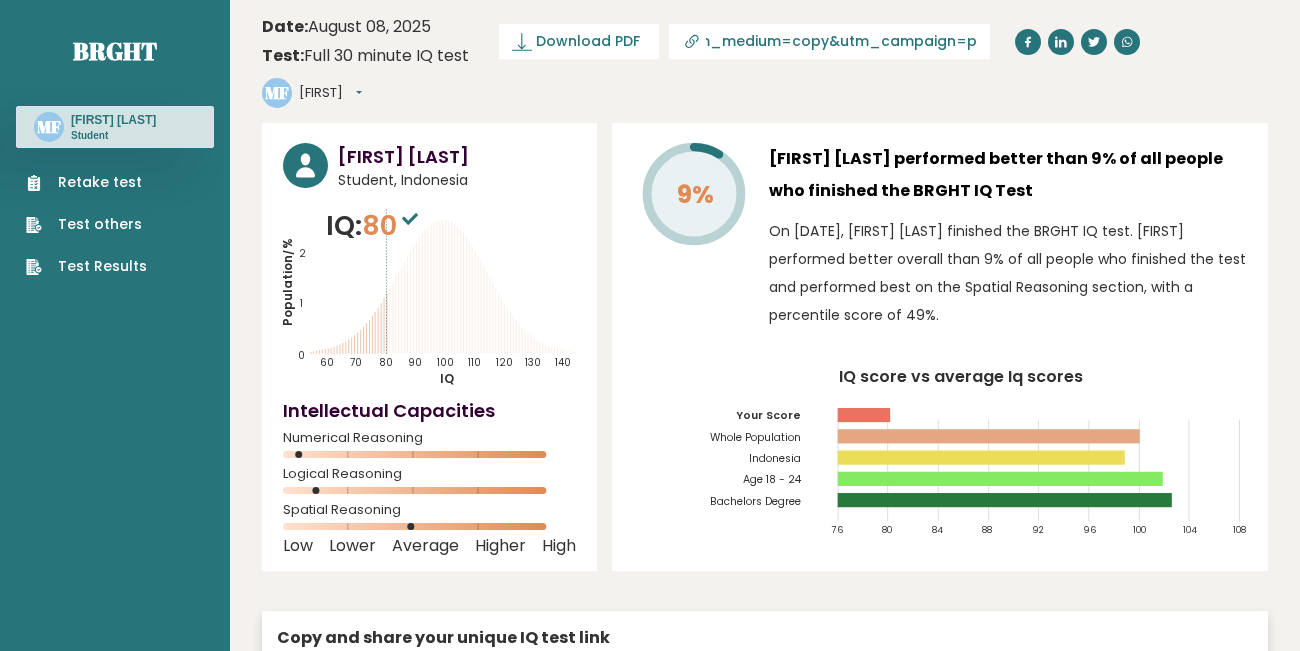 click on "Test Results" at bounding box center (86, 266) 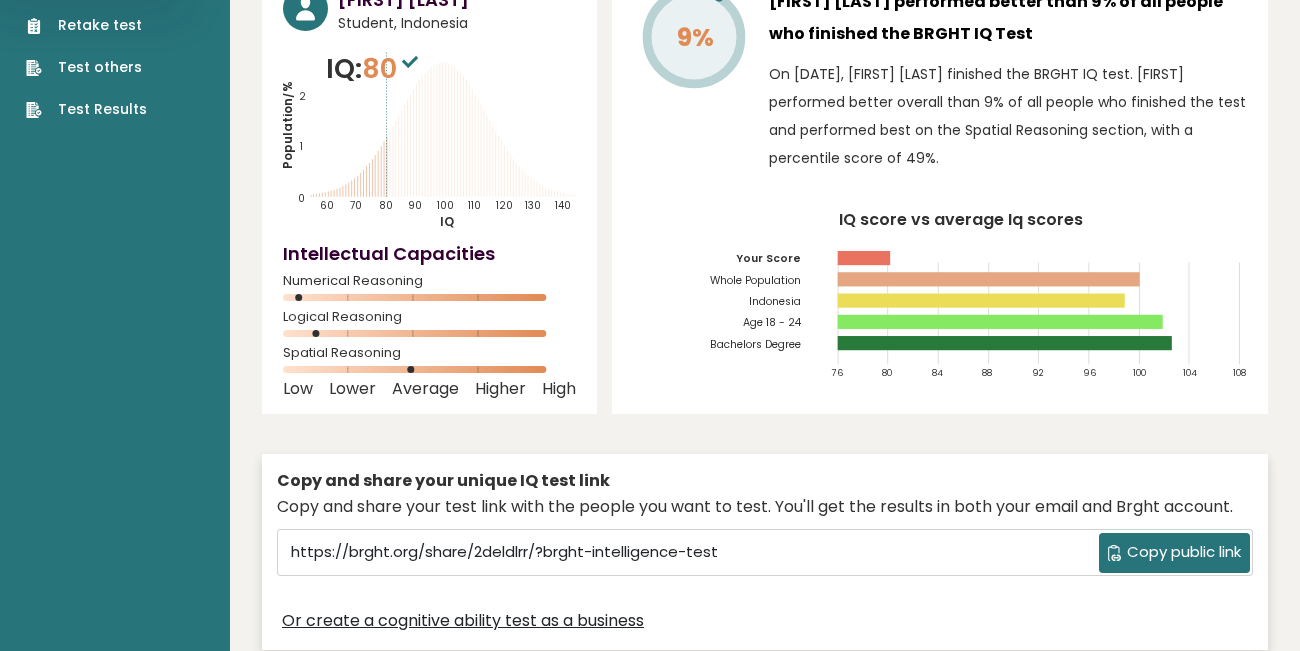 scroll, scrollTop: 0, scrollLeft: 0, axis: both 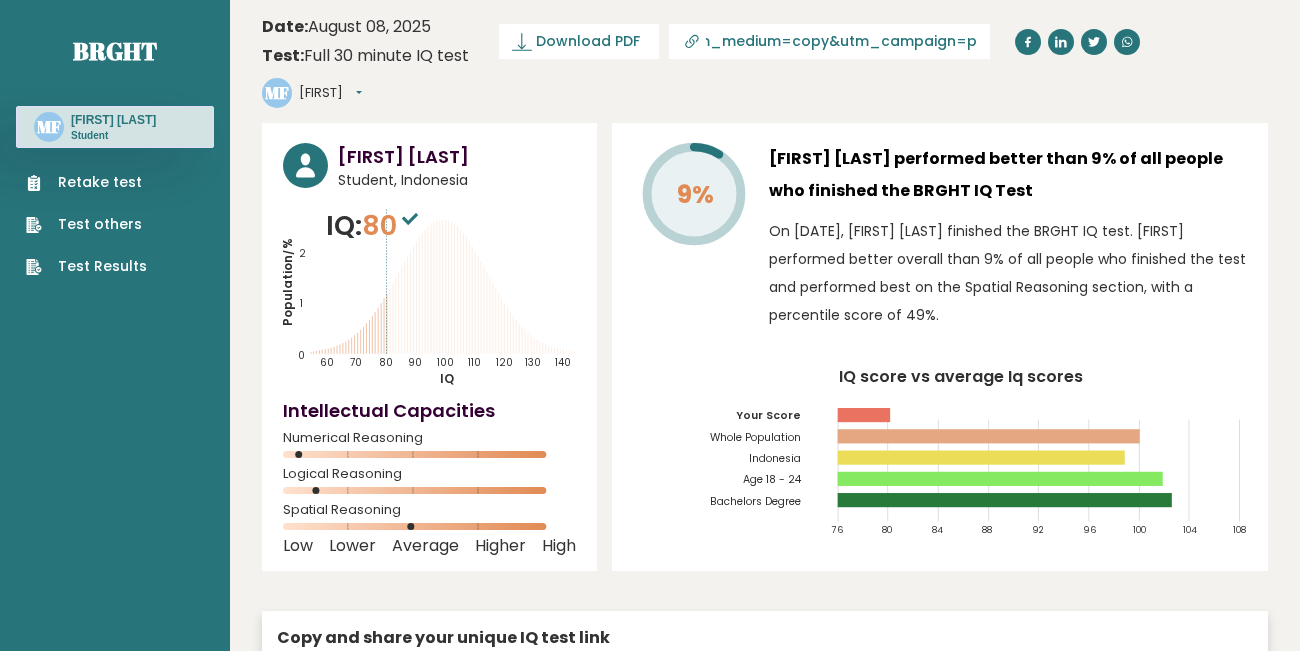 click on "Test Results" at bounding box center [86, 266] 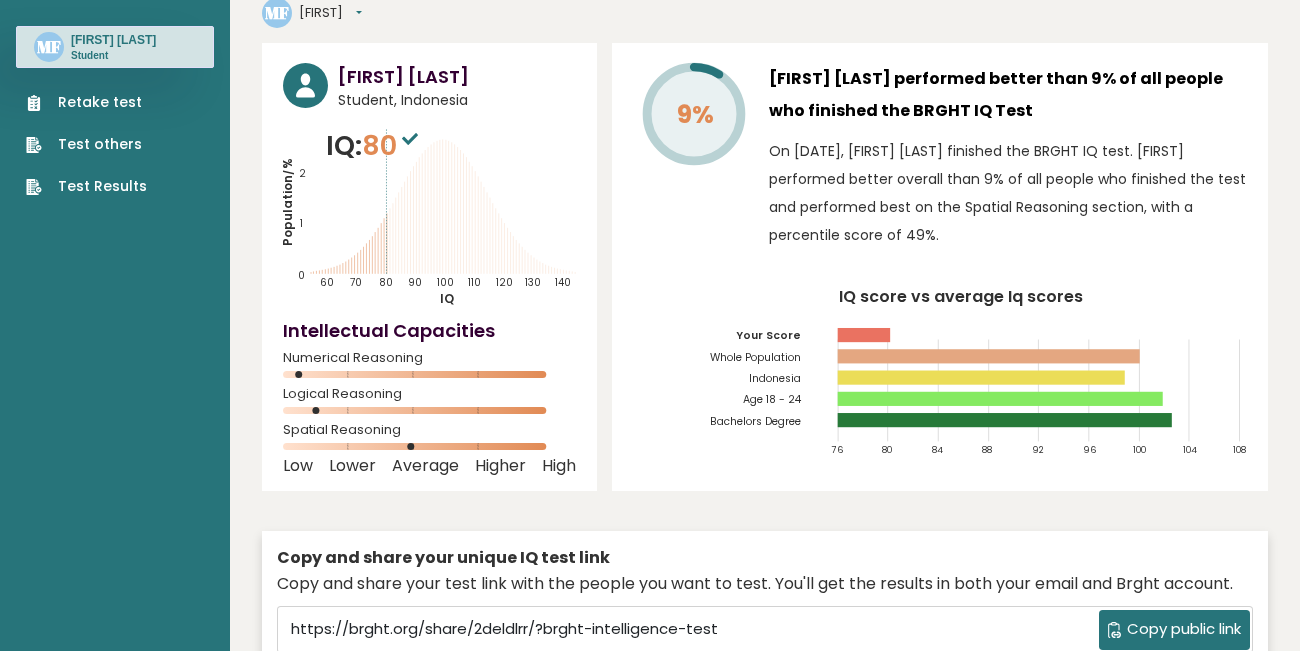 scroll, scrollTop: 0, scrollLeft: 0, axis: both 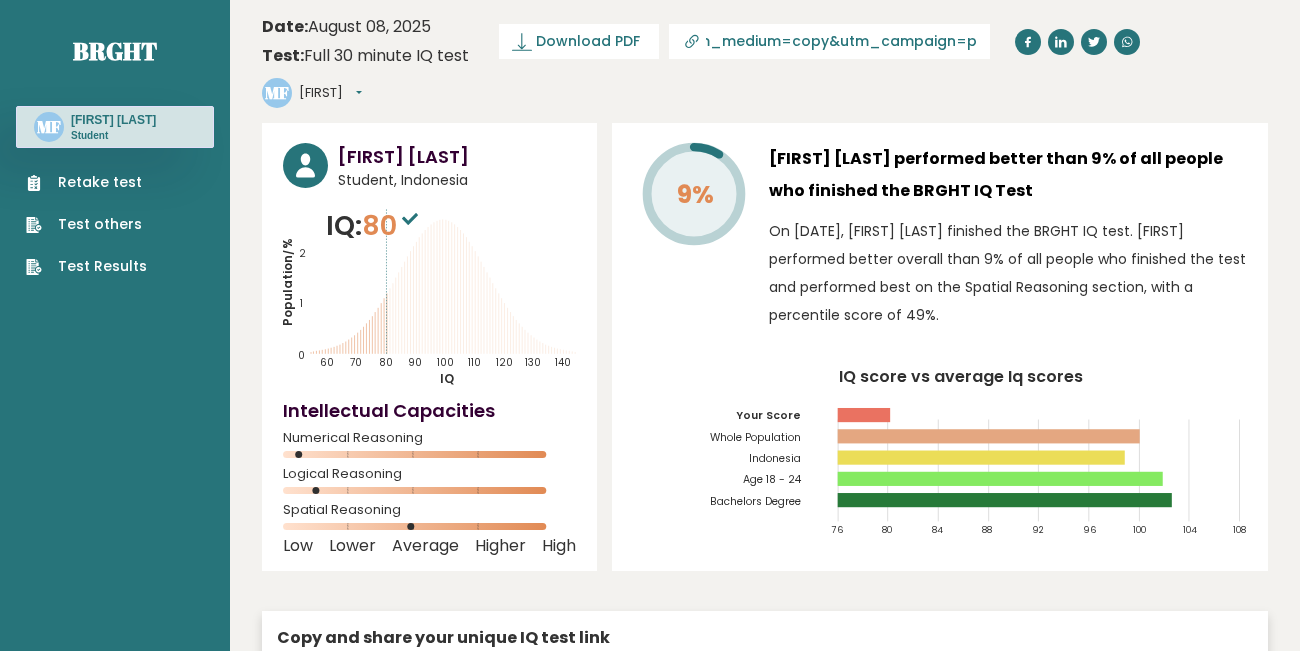 click on "Test others" at bounding box center [86, 224] 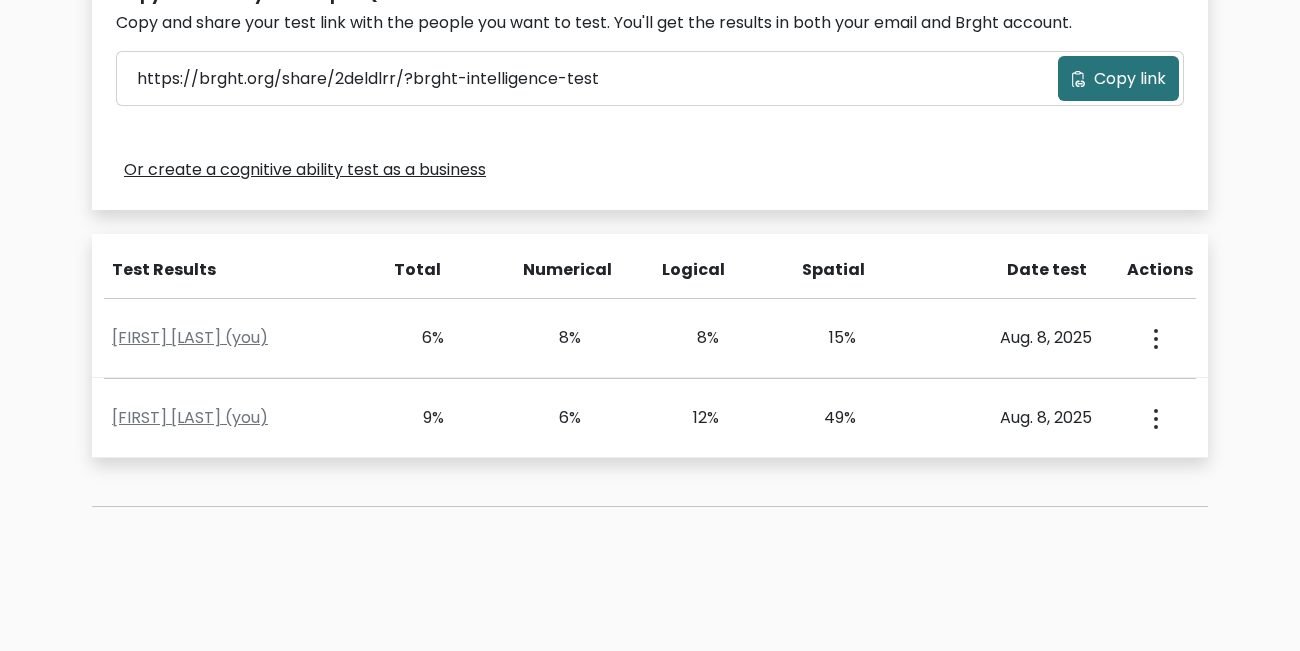 scroll, scrollTop: 698, scrollLeft: 0, axis: vertical 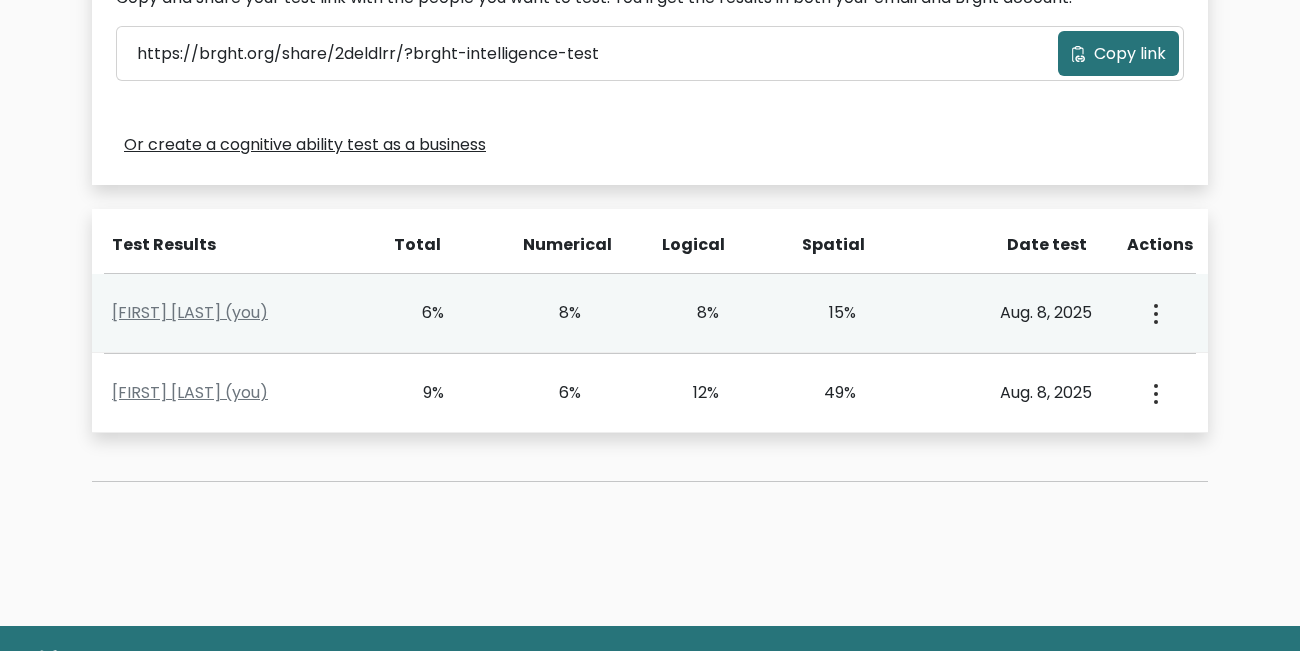 click on "8%" at bounding box center [690, 313] 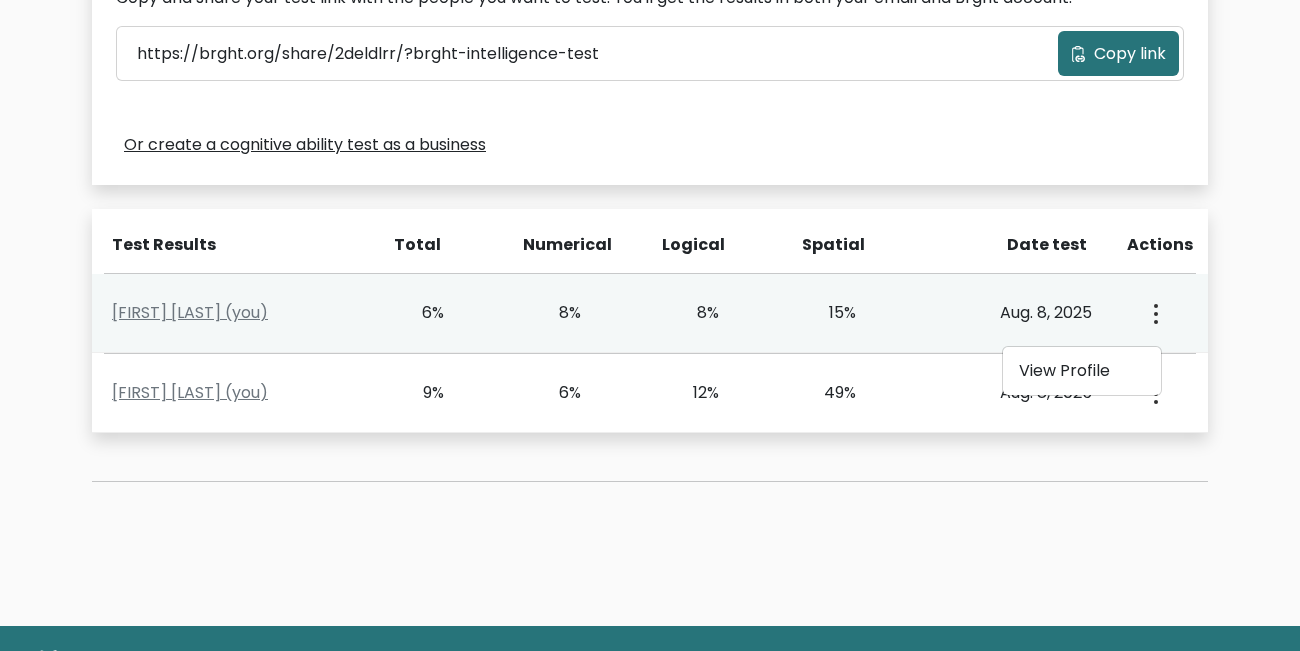 click on "View Profile" at bounding box center [1082, 371] 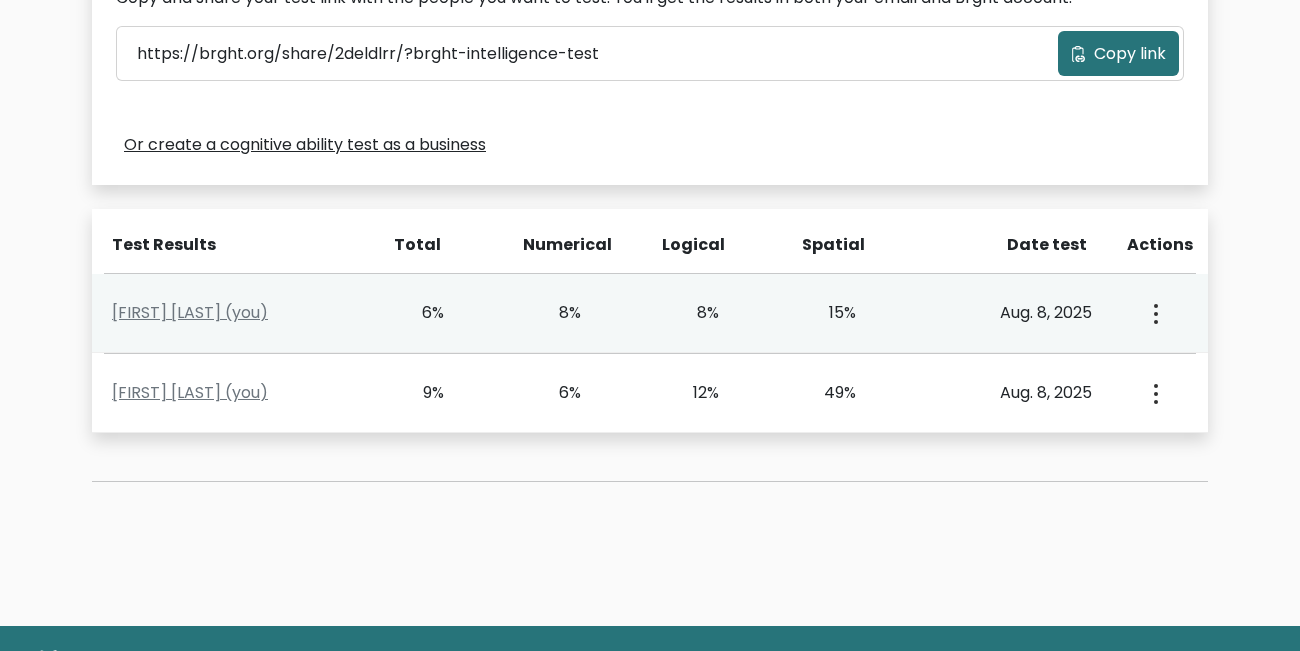 click at bounding box center (1154, 313) 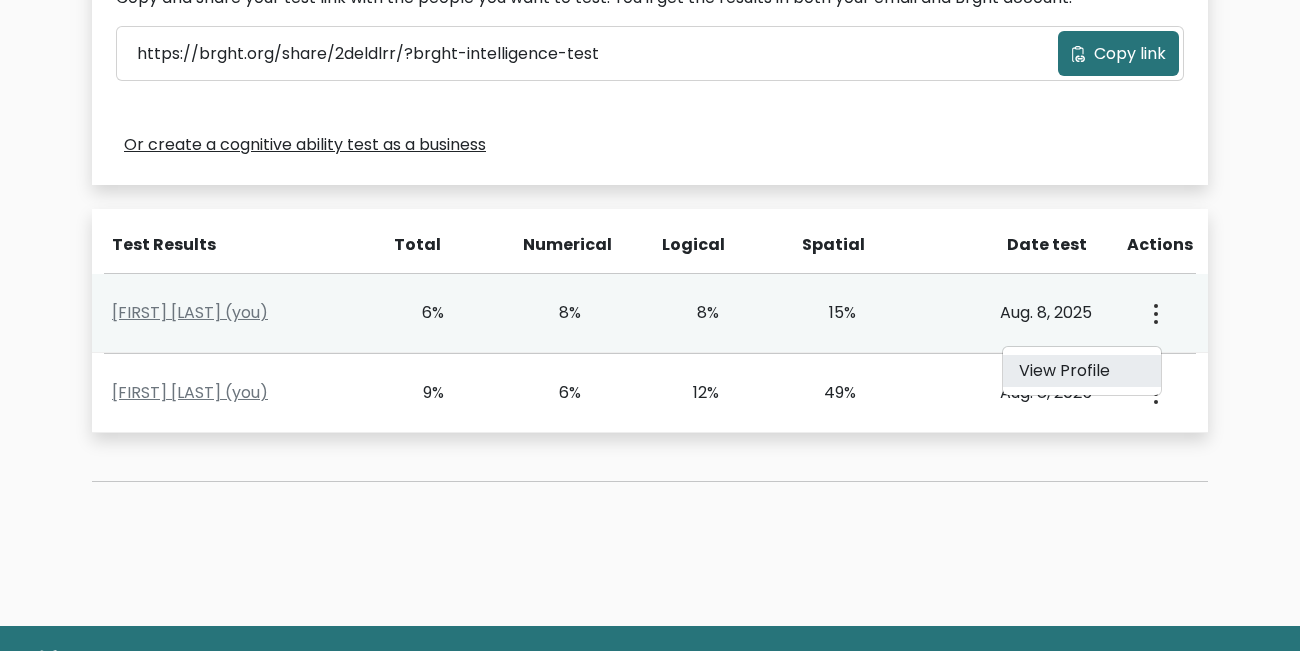 click on "View Profile" at bounding box center (1082, 371) 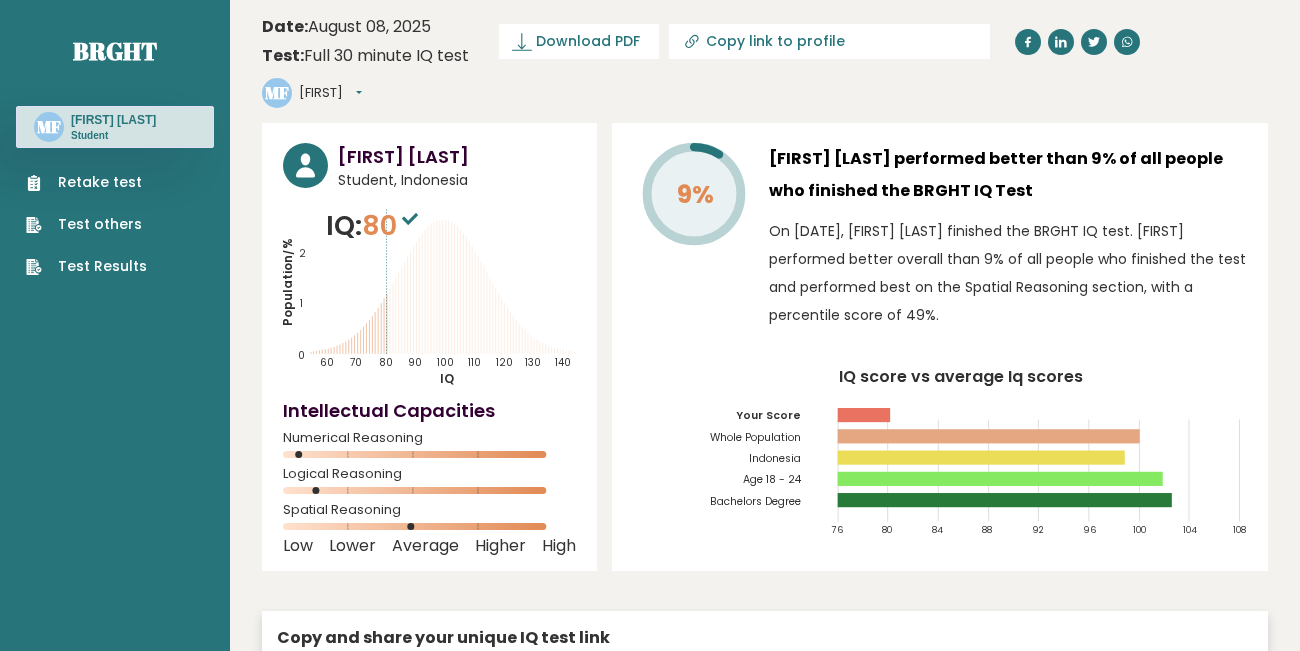 scroll, scrollTop: 0, scrollLeft: 0, axis: both 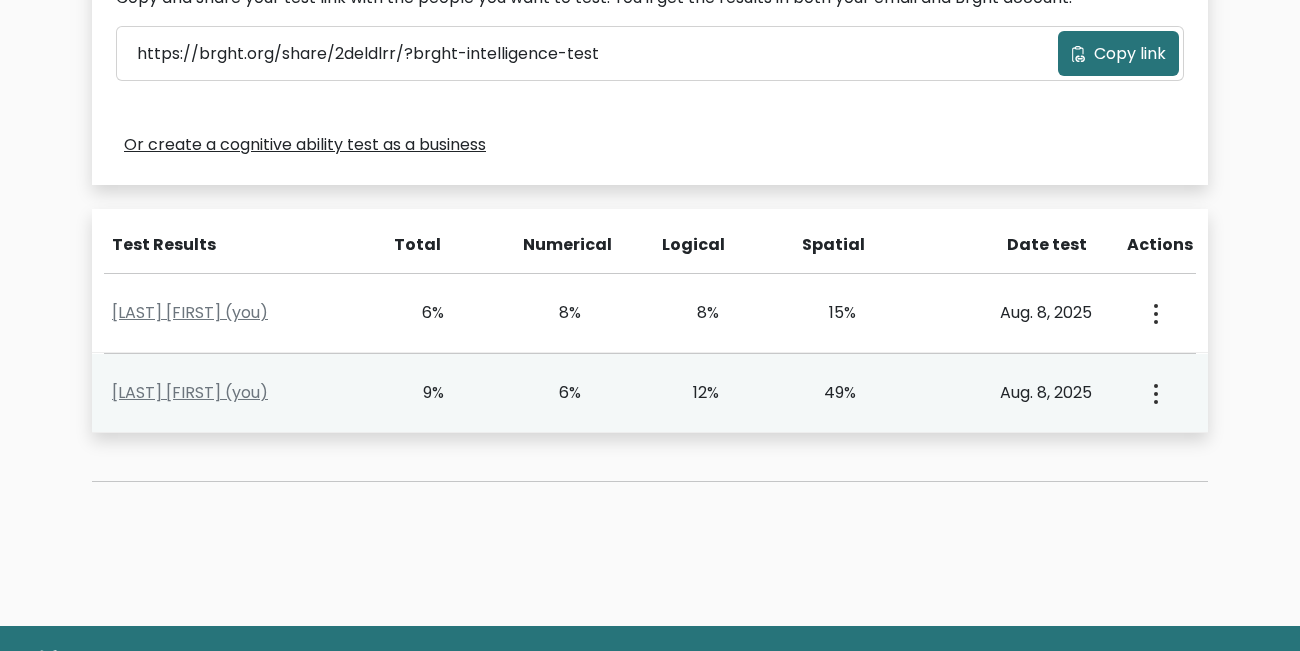 click 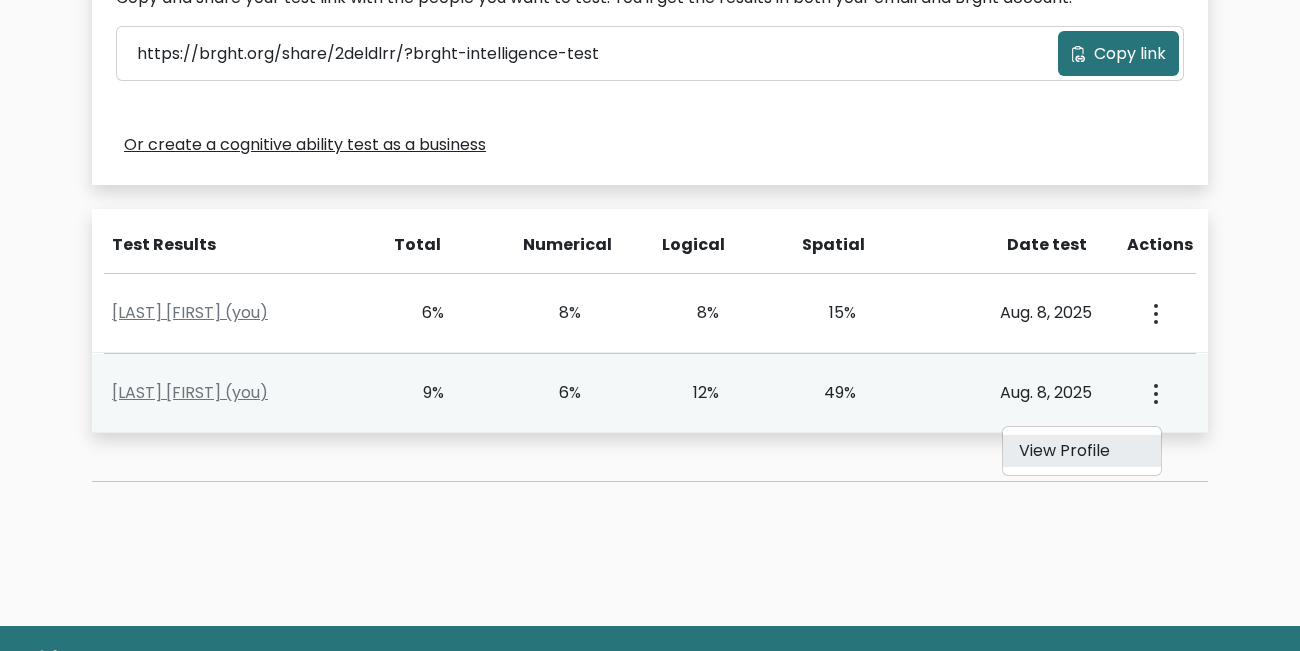 click on "View Profile" at bounding box center [1082, 451] 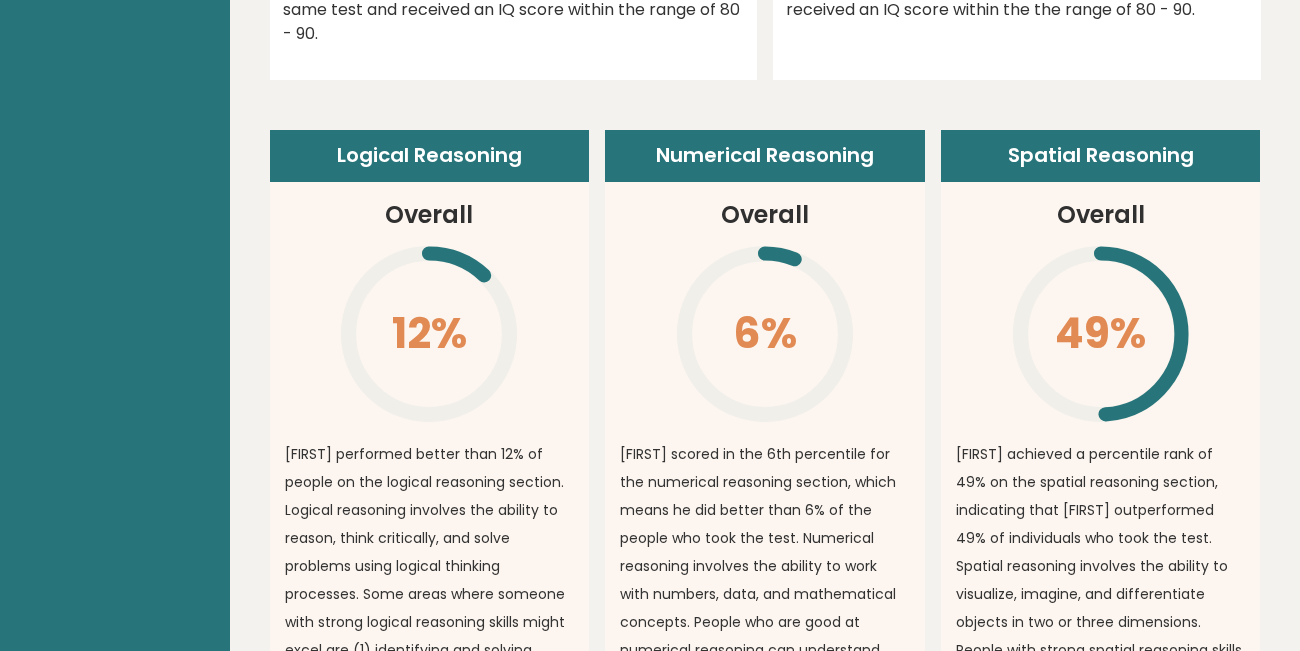 scroll, scrollTop: 0, scrollLeft: 0, axis: both 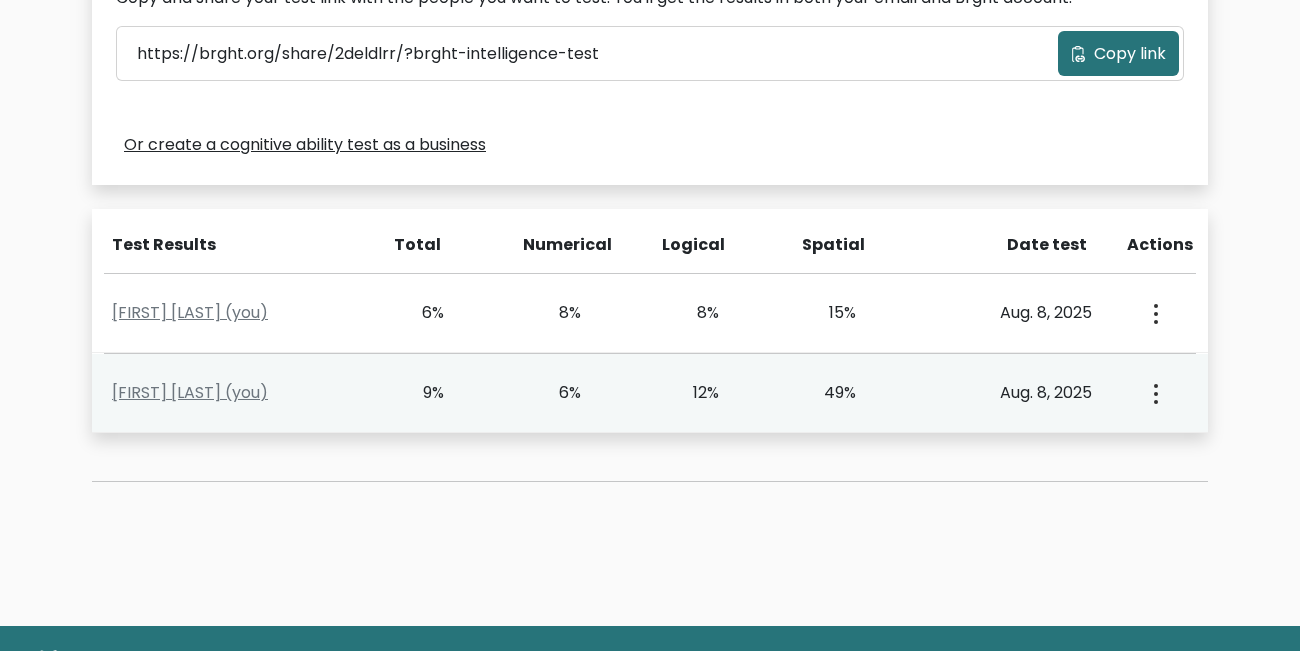 click at bounding box center [1154, 313] 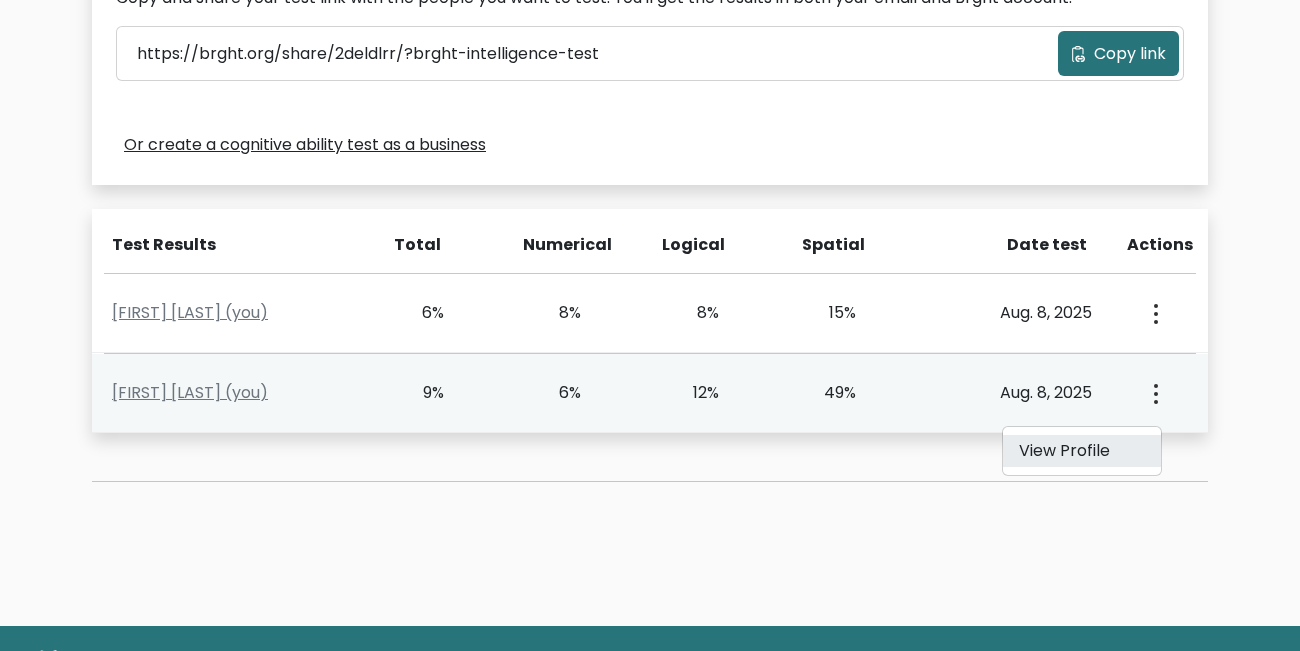 click on "View Profile" at bounding box center [1082, 451] 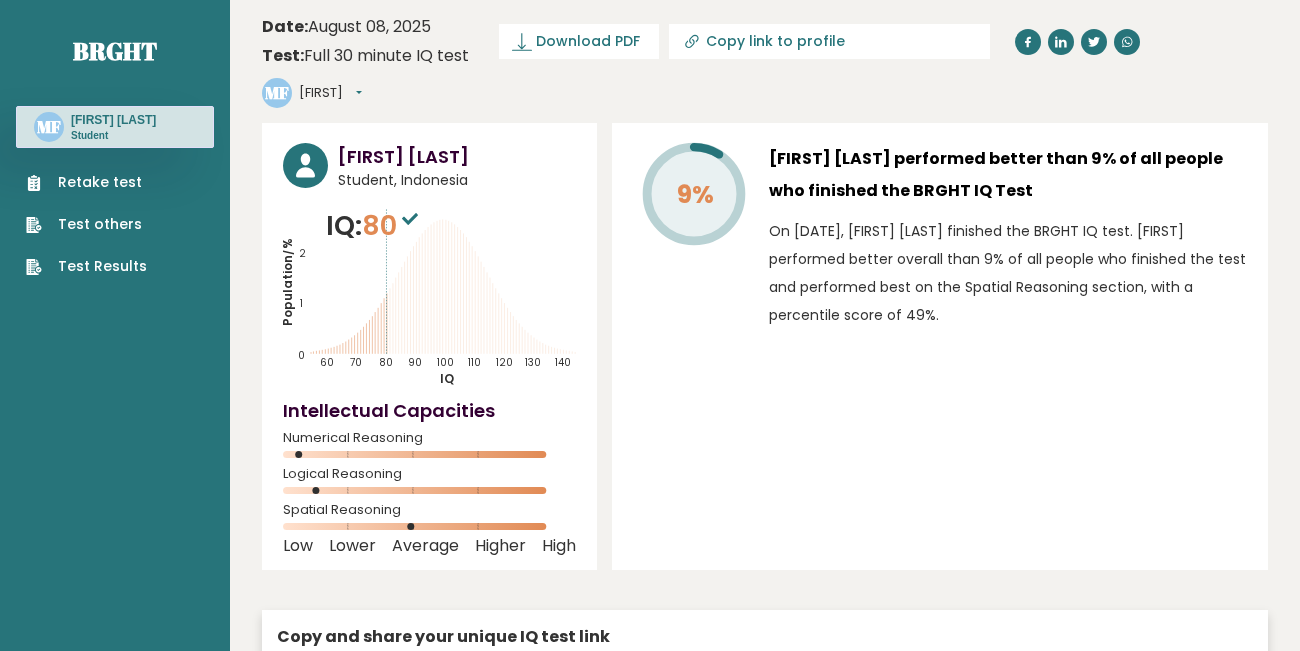 scroll, scrollTop: 0, scrollLeft: 0, axis: both 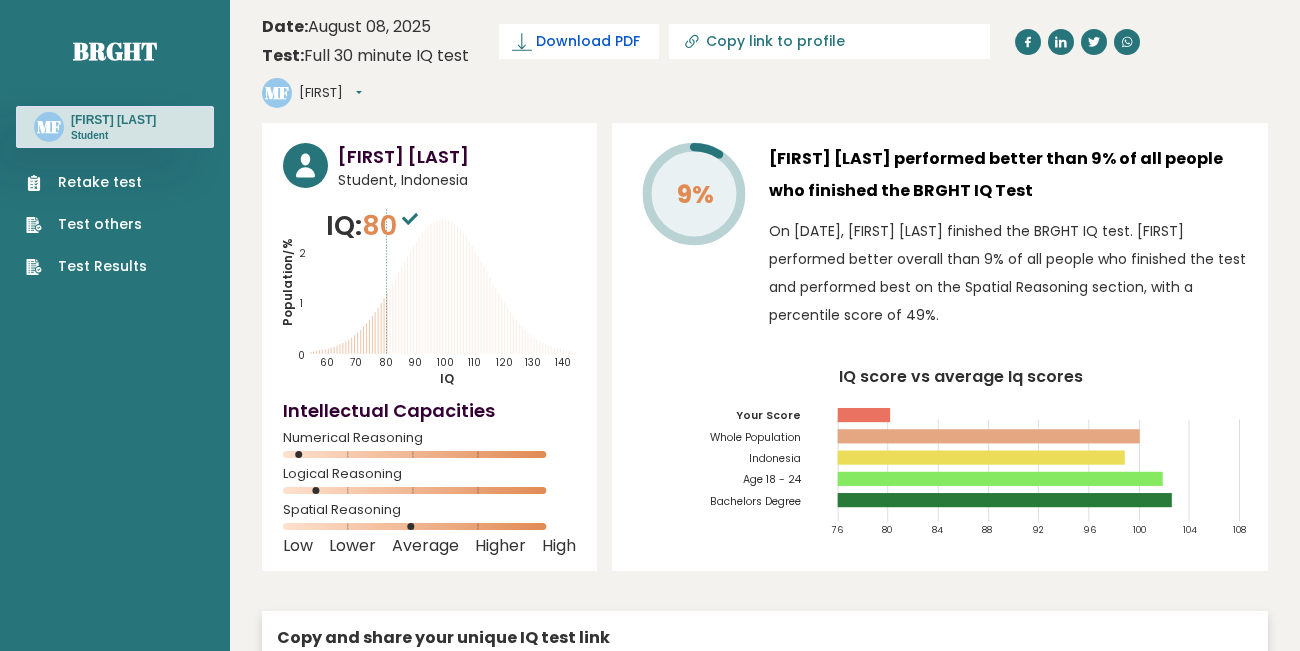 click on "Download PDF" at bounding box center (588, 41) 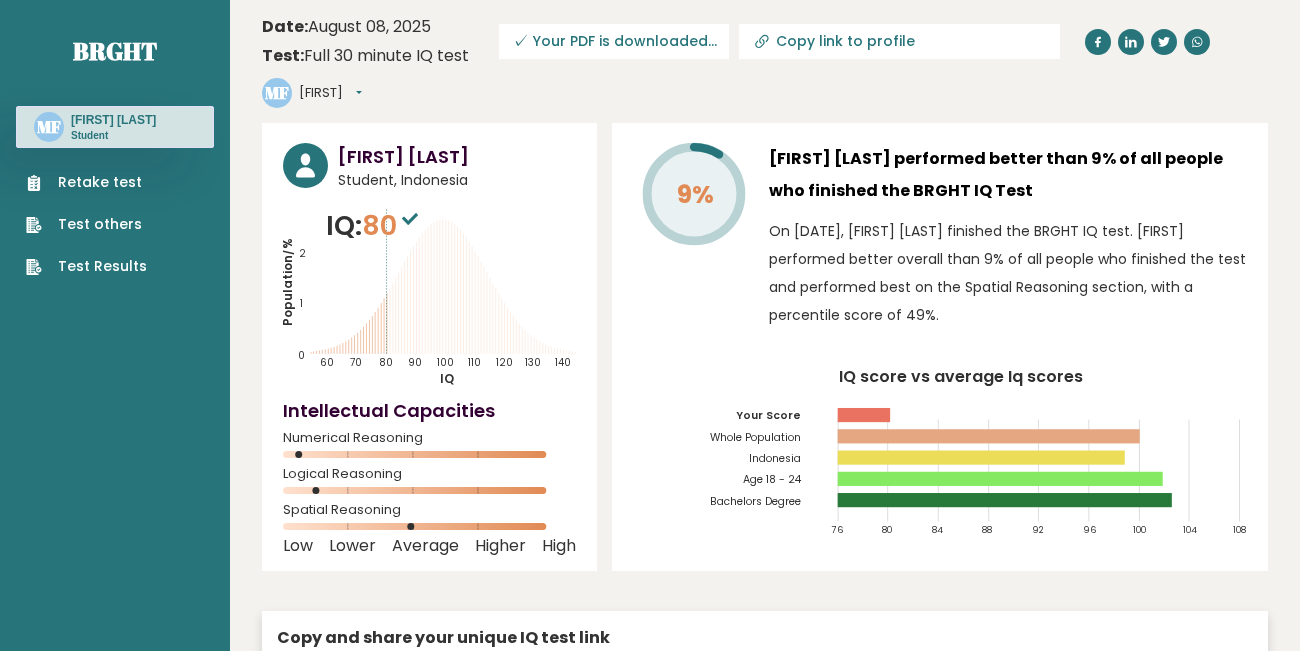 click on "[NAME]" at bounding box center [330, 93] 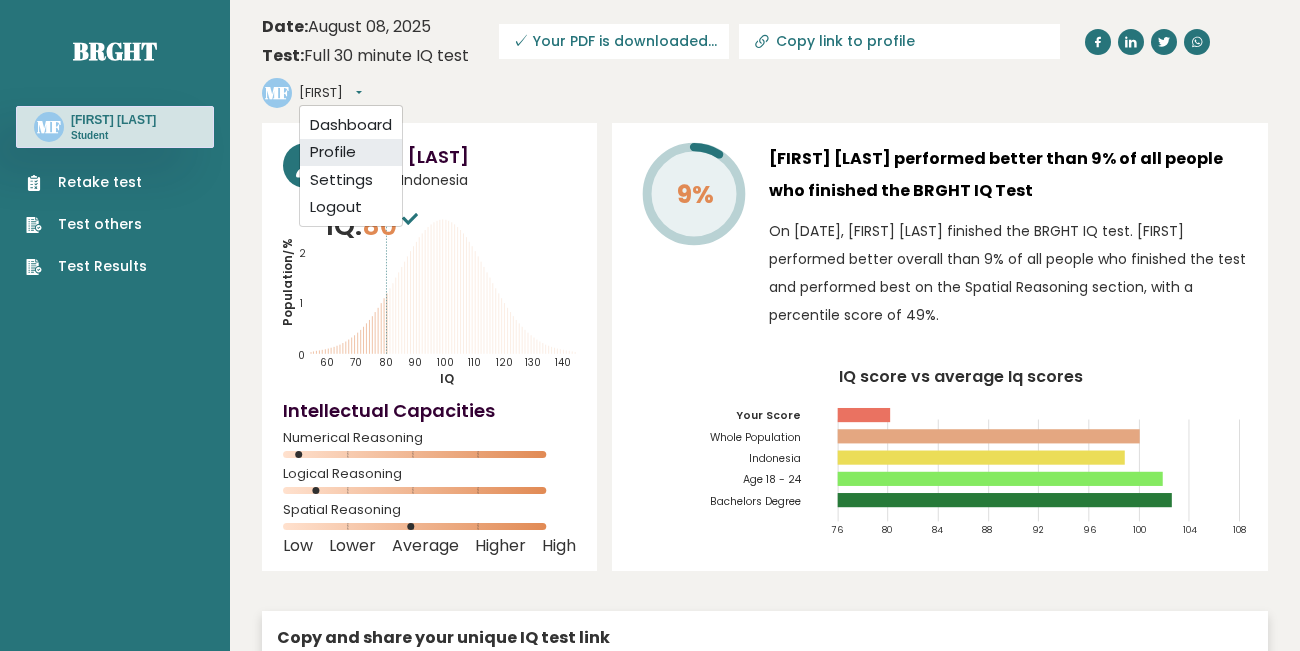 click on "Profile" at bounding box center [351, 153] 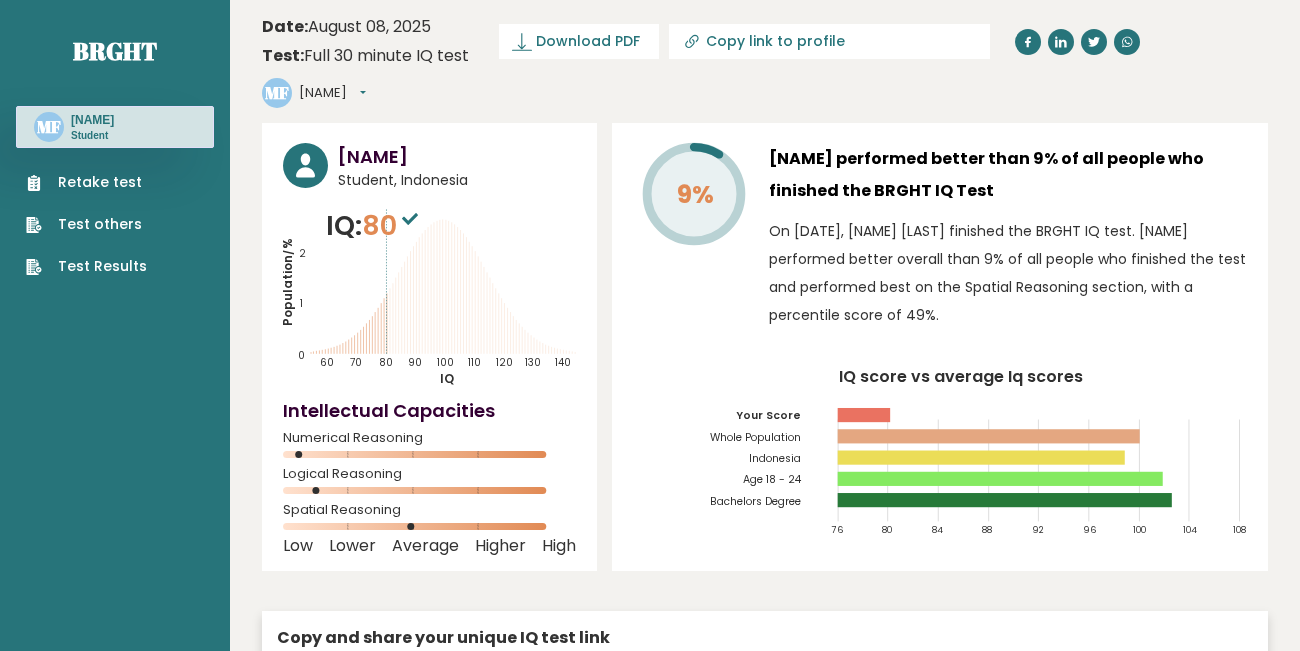 scroll, scrollTop: 0, scrollLeft: 0, axis: both 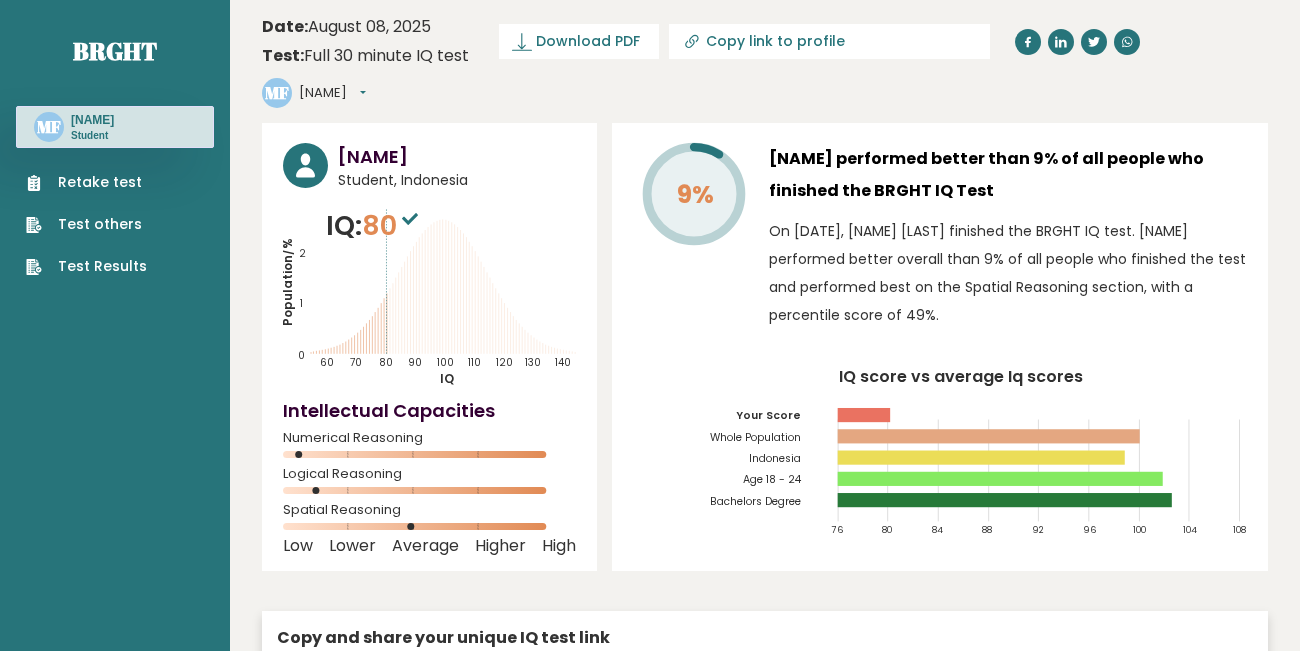 click on "[FIRST]" at bounding box center (332, 93) 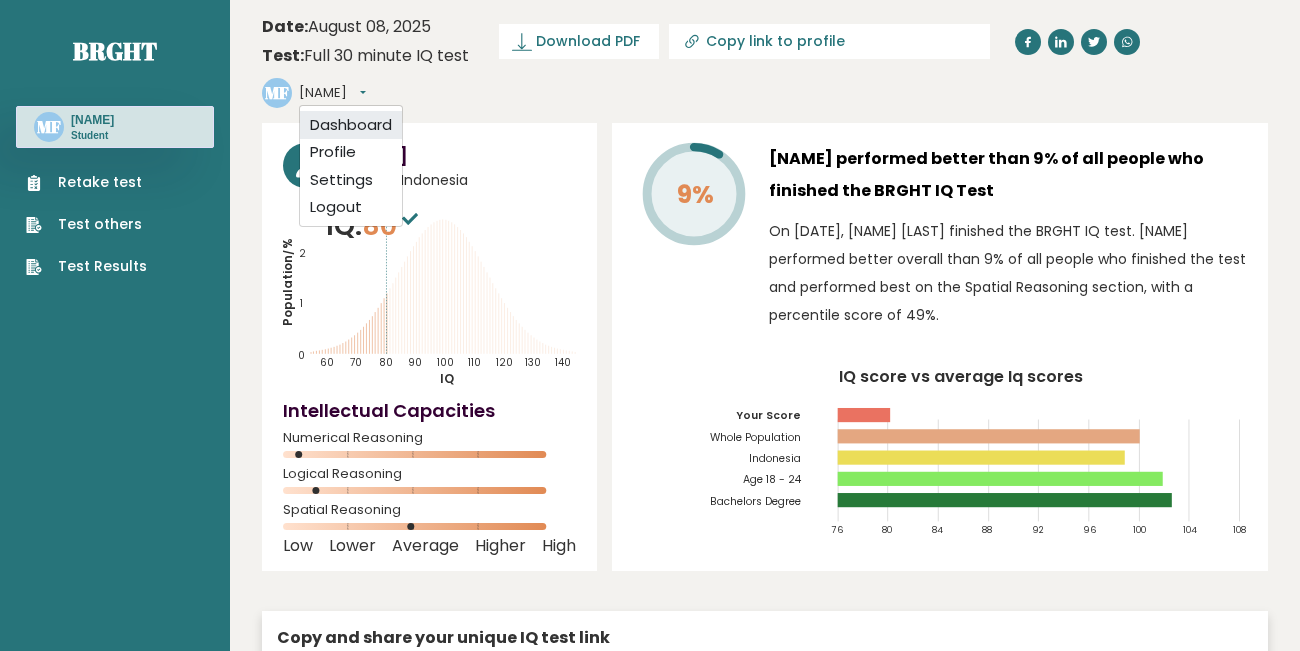 click on "Dashboard" at bounding box center [351, 125] 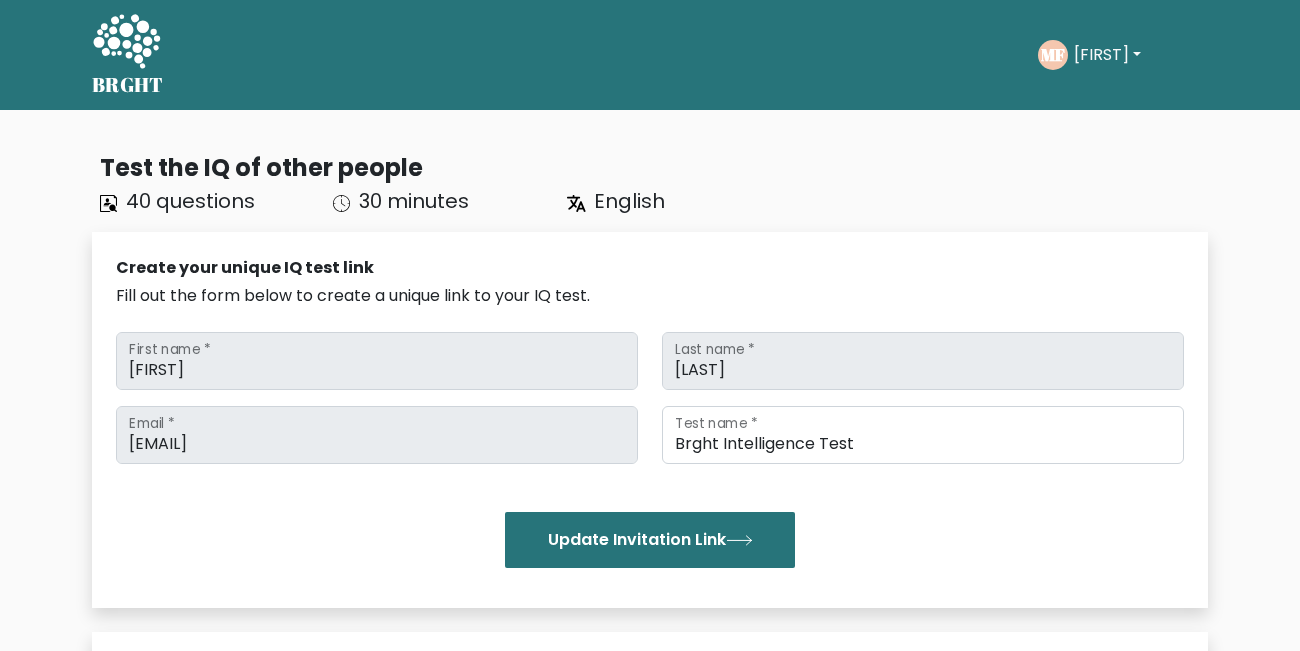scroll, scrollTop: 0, scrollLeft: 0, axis: both 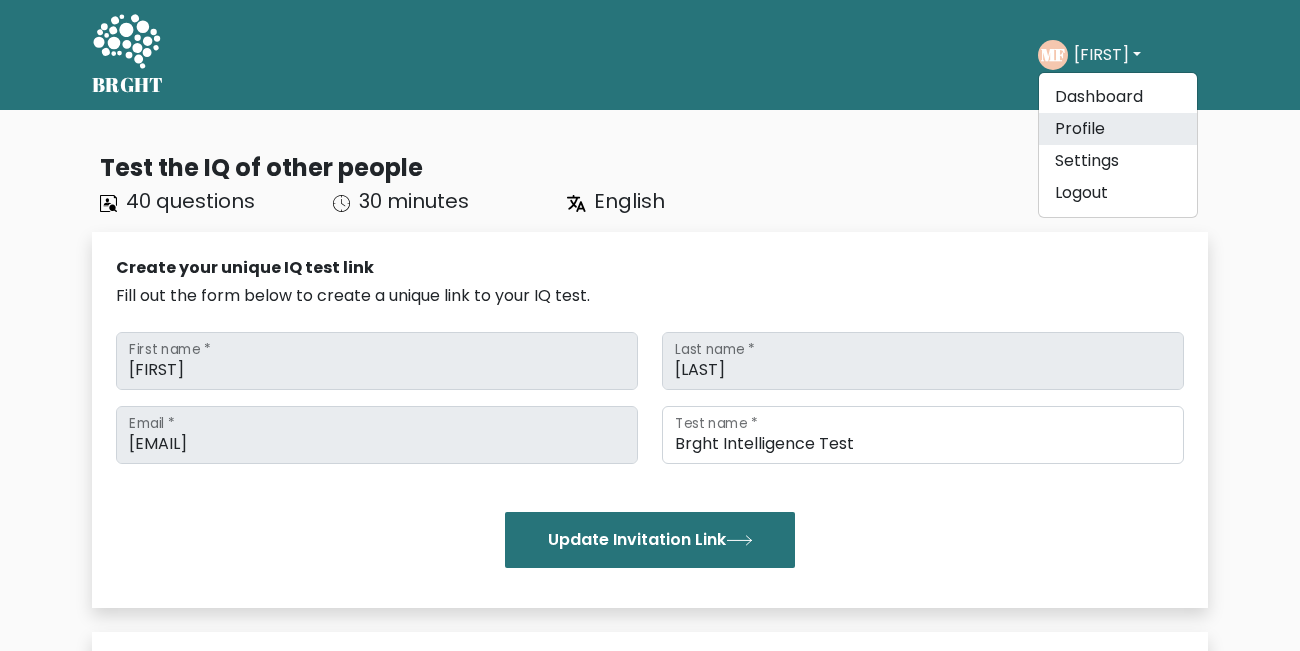 click on "Profile" at bounding box center [1118, 129] 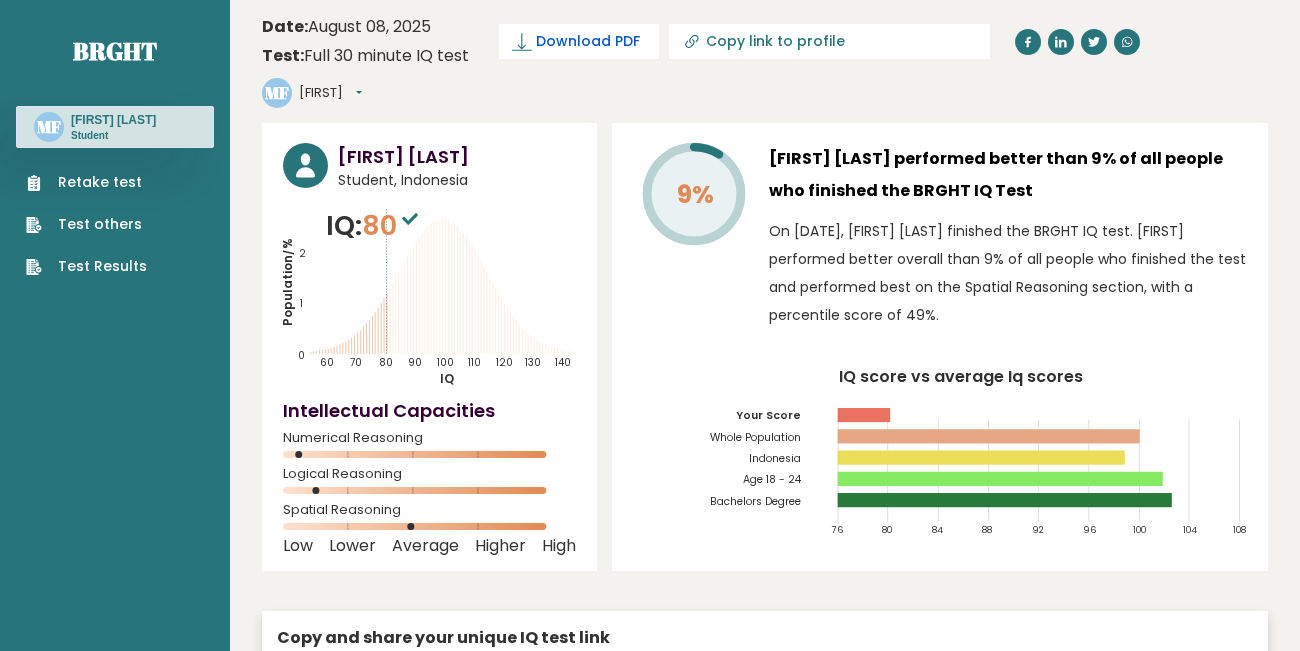 scroll, scrollTop: 0, scrollLeft: 0, axis: both 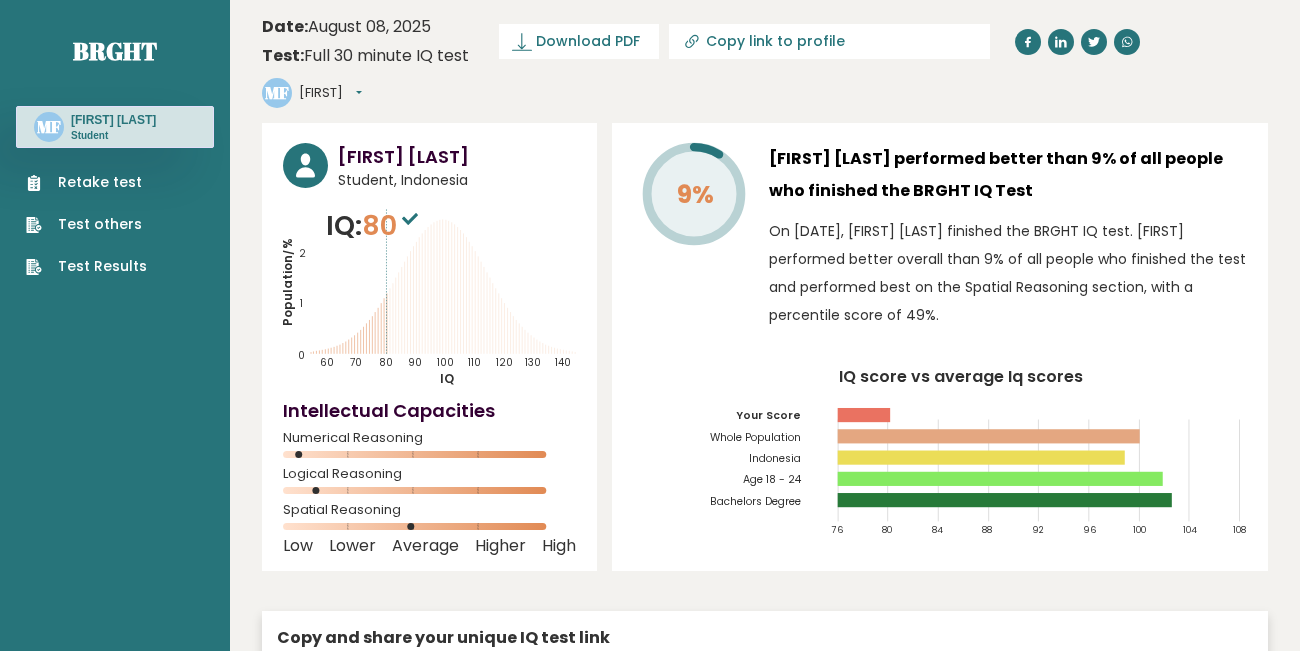click on "[FIRST]" at bounding box center (330, 93) 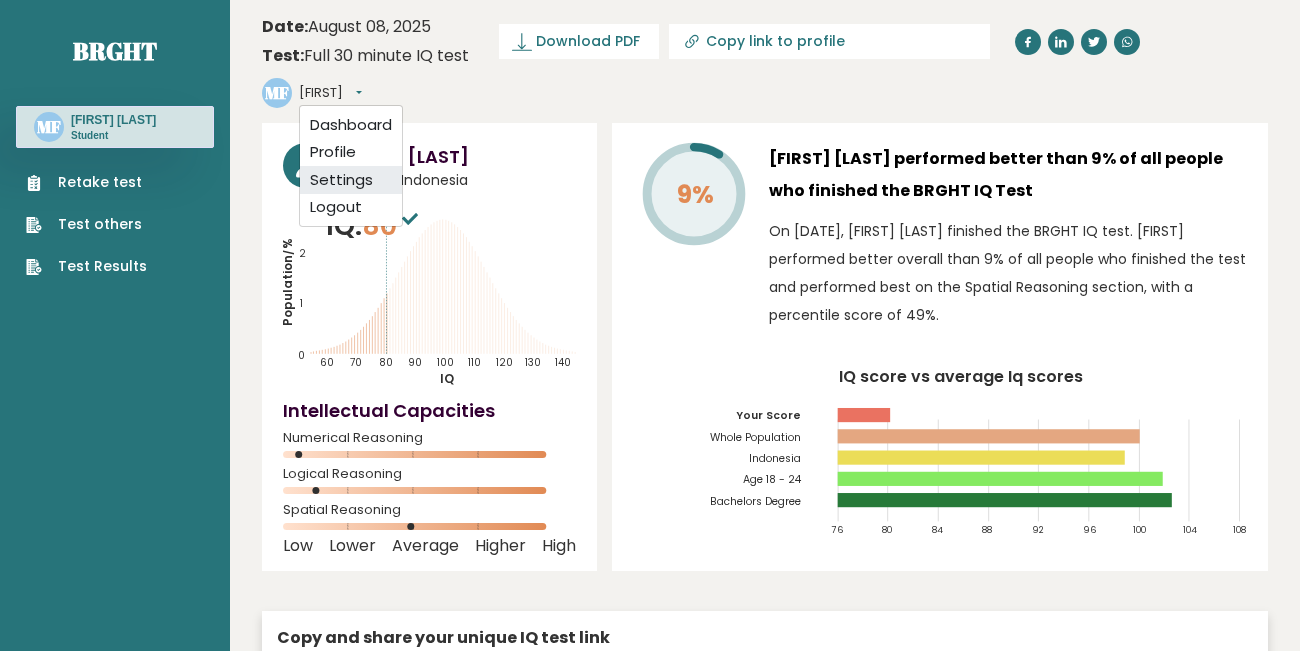 click on "Settings" at bounding box center [351, 180] 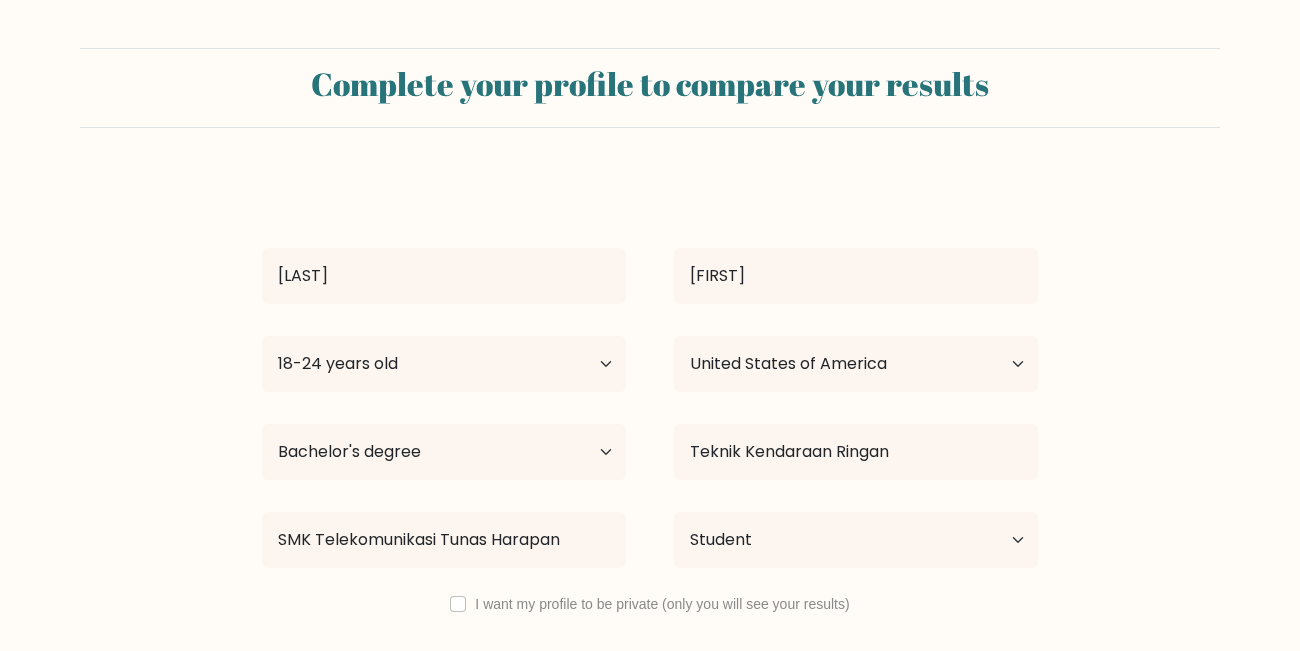 select on "18_24" 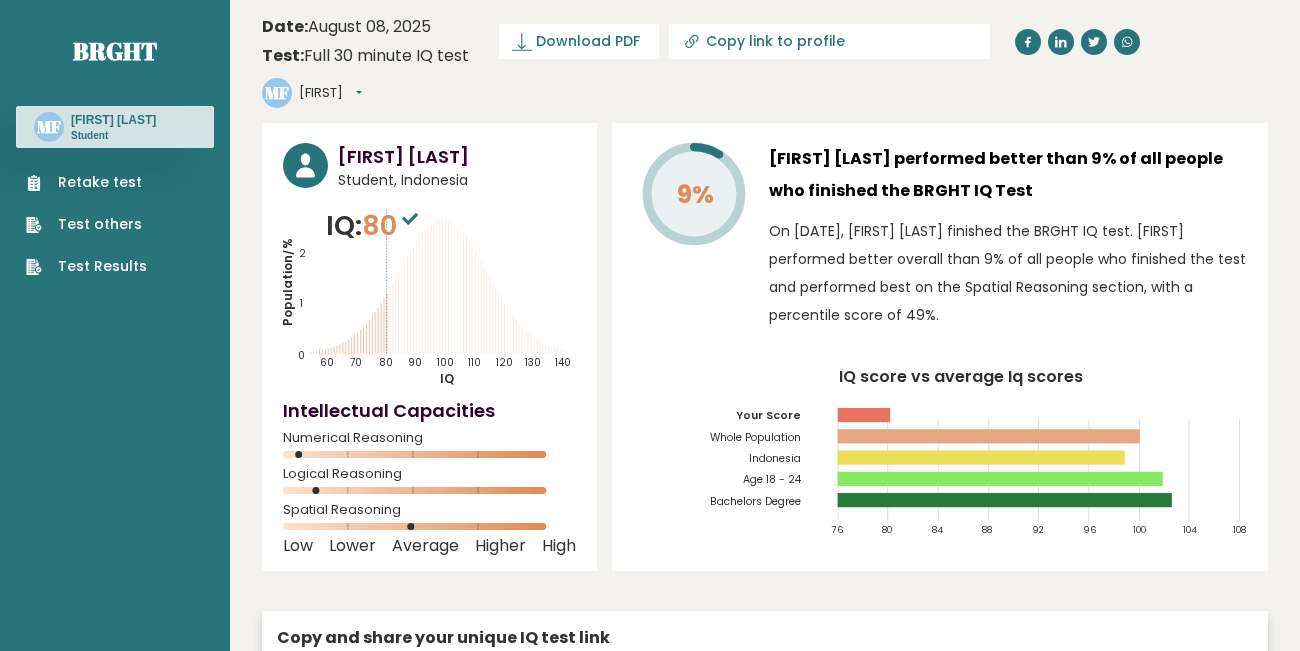 scroll, scrollTop: 0, scrollLeft: 0, axis: both 